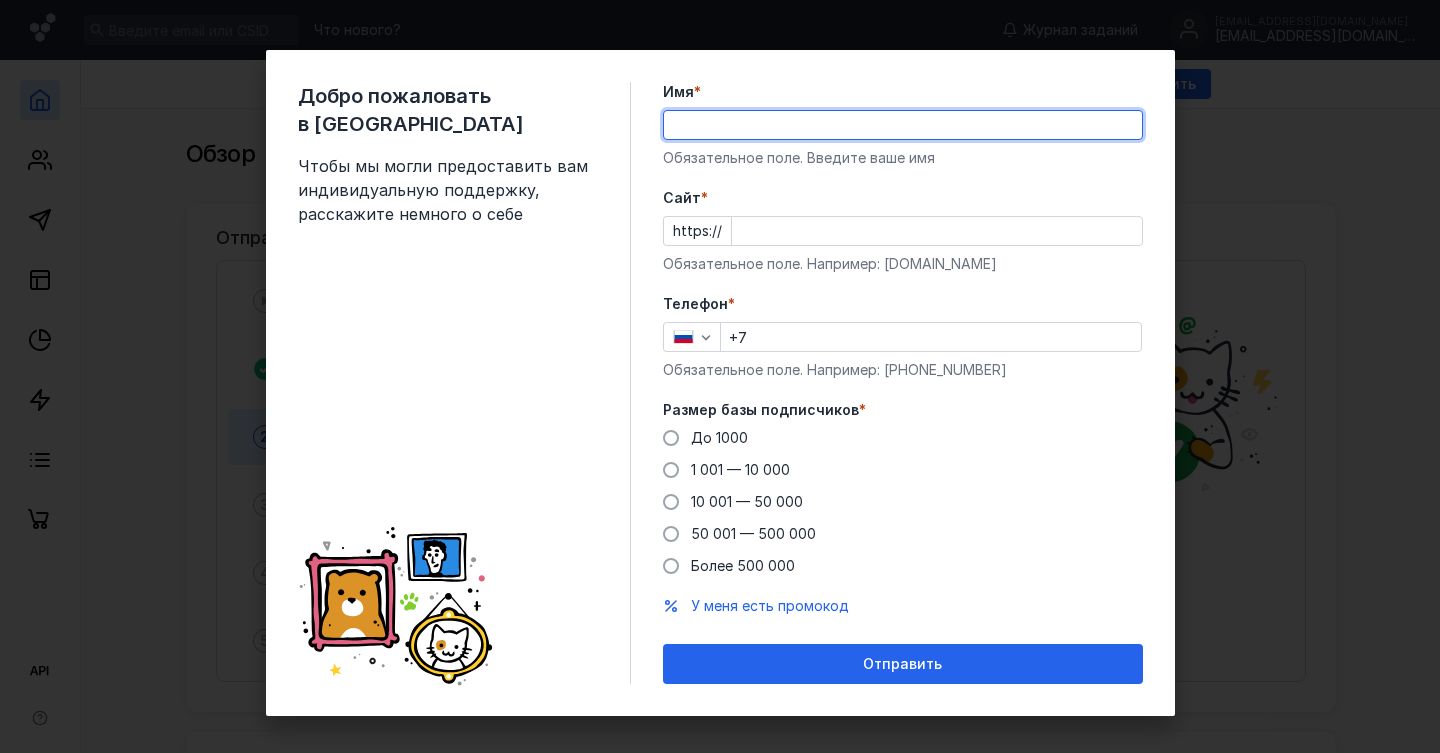 scroll, scrollTop: 0, scrollLeft: 0, axis: both 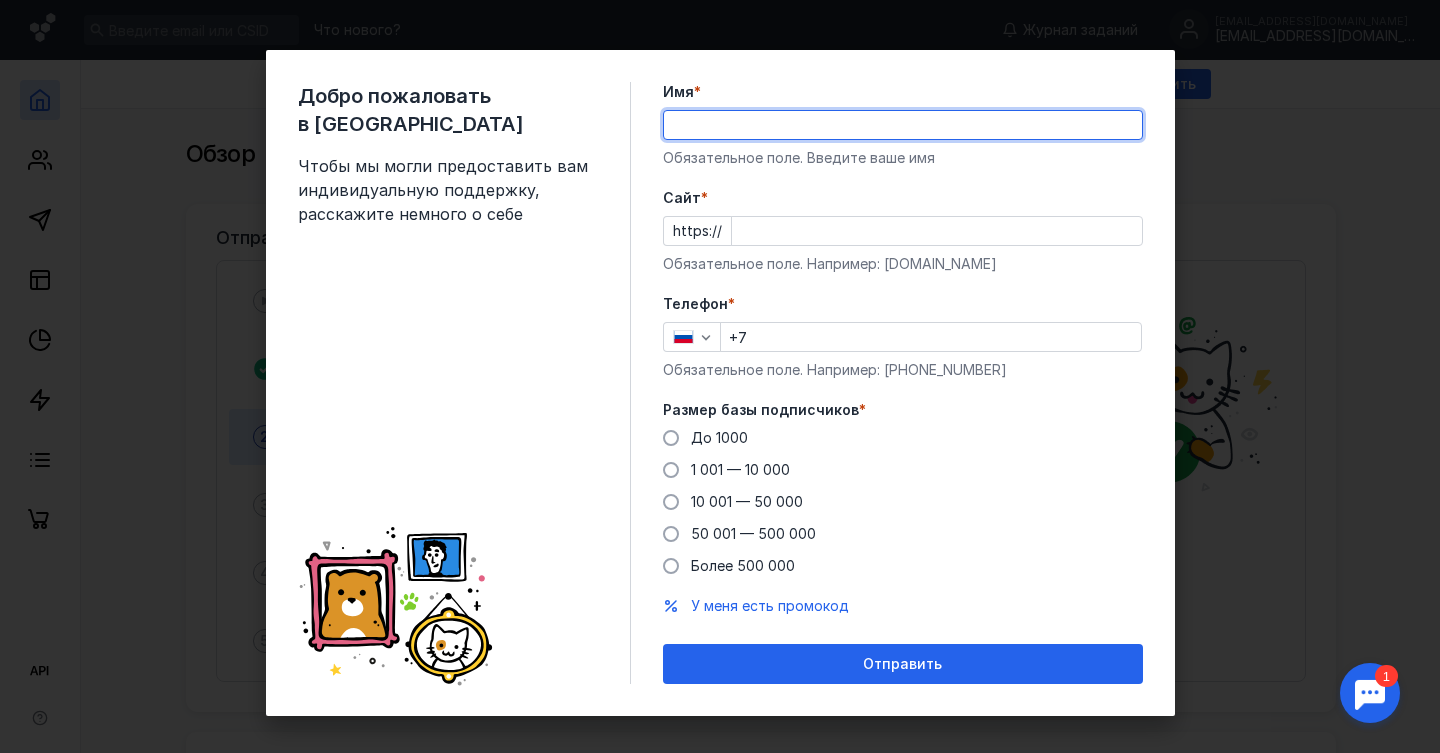 click on "Добро пожаловать в Sendsay Чтобы мы могли предоставить вам индивидуальную поддержку, расскажите немного о себе Имя  * Обязательное поле. Введите ваше имя [PERSON_NAME]  * https:// Обязательное поле. Например: [DOMAIN_NAME] Телефон  * +7 Обязательное поле. Например: [PHONE_NUMBER] Размер базы подписчиков  * До [DATE] 1 001 — 10 000 10 001 — 50 000 50 001 — 500 000 Более 500 000 У меня есть промокод Отправить" at bounding box center (720, 383) 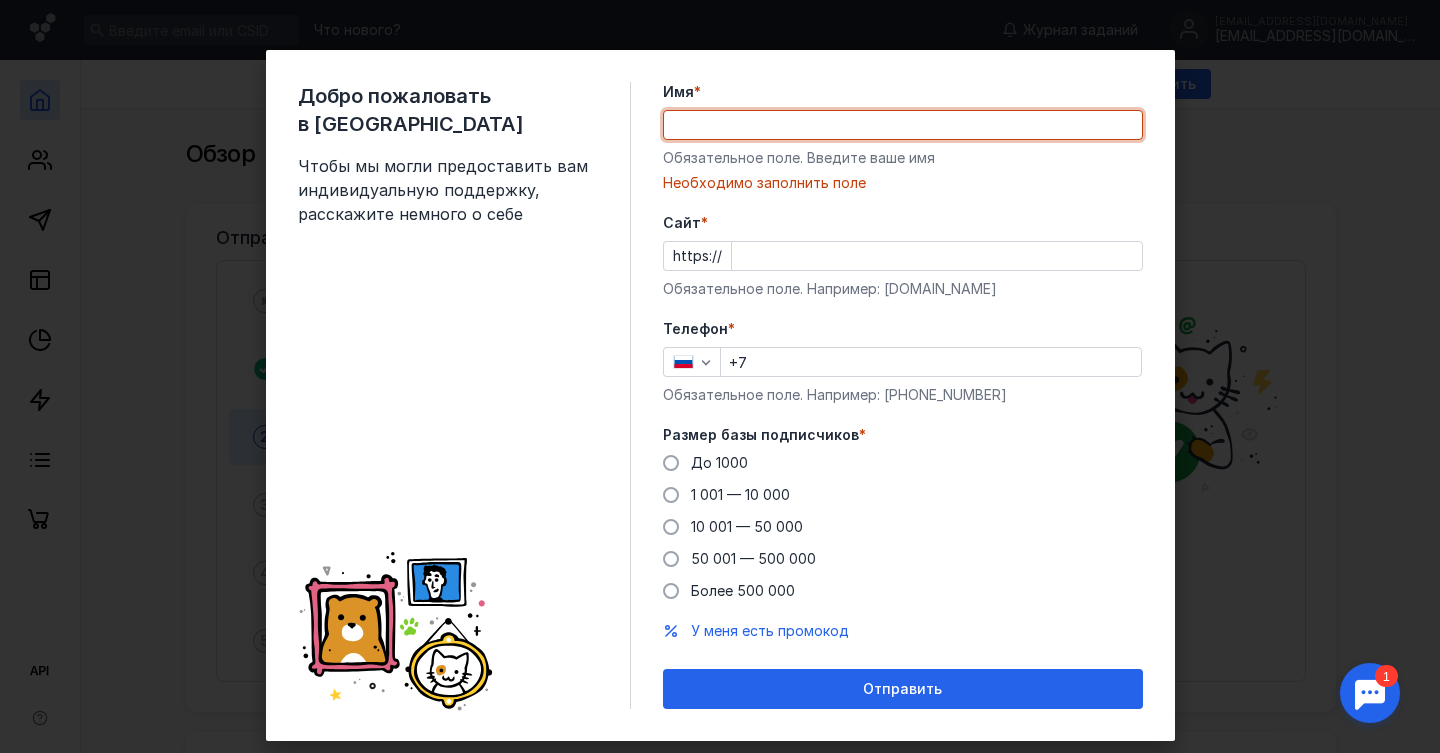 click on "Имя  *" at bounding box center (903, 125) 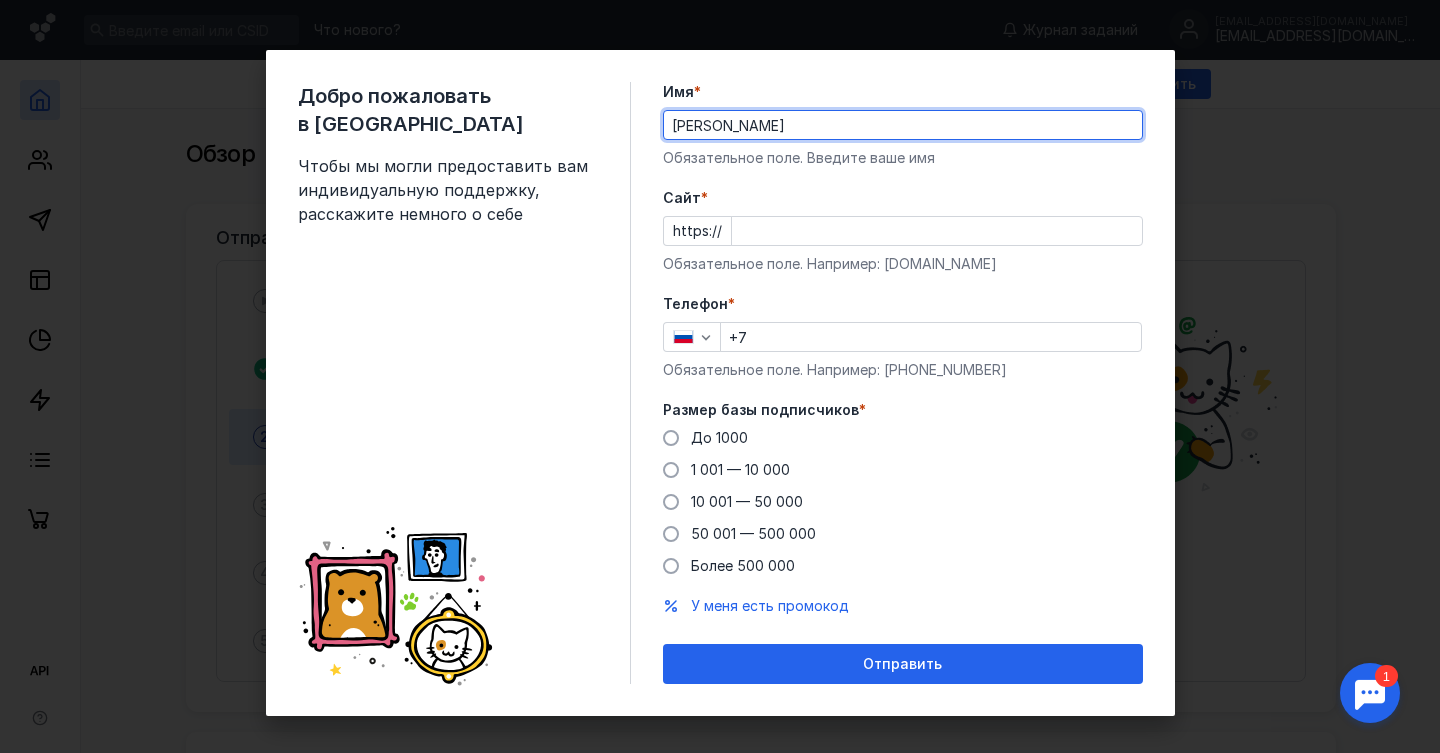 click on "[PERSON_NAME]" at bounding box center [903, 125] 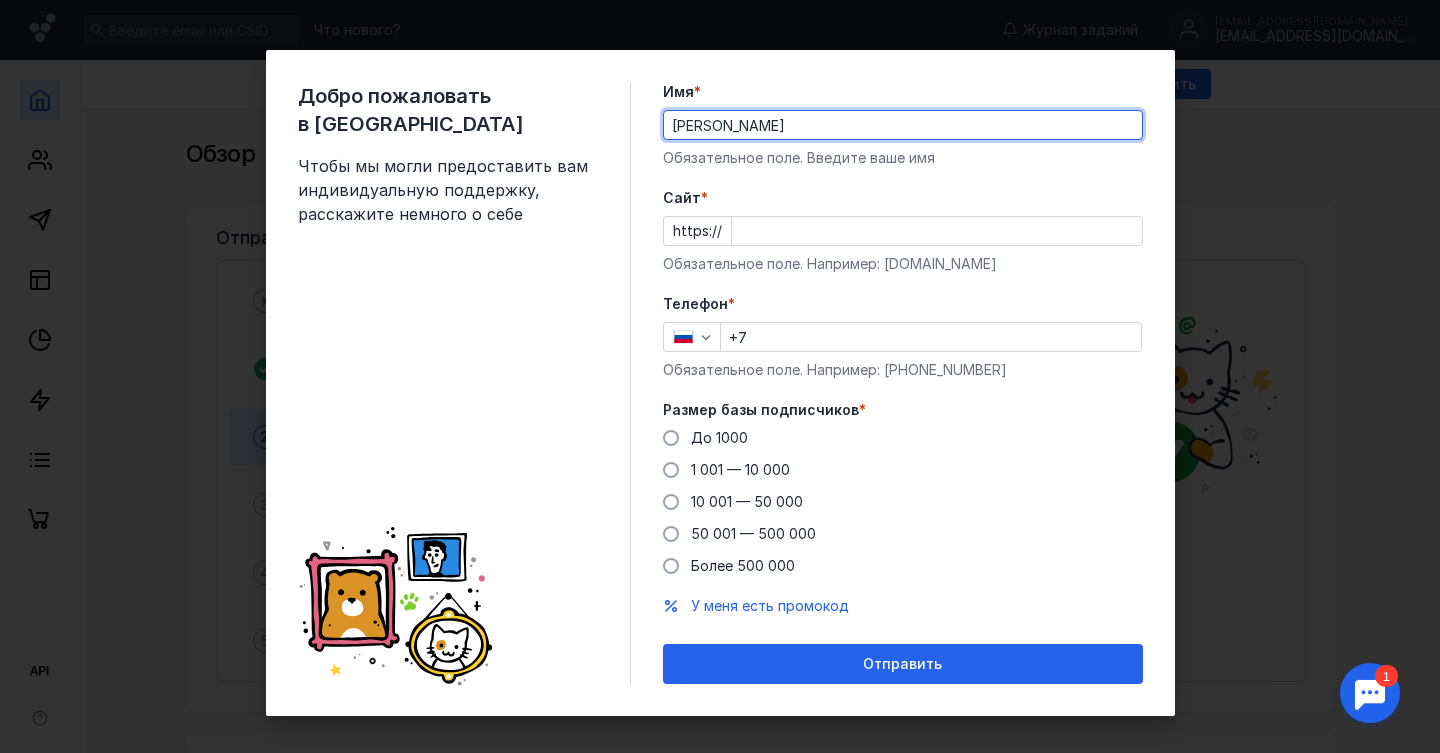 type on "[PERSON_NAME]" 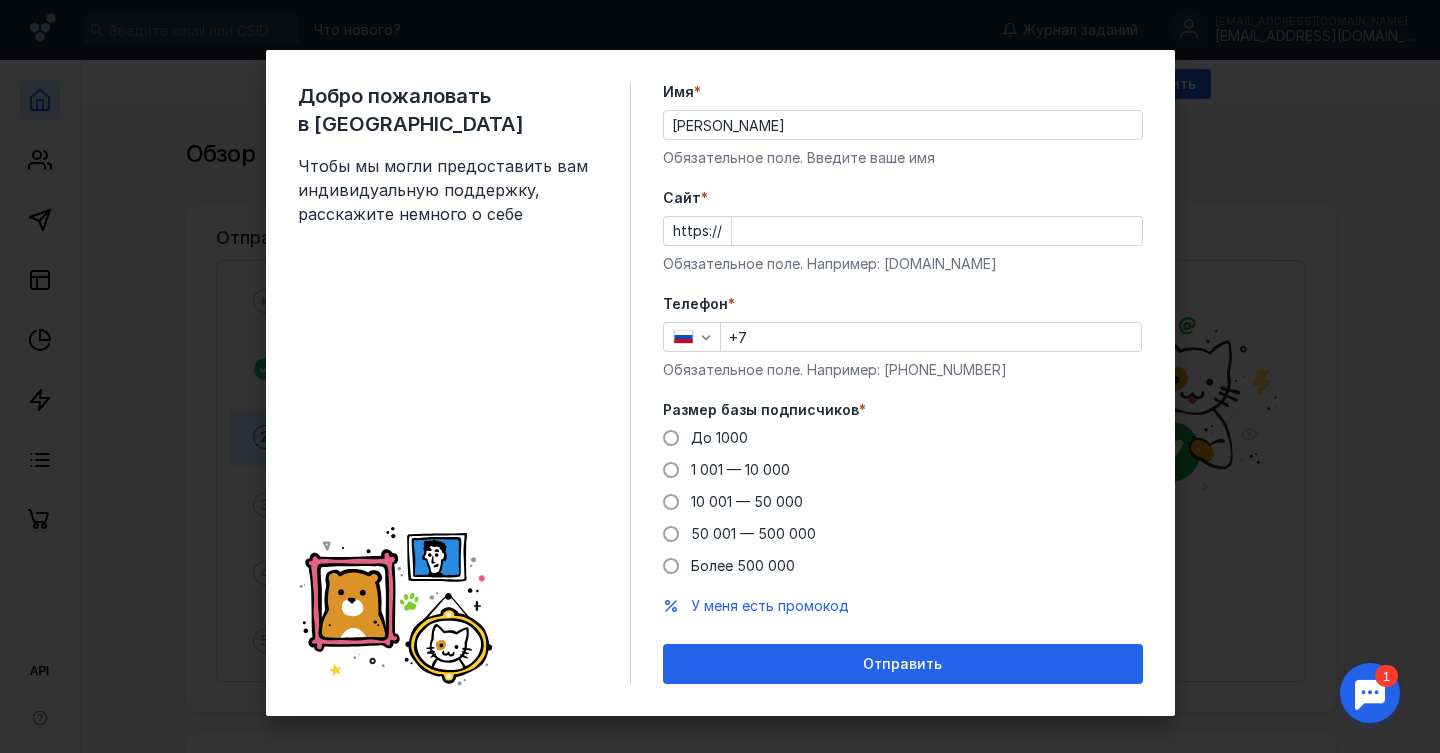 click on "Cайт  *" at bounding box center (937, 231) 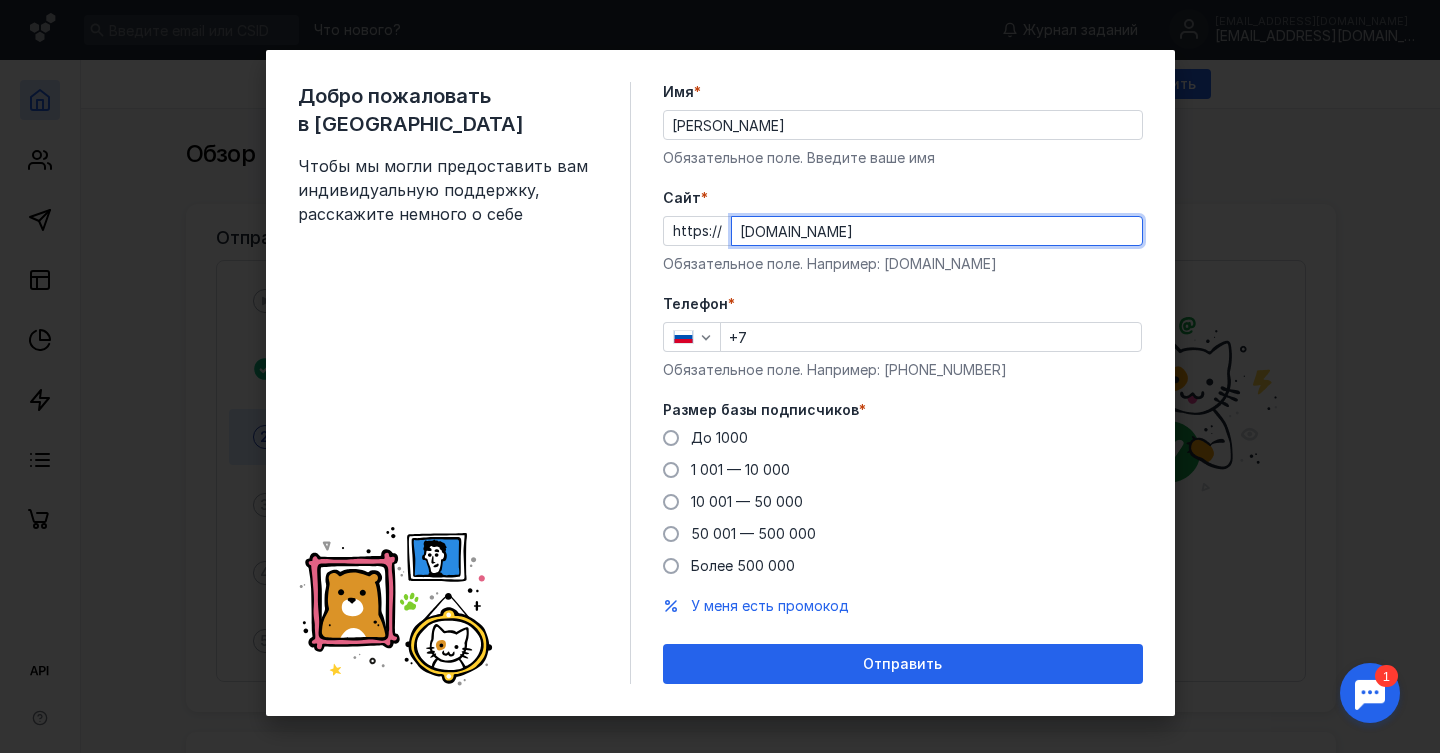 type on "[DOMAIN_NAME]" 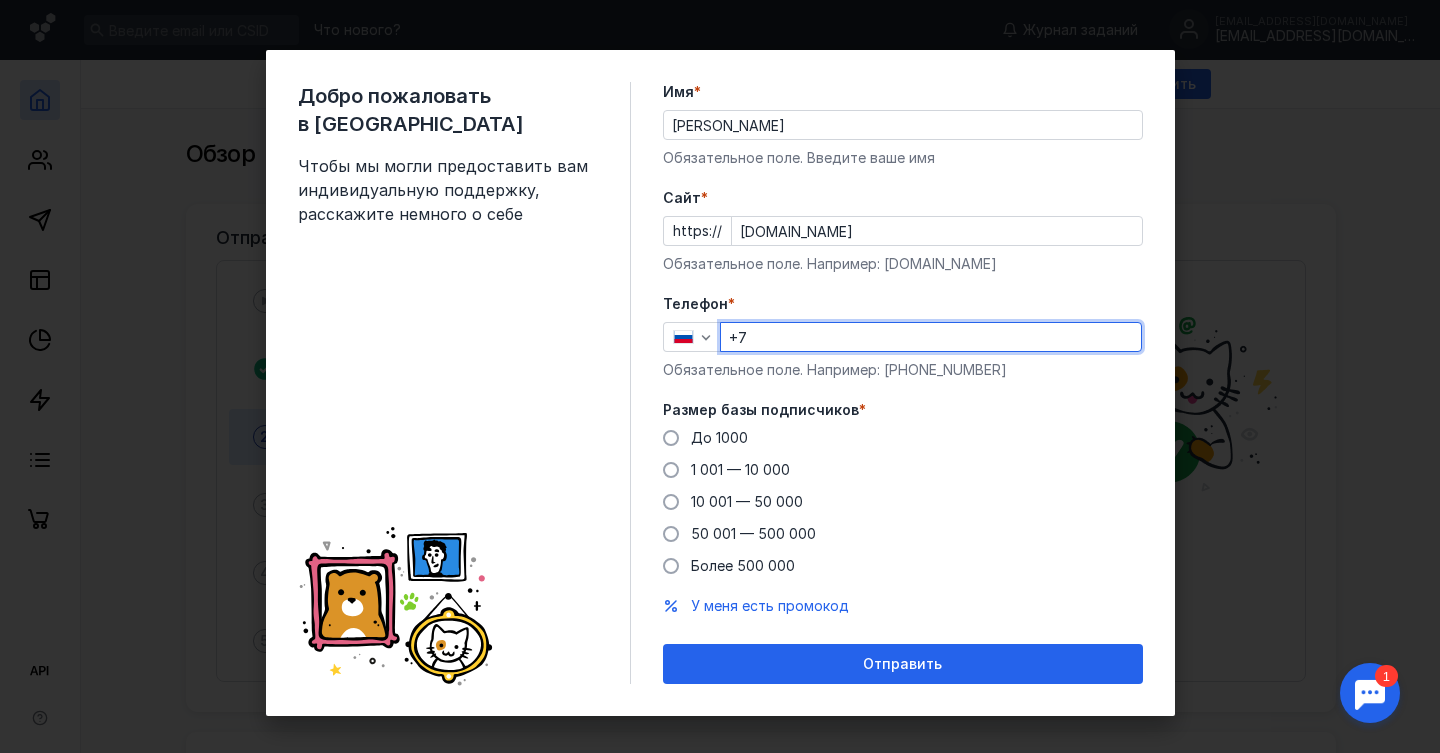 click on "+7" at bounding box center (931, 337) 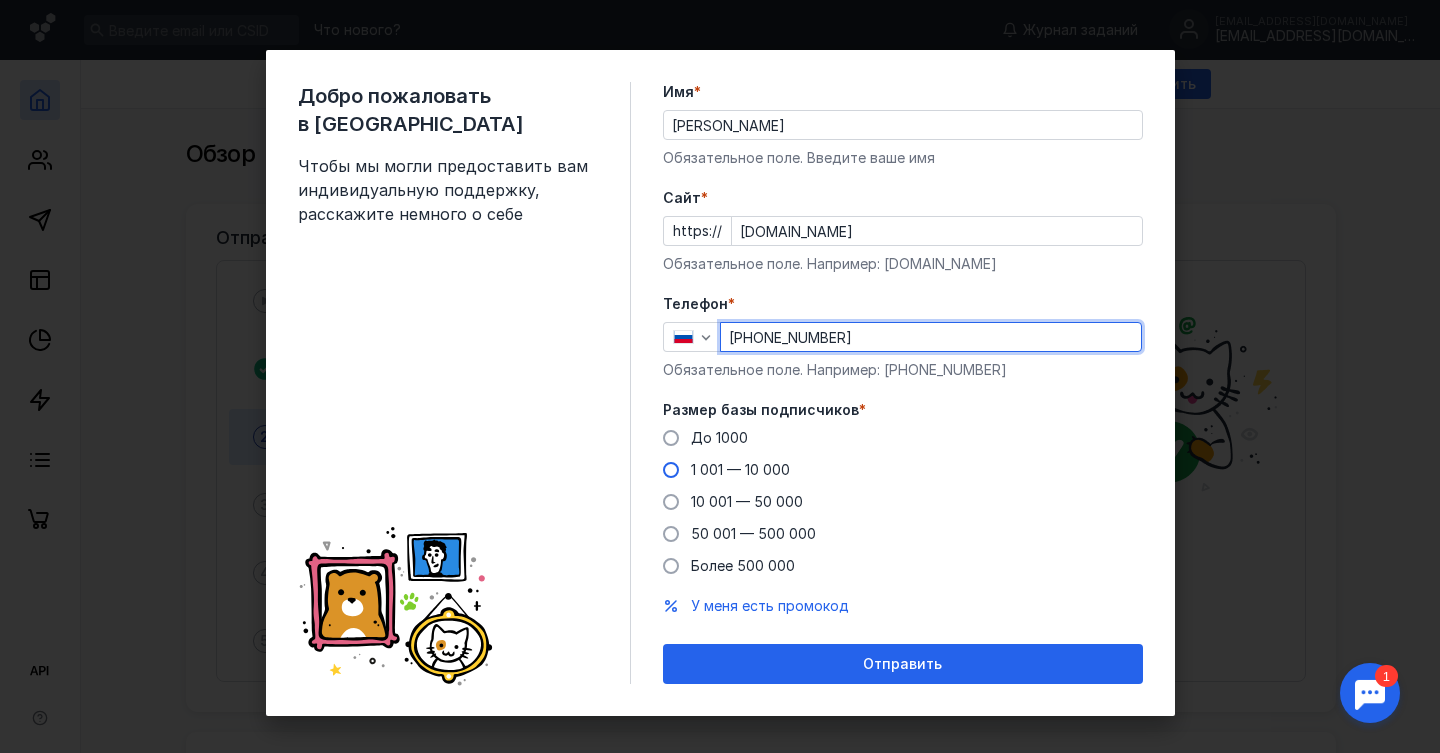type on "[PHONE_NUMBER]" 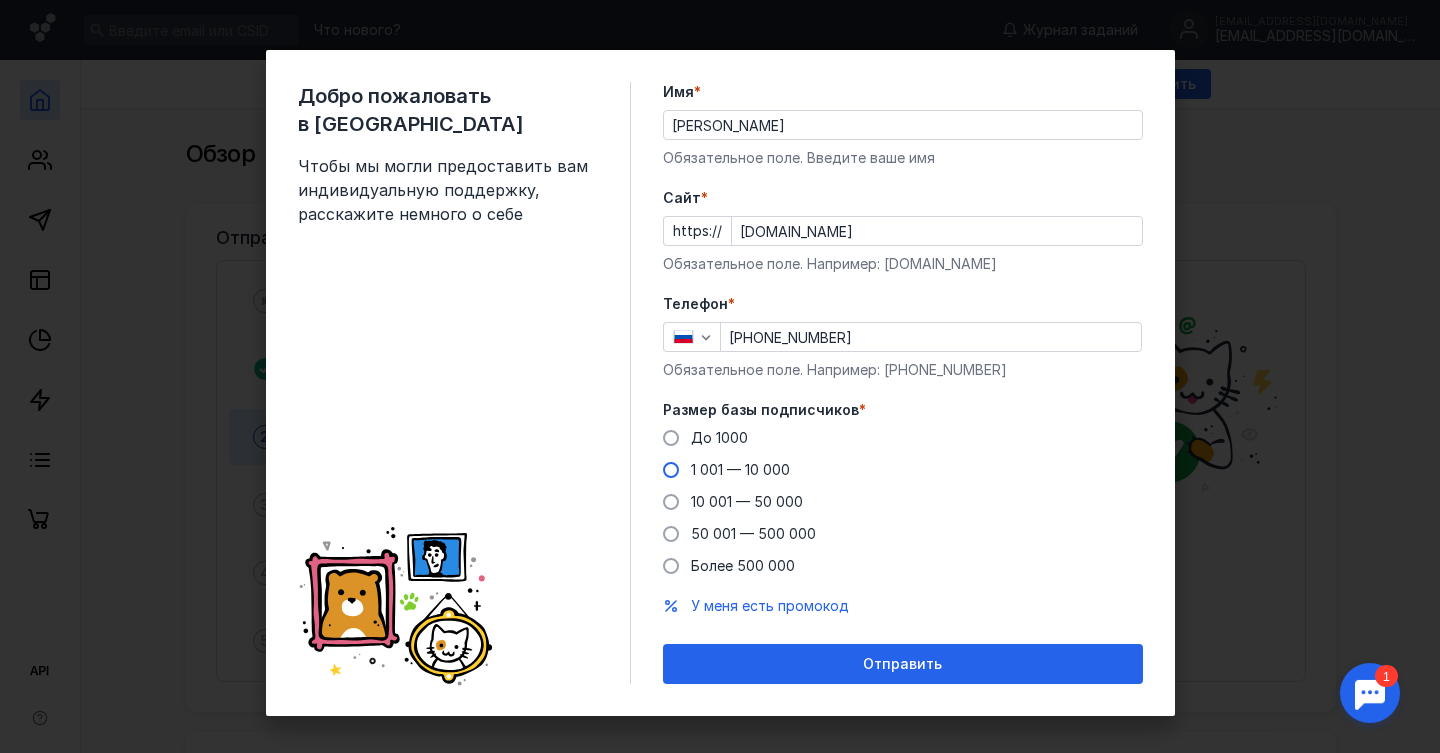 click at bounding box center (671, 470) 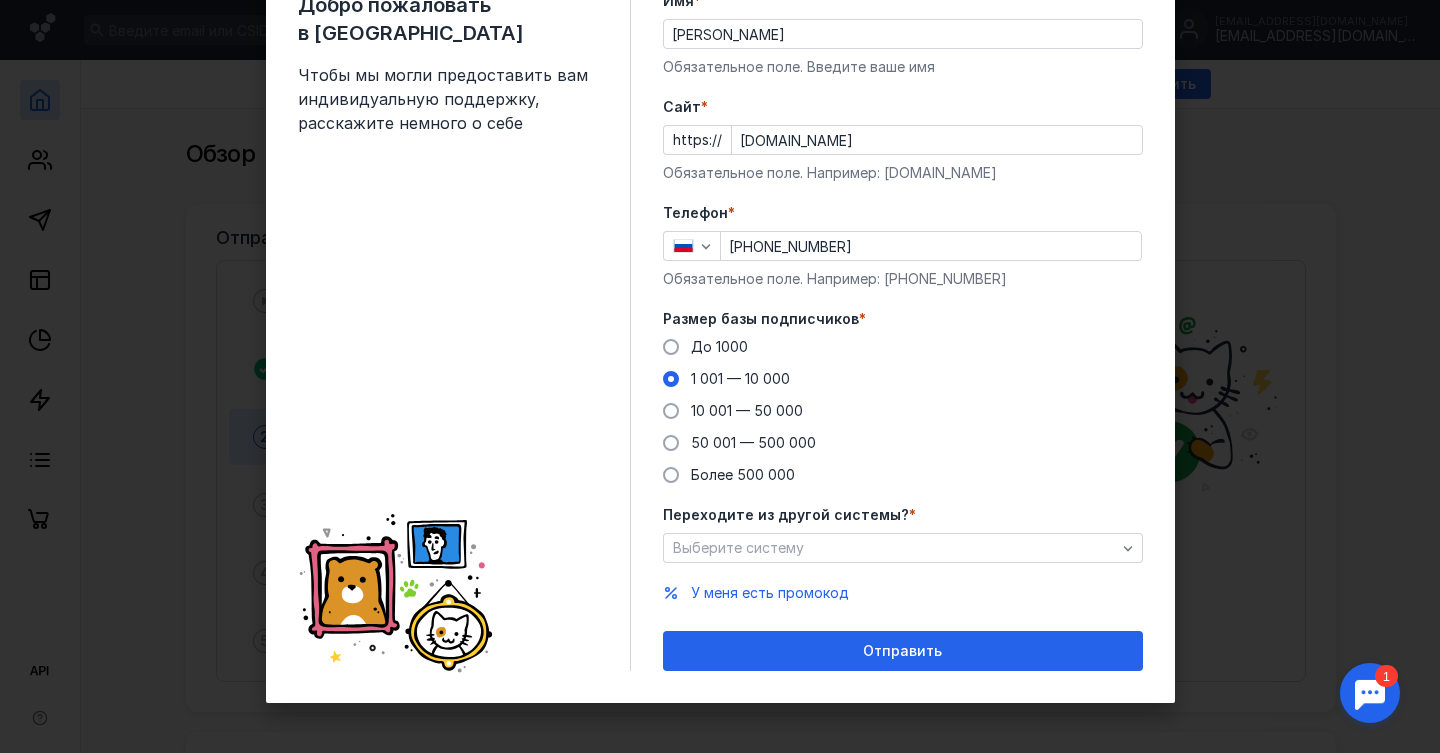 scroll, scrollTop: 90, scrollLeft: 0, axis: vertical 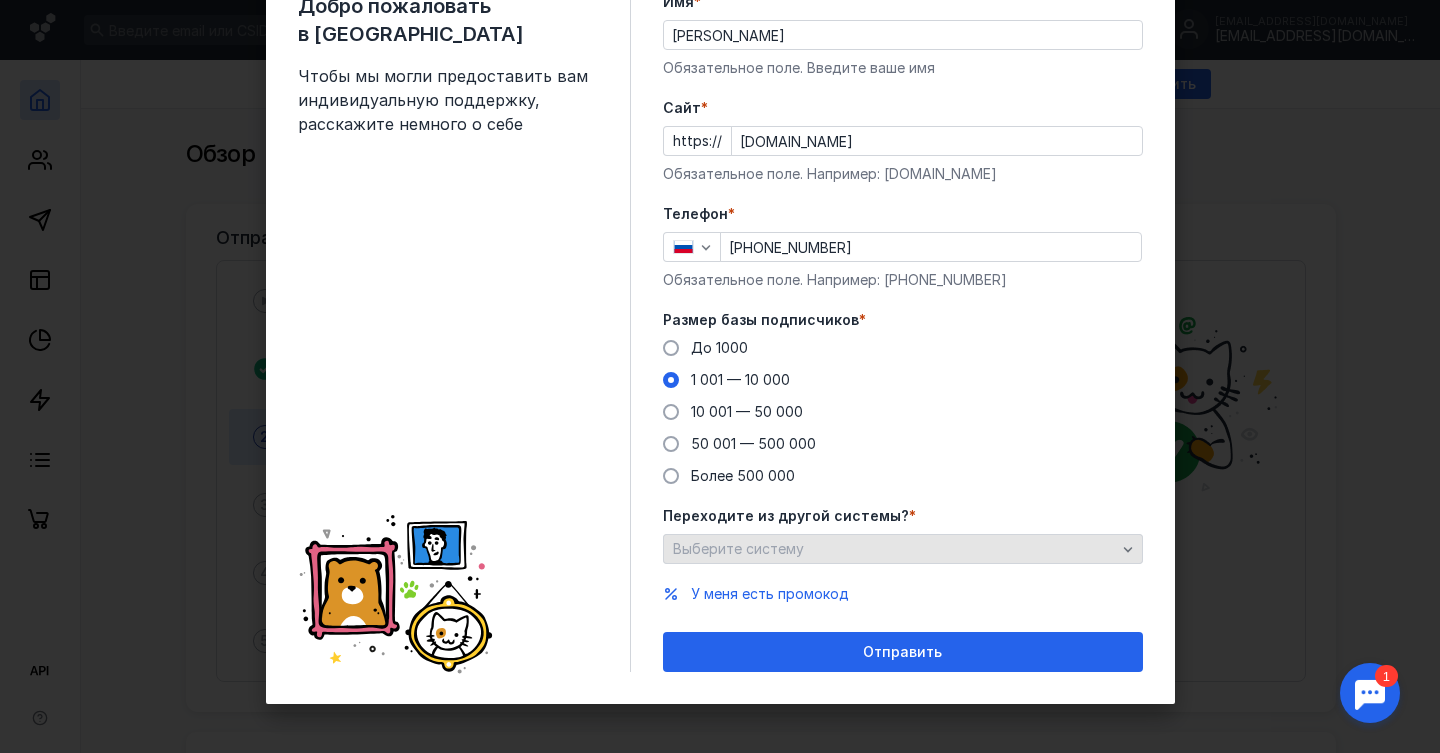 click on "Выберите систему" at bounding box center (894, 549) 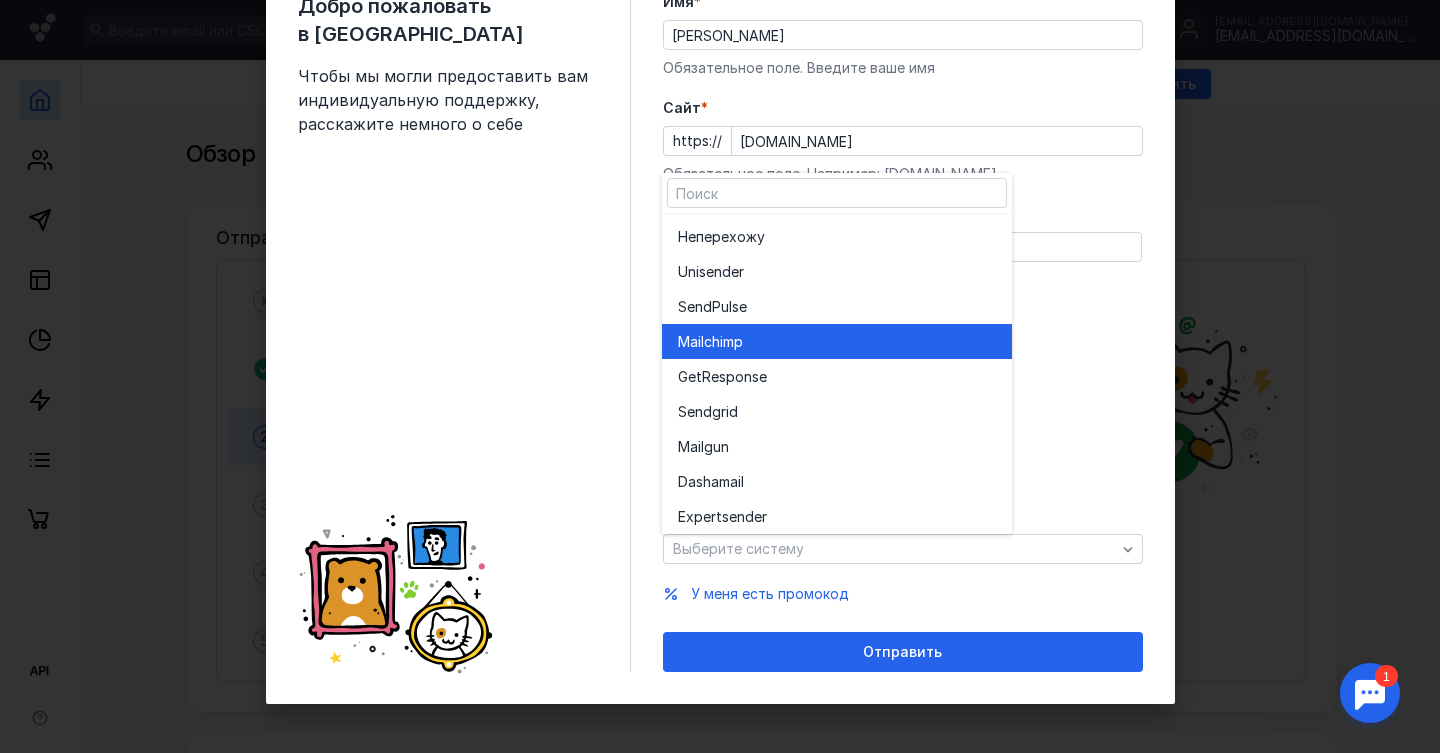 click on "Mailchim p" at bounding box center (837, 342) 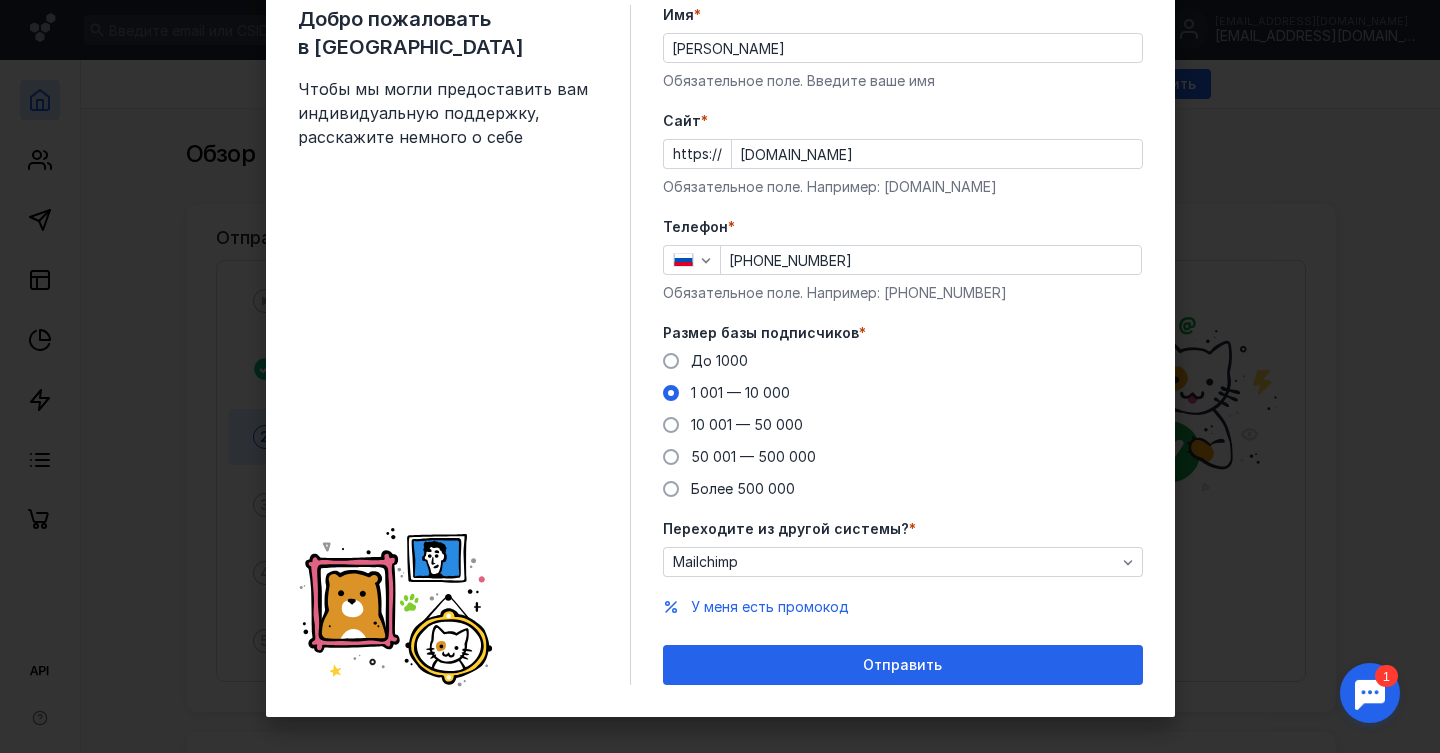 scroll, scrollTop: 91, scrollLeft: 0, axis: vertical 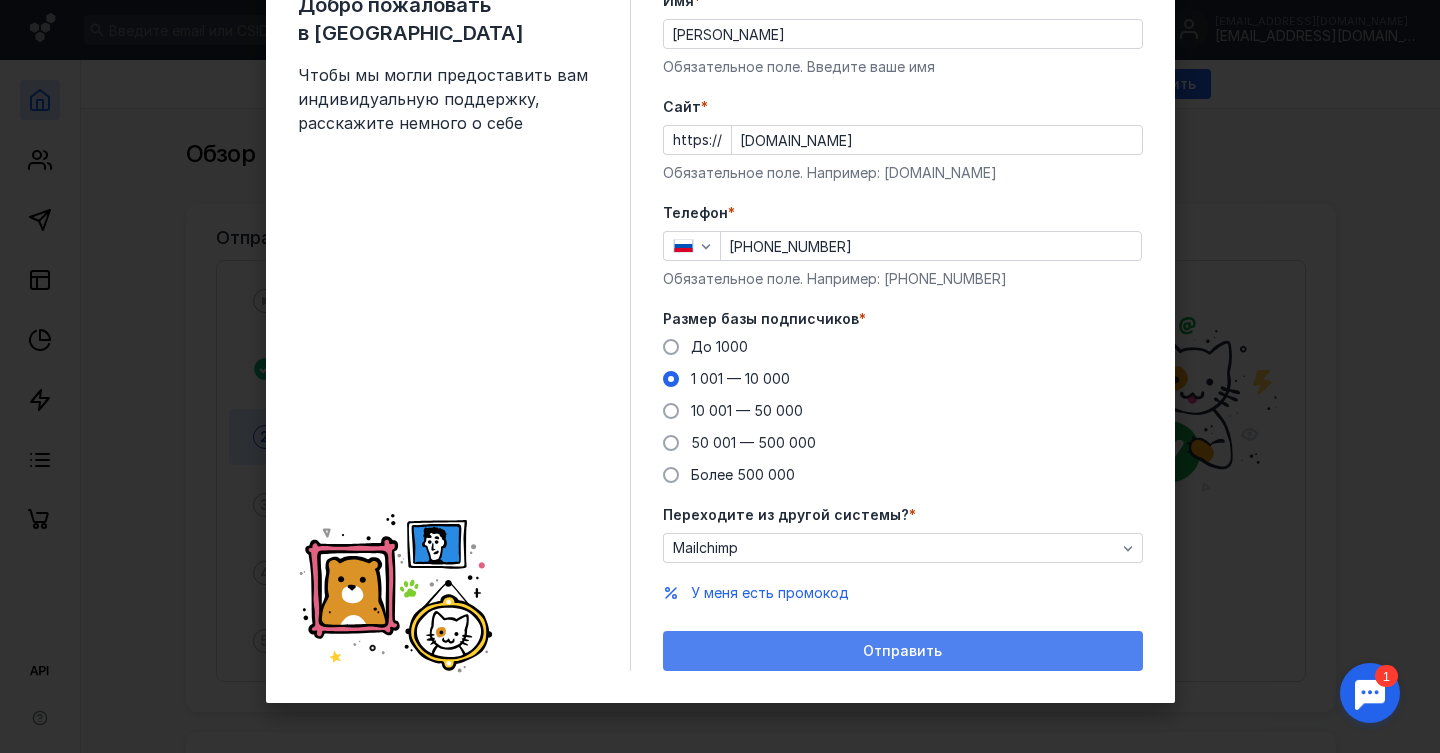 click on "Отправить" at bounding box center [902, 651] 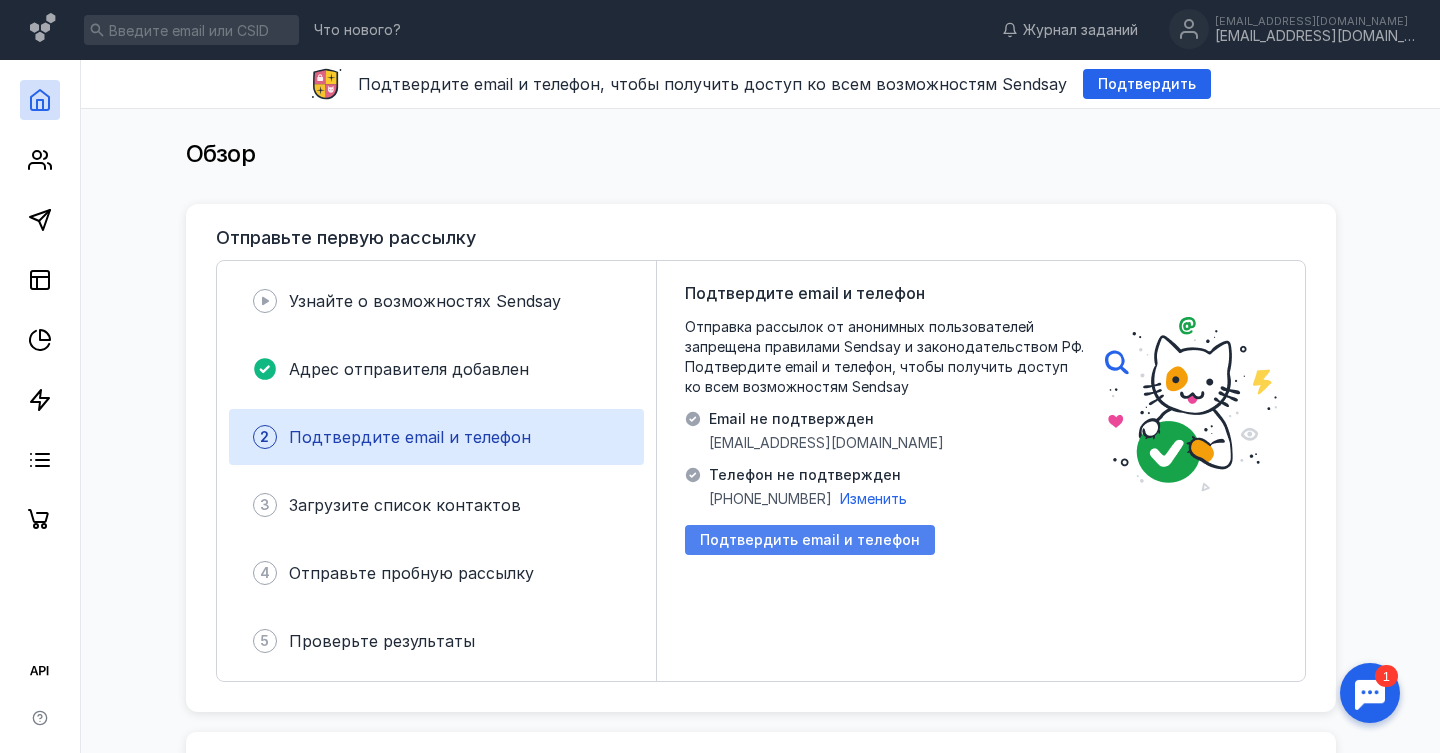 click on "Подтвердить email и телефон" at bounding box center [810, 540] 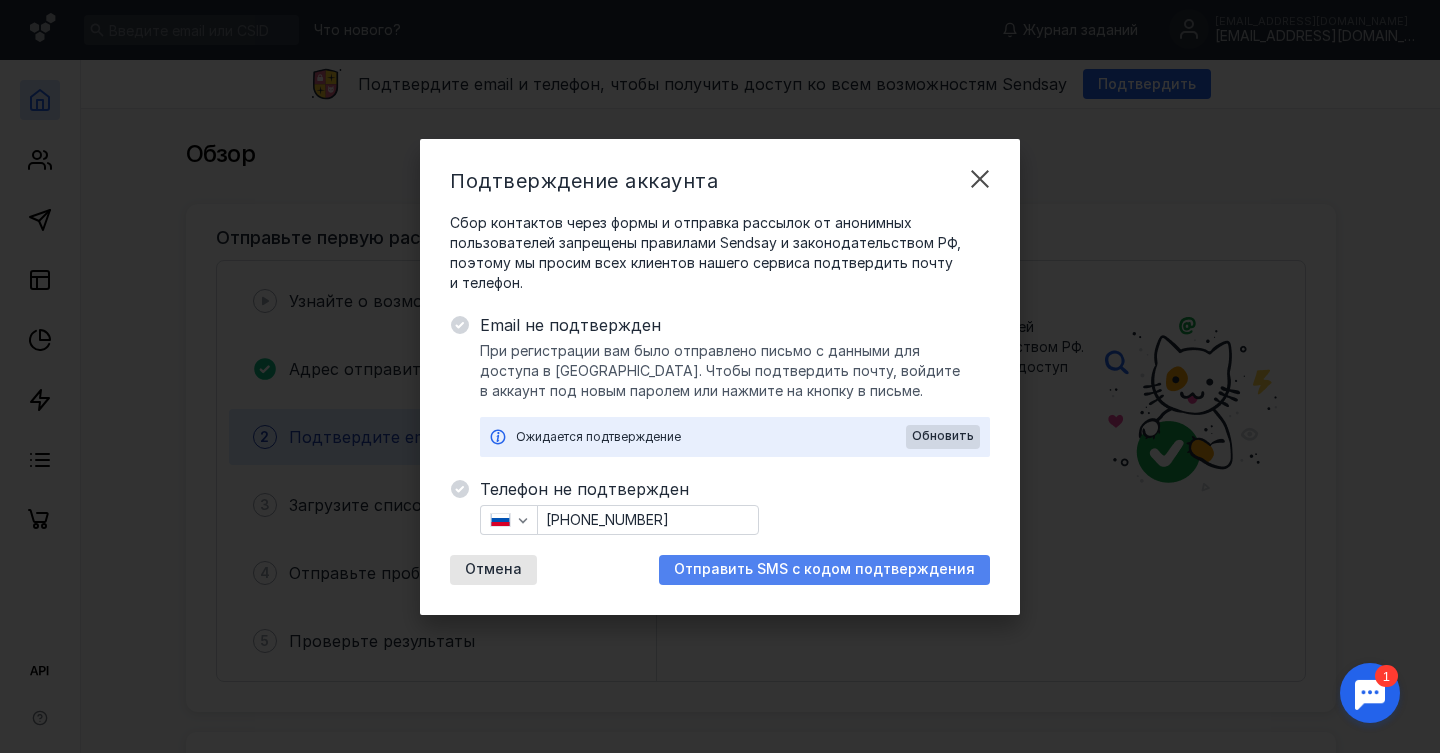 click on "Отправить SMS с кодом подтверждения" at bounding box center (824, 569) 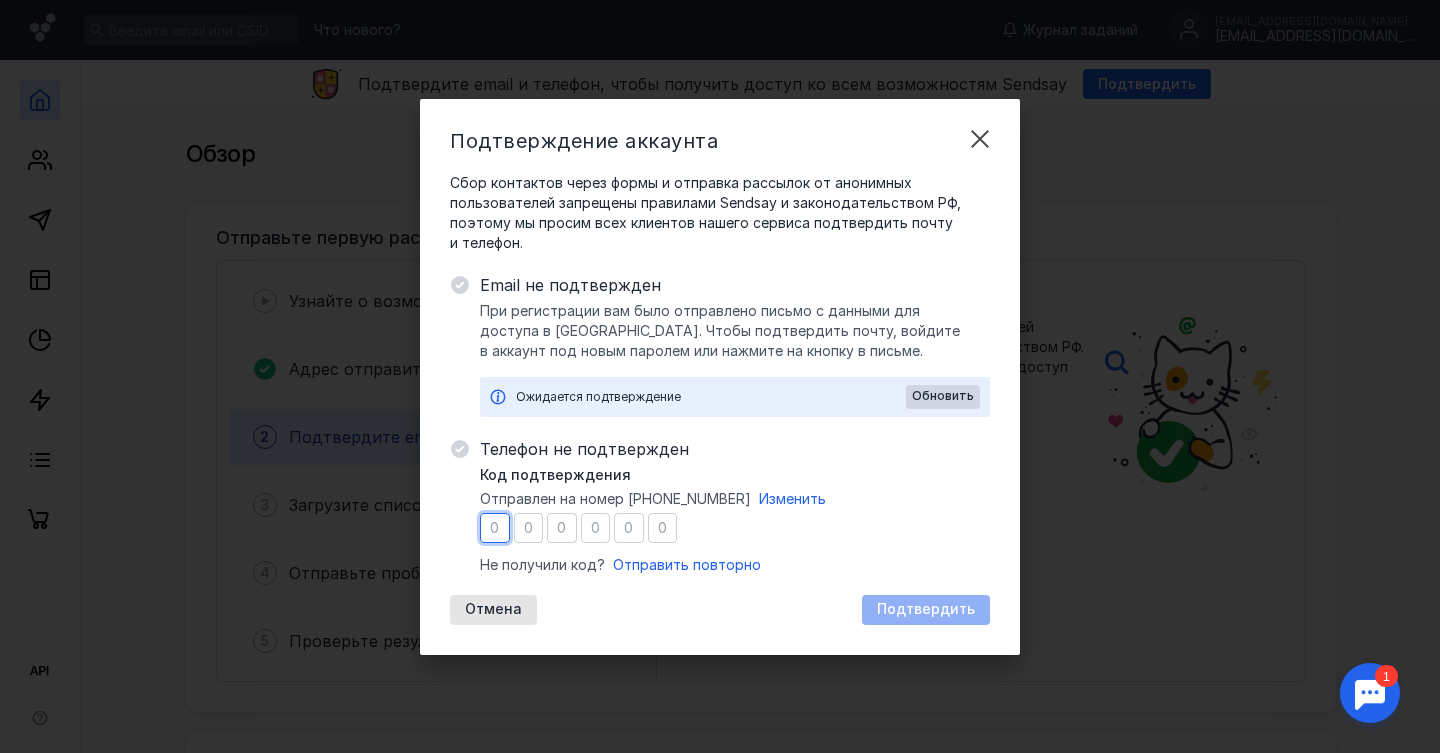 type on "1" 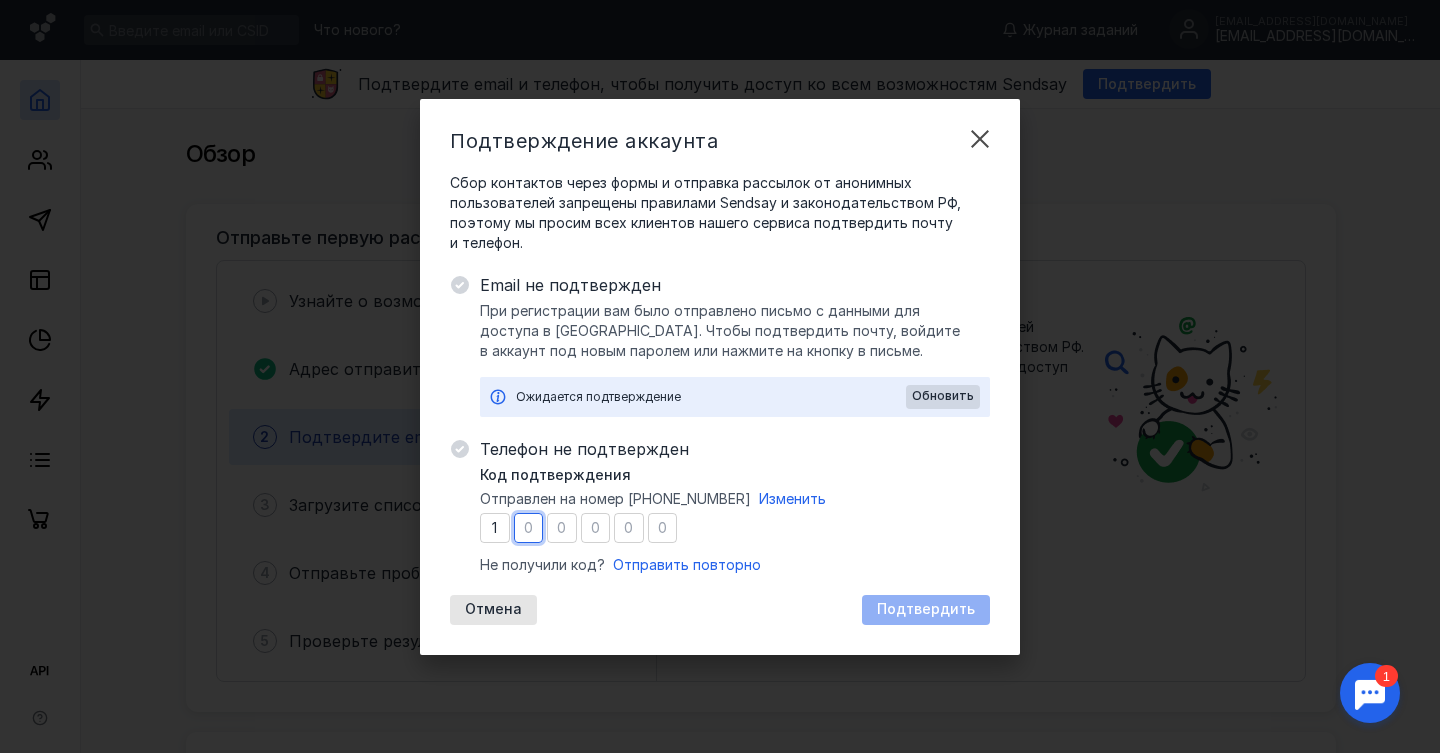type on "4" 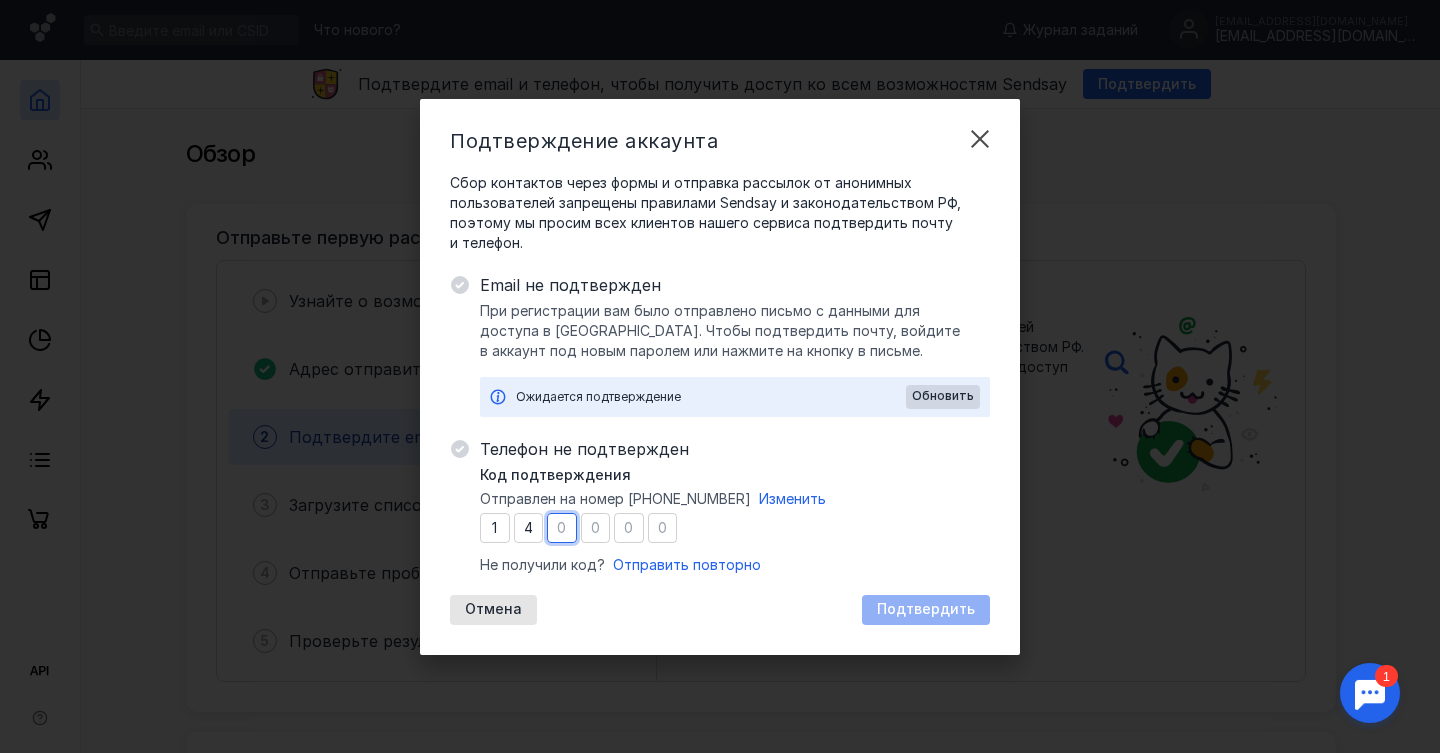 type on "5" 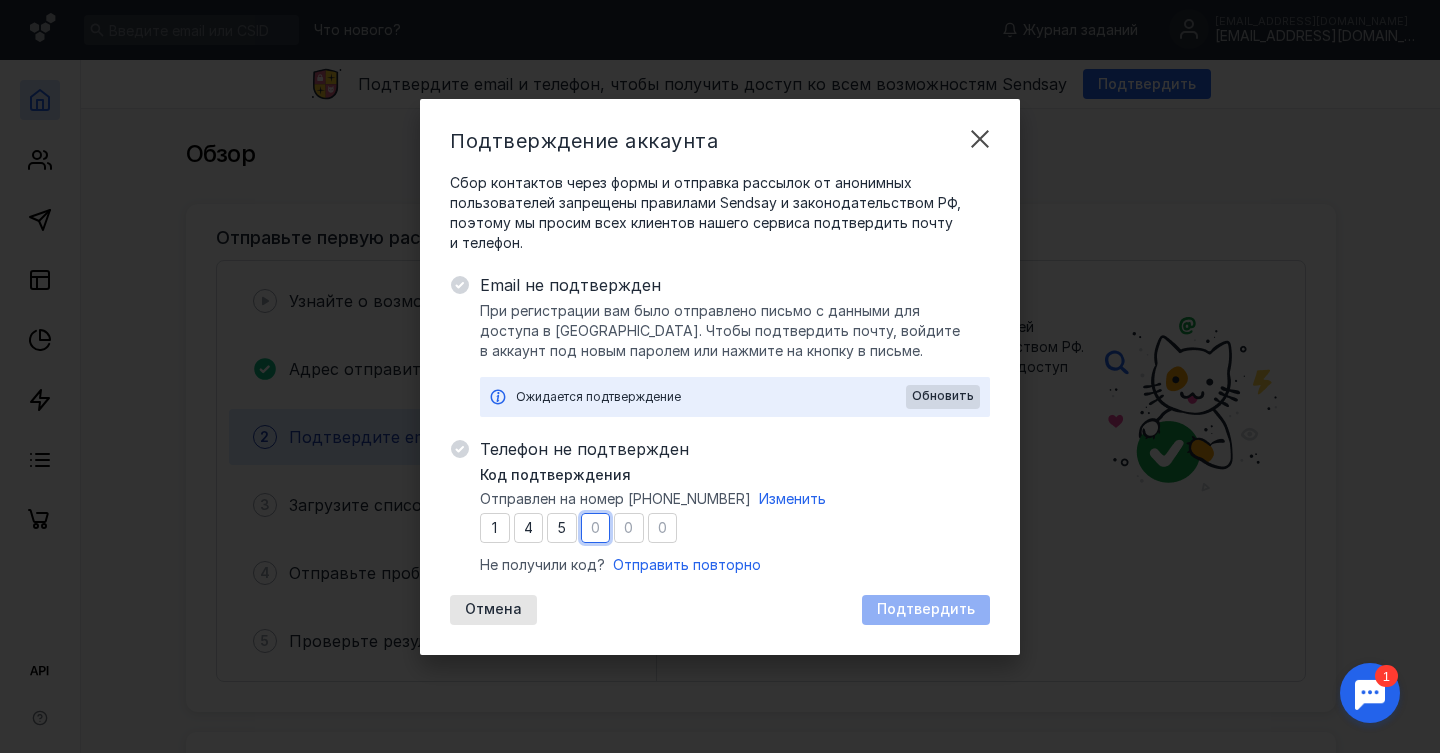 type on "3" 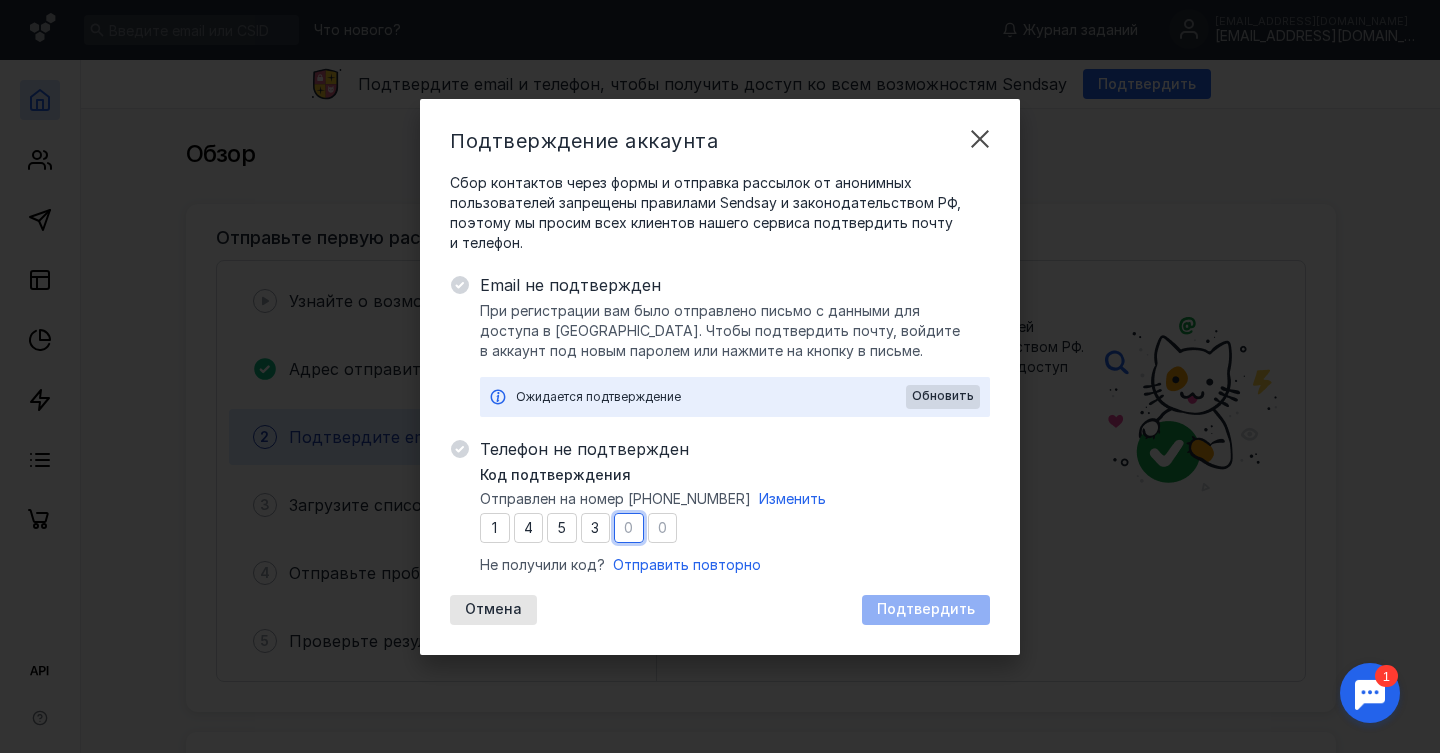 type on "3" 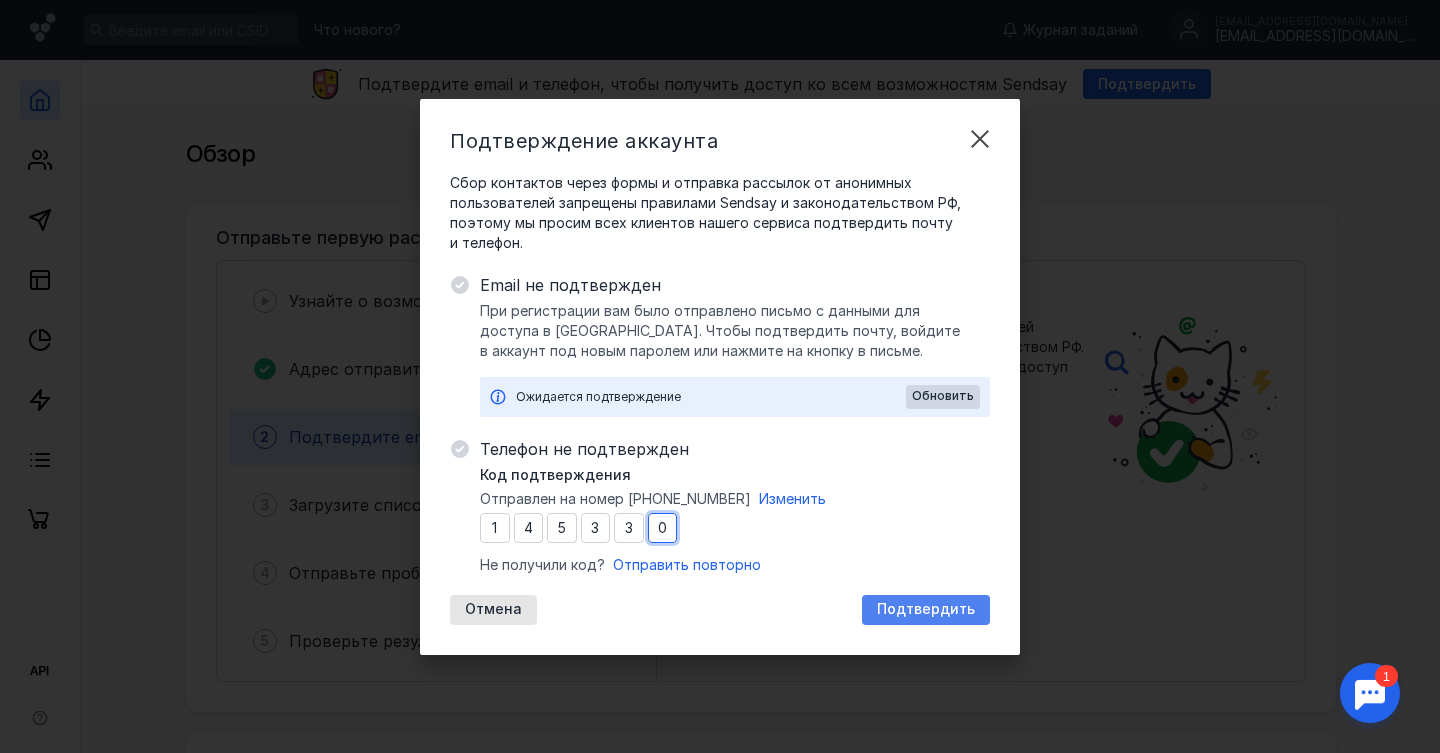 type on "0" 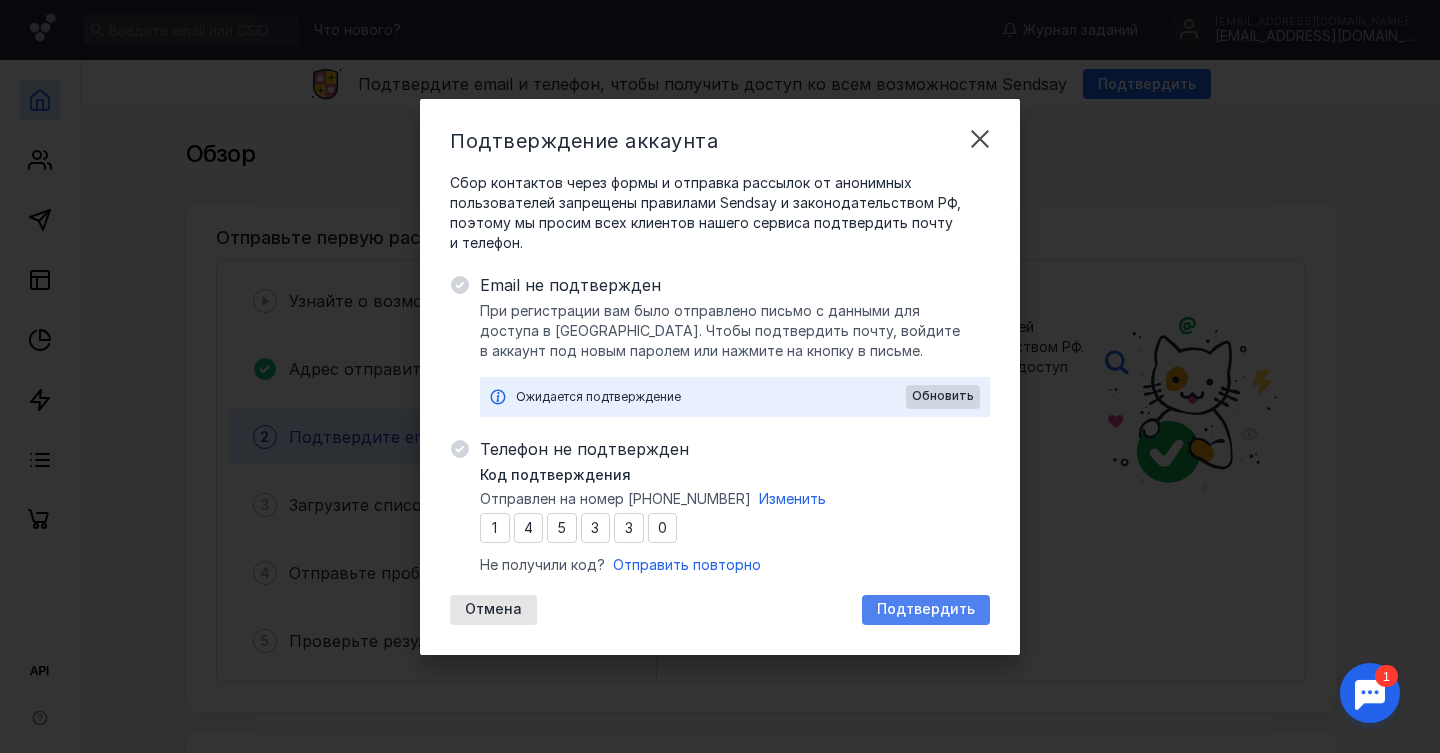 click on "Подтвердить" at bounding box center [926, 610] 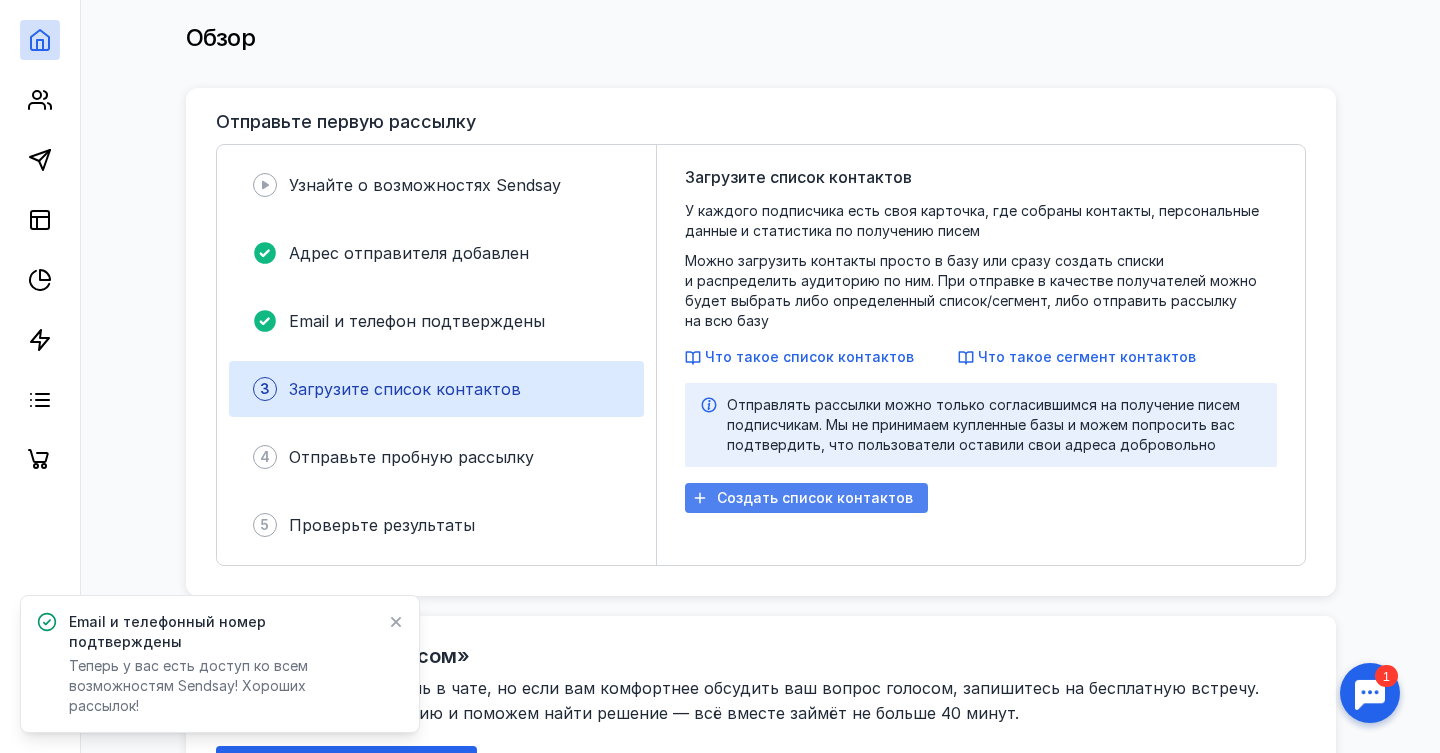 scroll, scrollTop: 160, scrollLeft: 0, axis: vertical 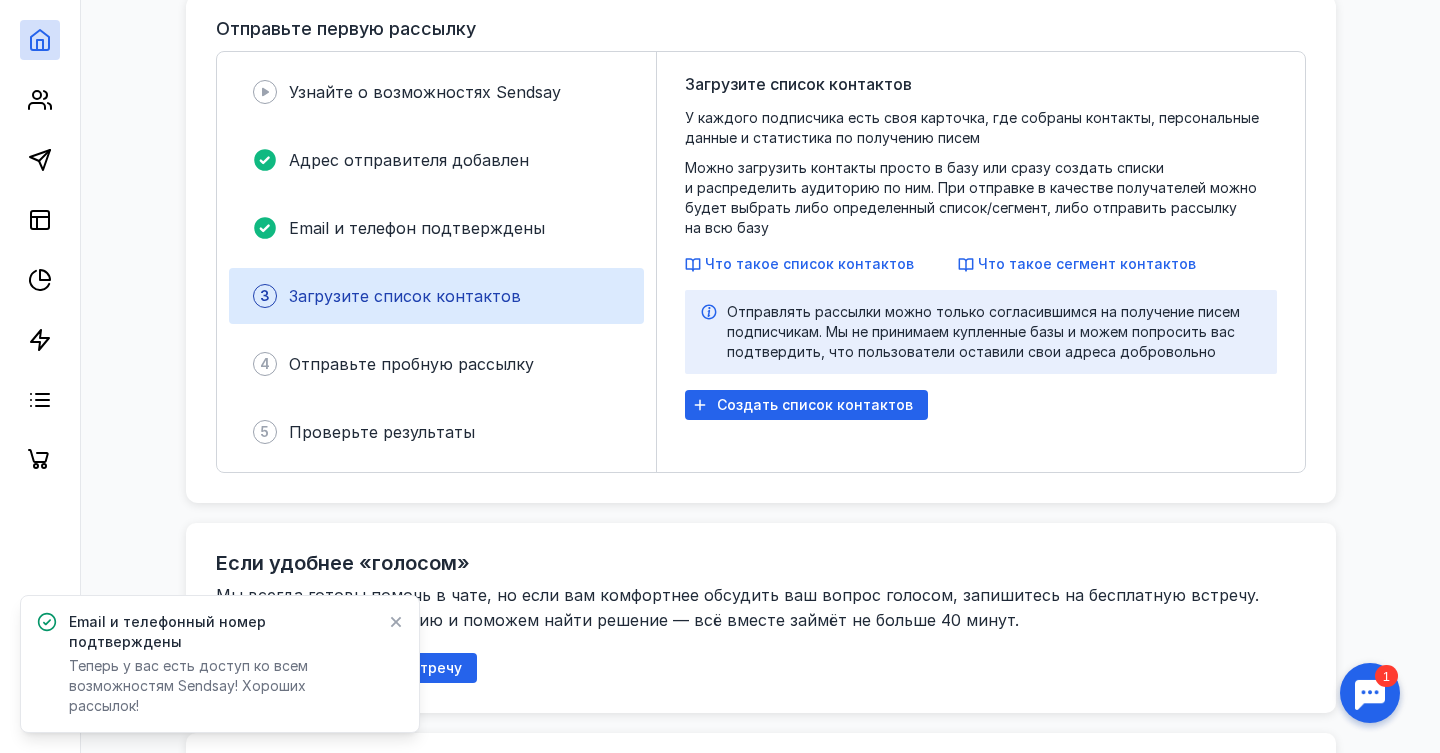 drag, startPoint x: 817, startPoint y: 397, endPoint x: 817, endPoint y: 454, distance: 57 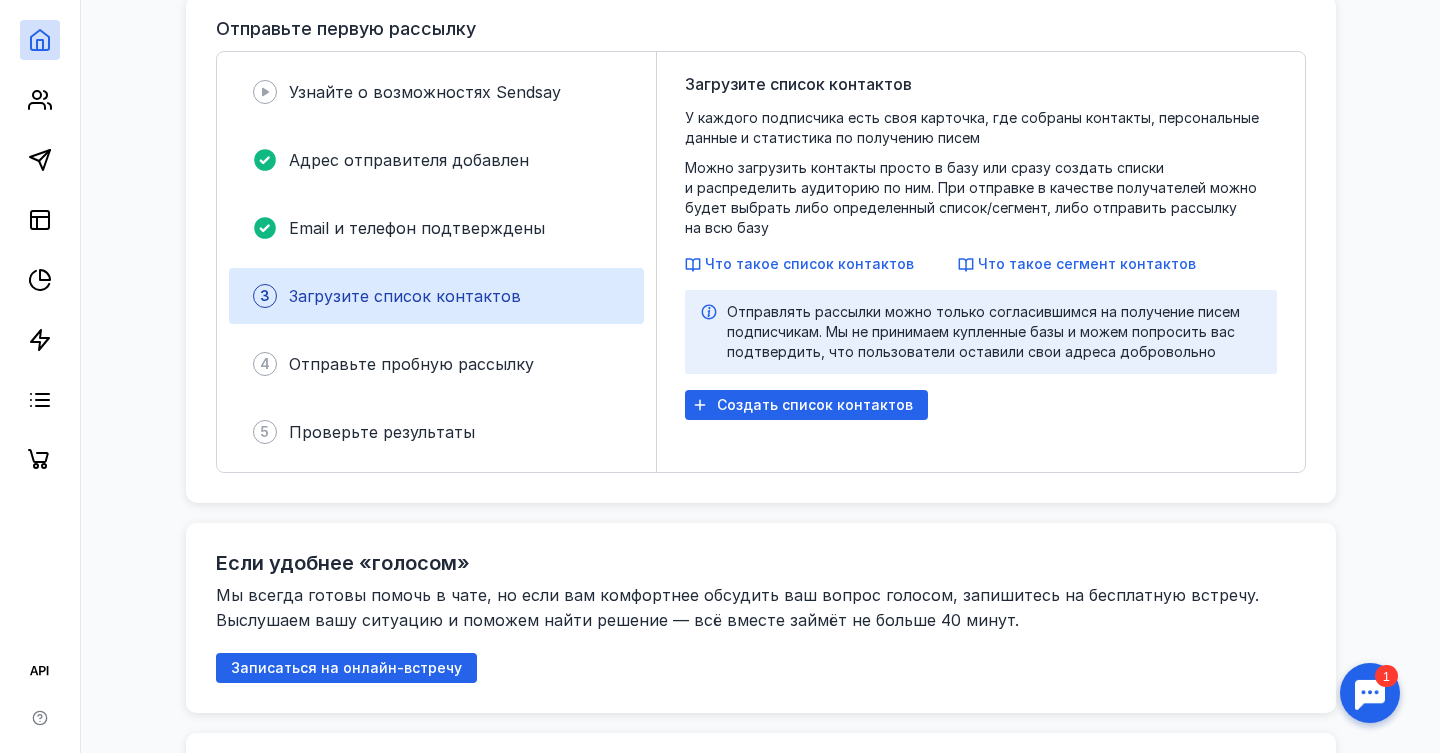 drag, startPoint x: 815, startPoint y: 394, endPoint x: 828, endPoint y: 473, distance: 80.06248 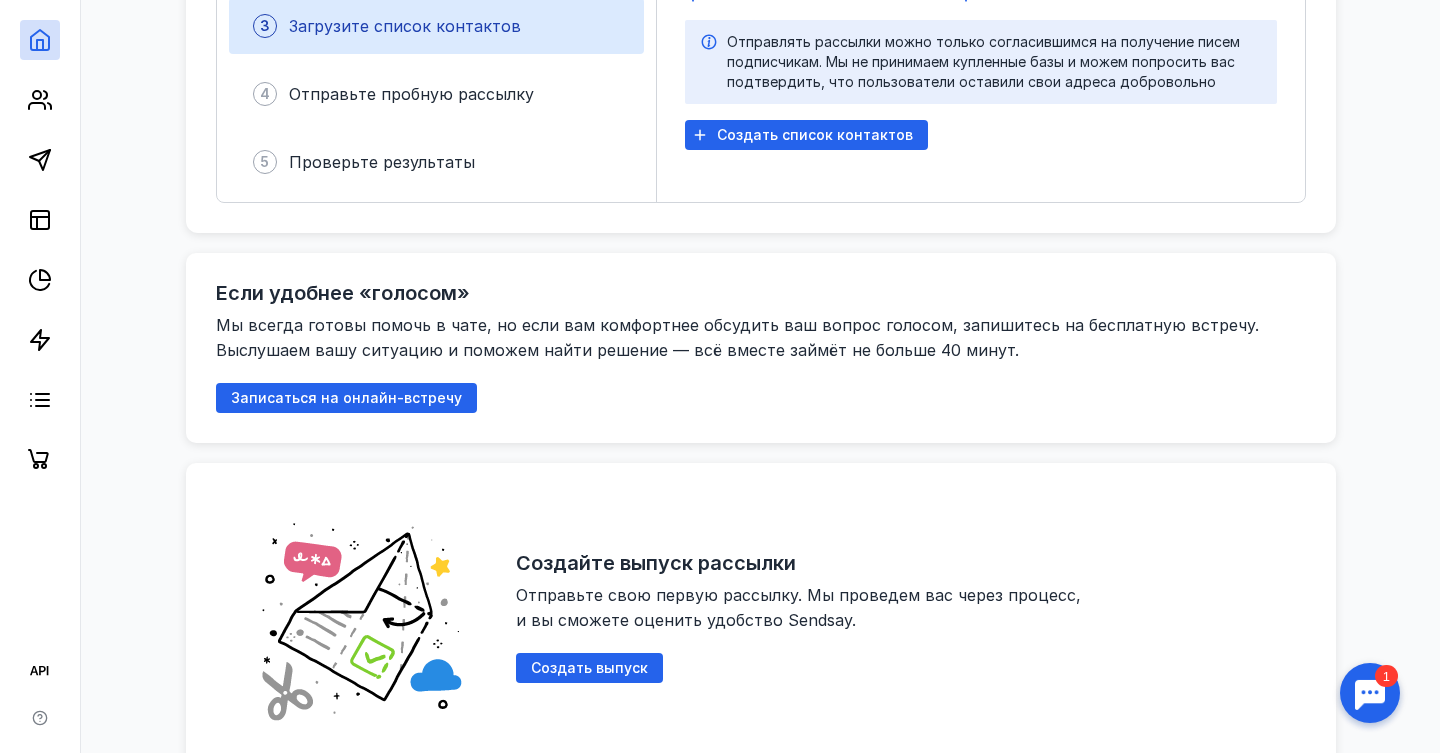 scroll, scrollTop: 68, scrollLeft: 0, axis: vertical 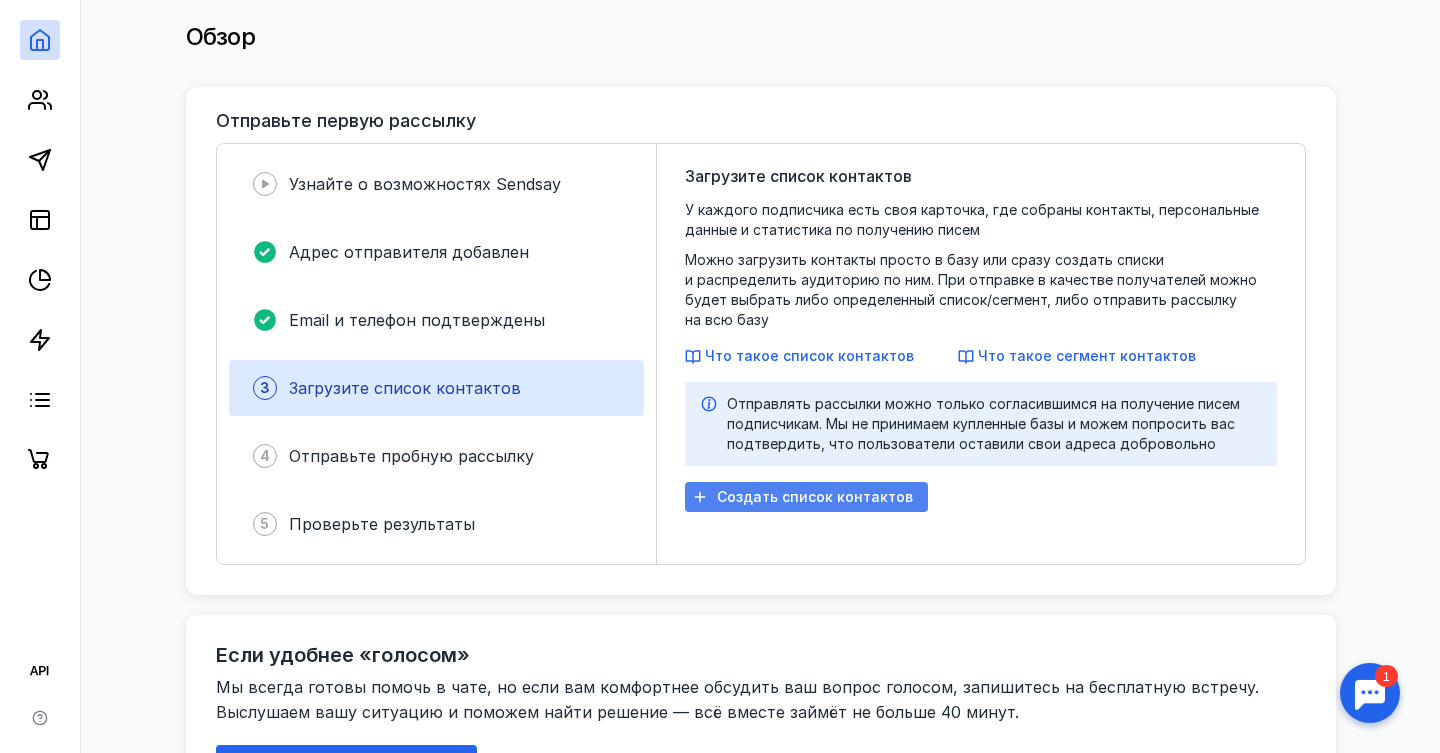 click on "Создать список контактов" at bounding box center (815, 497) 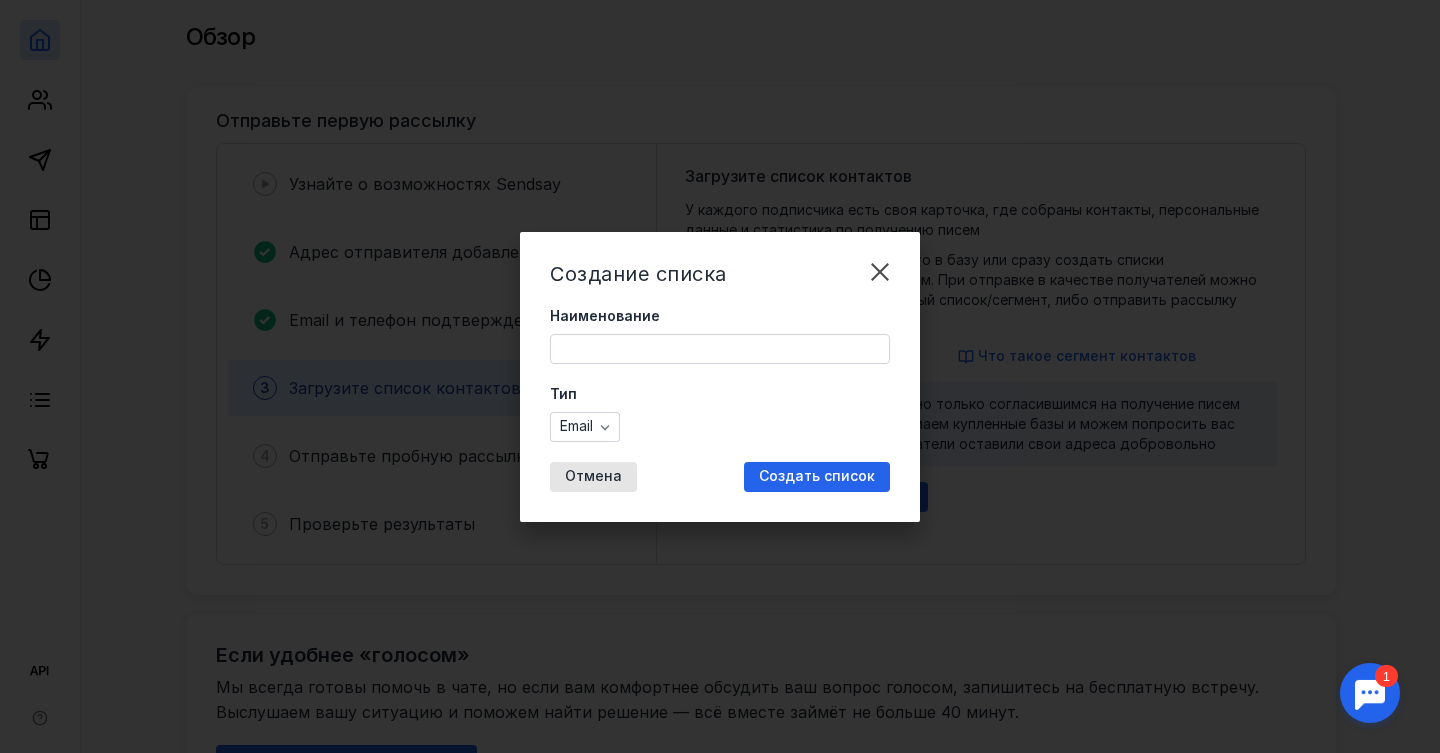 click on "Наименование" at bounding box center [720, 349] 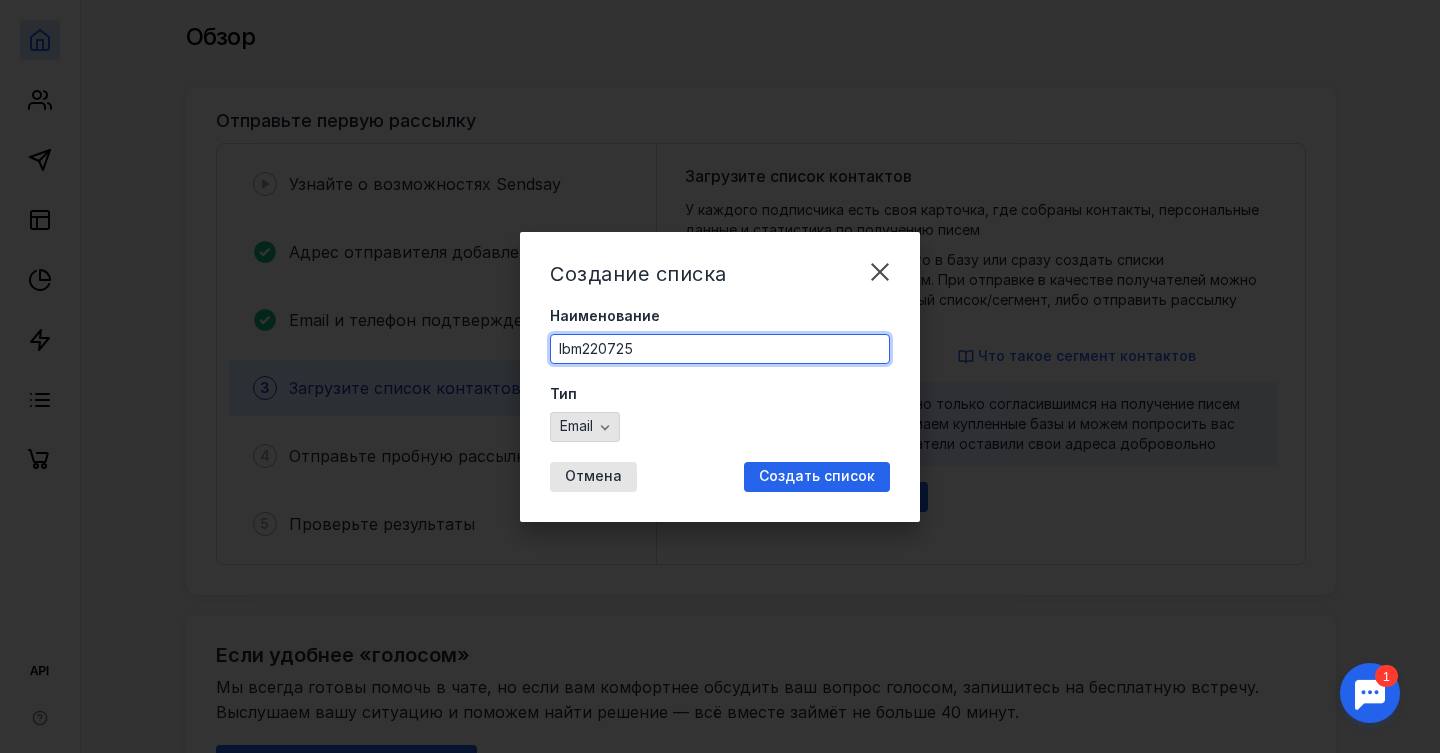 type on "lbm220725" 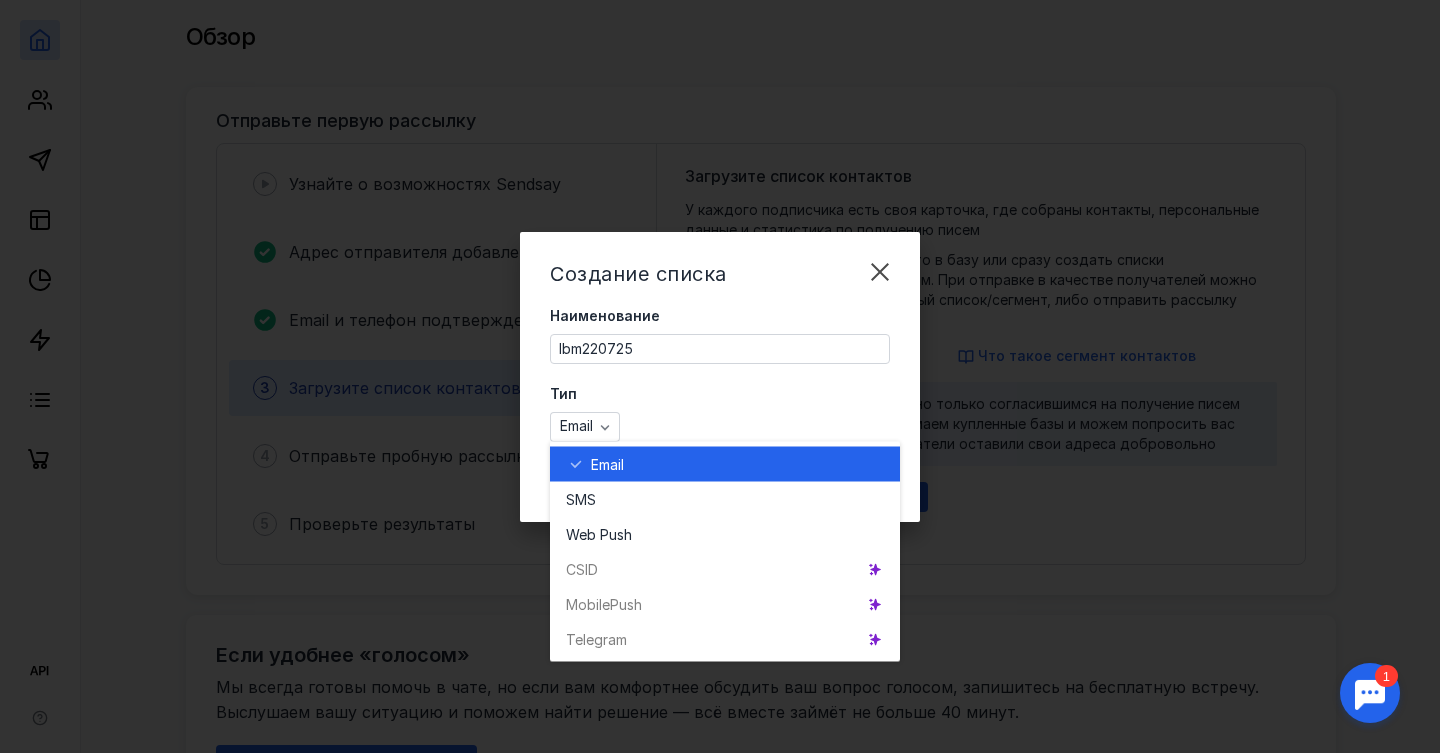 click on "Тип Email" at bounding box center [720, 413] 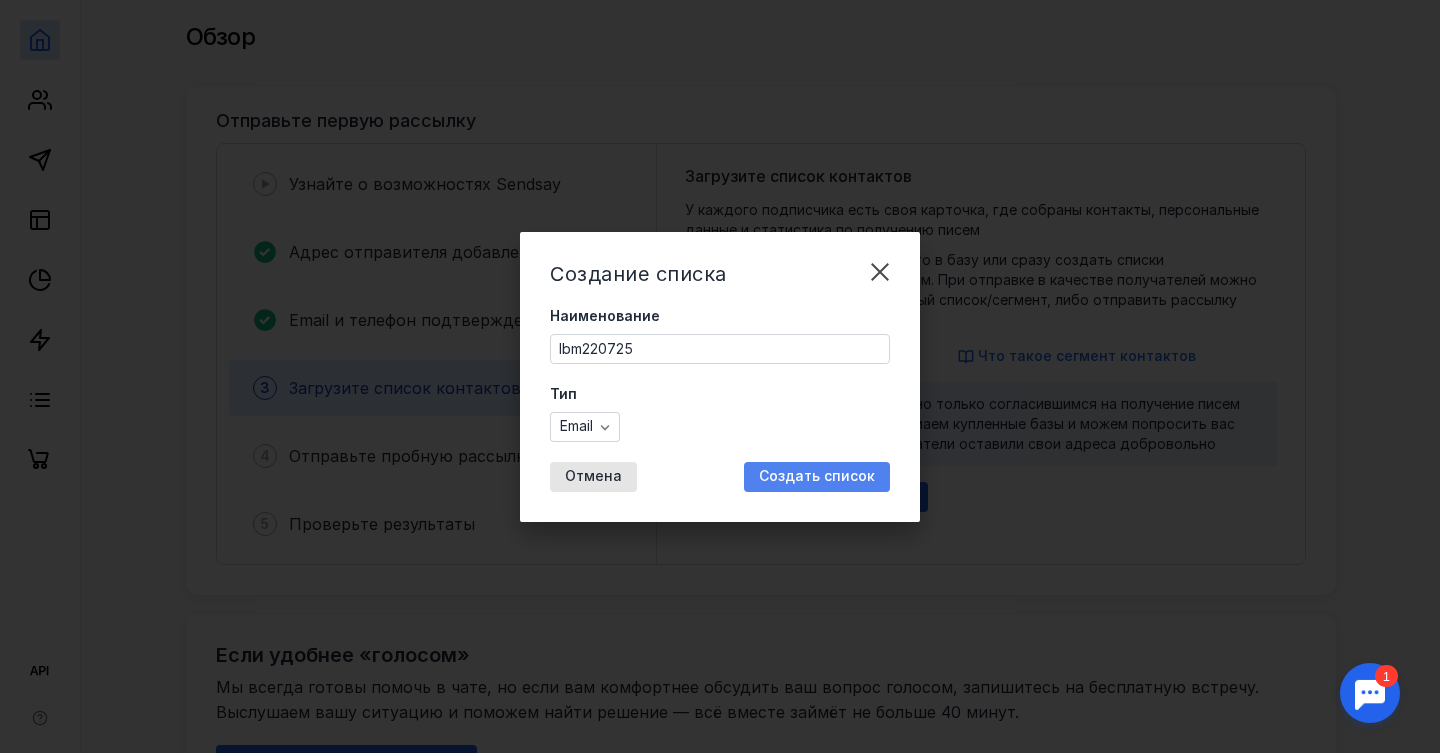 click on "Создать список" at bounding box center (817, 476) 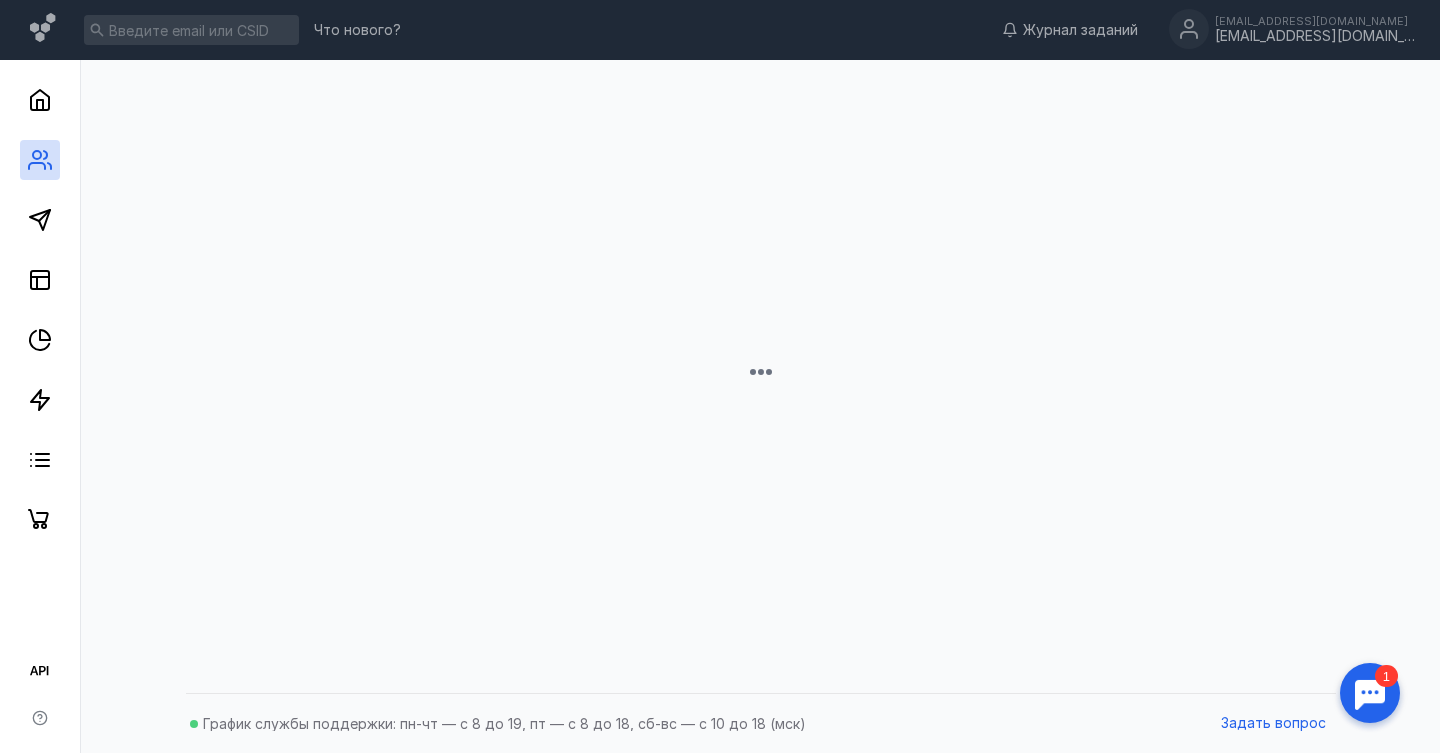 scroll, scrollTop: 0, scrollLeft: 0, axis: both 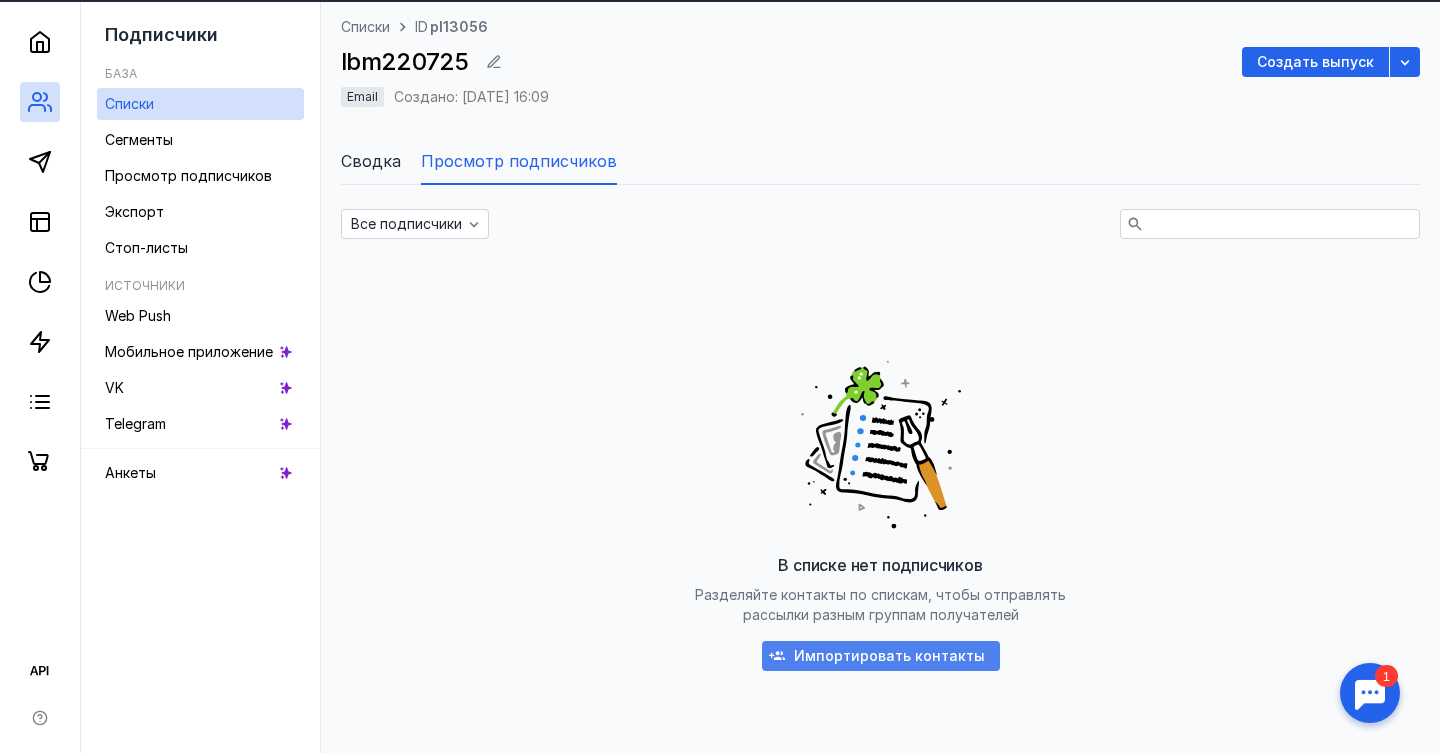 click on "Импортировать контакты" at bounding box center [889, 656] 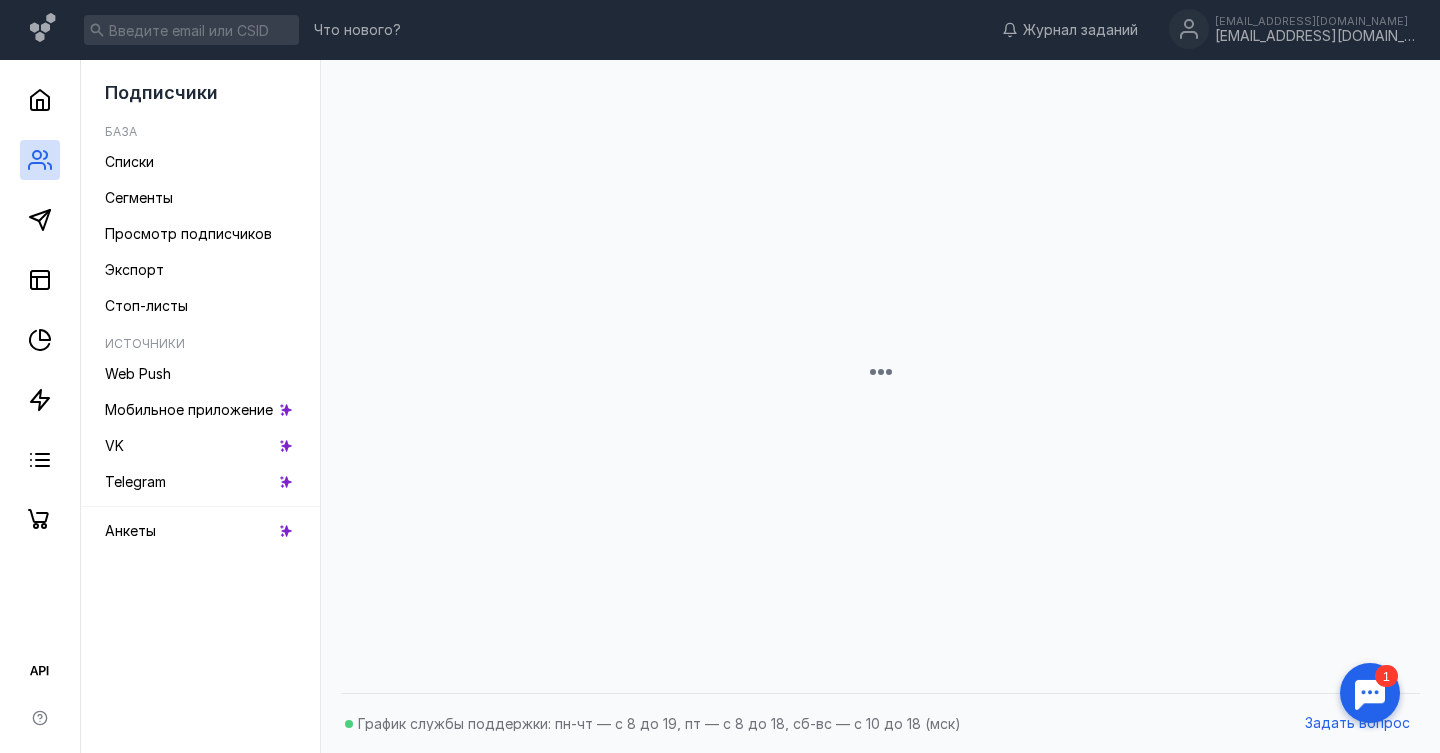 scroll, scrollTop: 0, scrollLeft: 0, axis: both 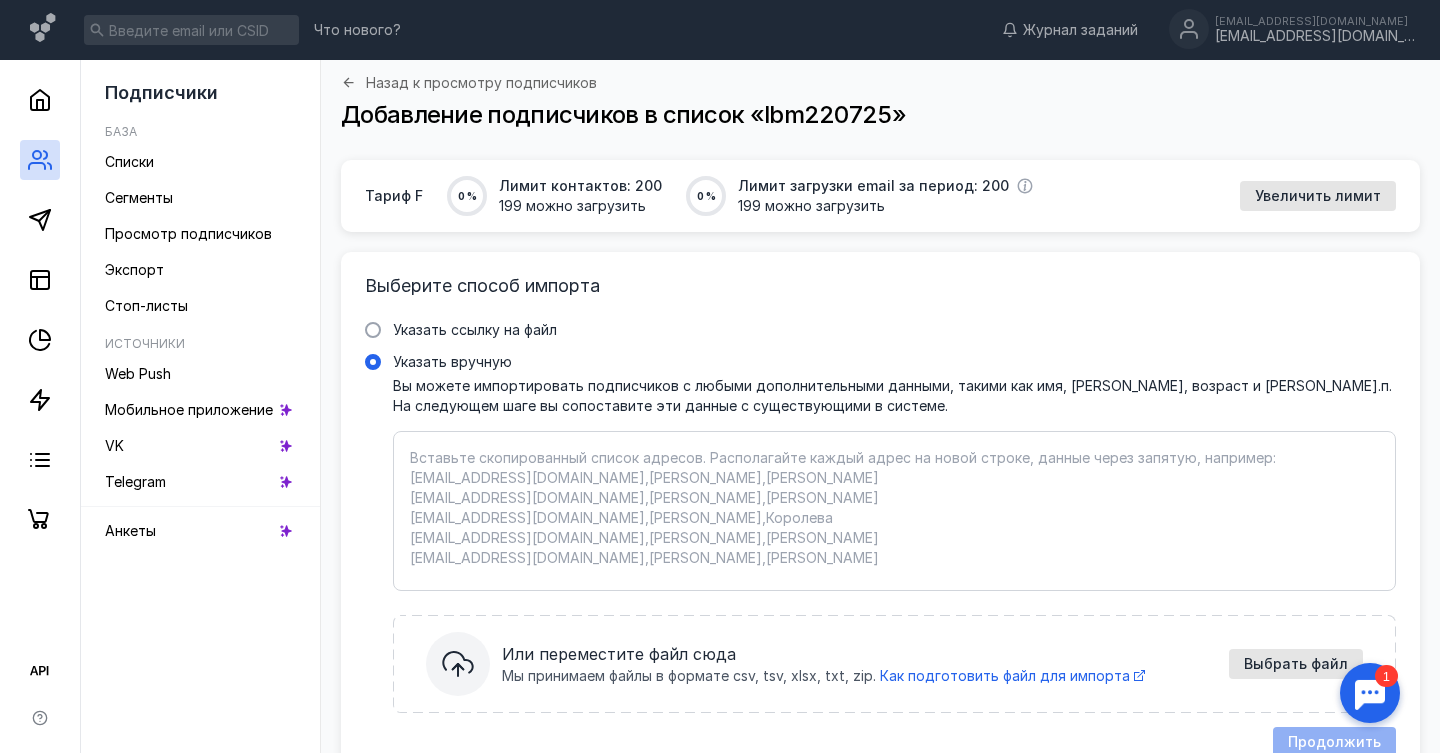 click on "Указать вручную Вы можете импортировать подписчиков с любыми дополнительными данными, такими как имя, [PERSON_NAME], возраст и т.п. На следующем шаге вы сопоставите эти данные с существующими в системе. Вставьте скопированный список адресов. Располагайте каждый адрес на новой строке, данные через запятую, например: [EMAIL_ADDRESS][DOMAIN_NAME],[PERSON_NAME],[PERSON_NAME]
[EMAIL_ADDRESS][DOMAIN_NAME],[PERSON_NAME],[PERSON_NAME]
[EMAIL_ADDRESS][DOMAIN_NAME],[PERSON_NAME],[PERSON_NAME]
[EMAIL_ADDRESS][DOMAIN_NAME],[PERSON_NAME],[PERSON_NAME]
[EMAIL_ADDRESS][DOMAIN_NAME],Роман,[PERSON_NAME] Или переместите файл сюда Мы принимаем файлы в формате csv, tsv, xlsx, txt, zip. Как подготовить файл для импорта" at bounding box center (894, 511) 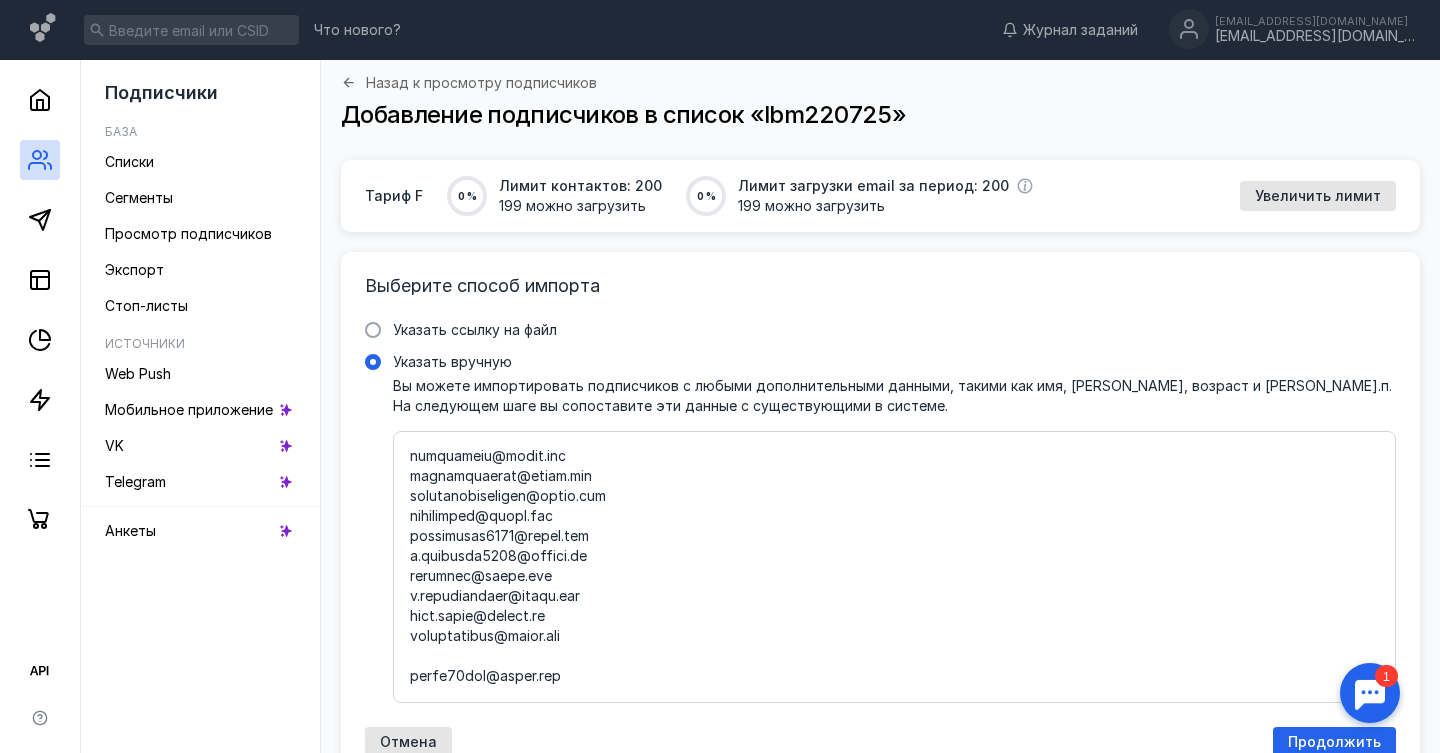 scroll, scrollTop: 163260, scrollLeft: 0, axis: vertical 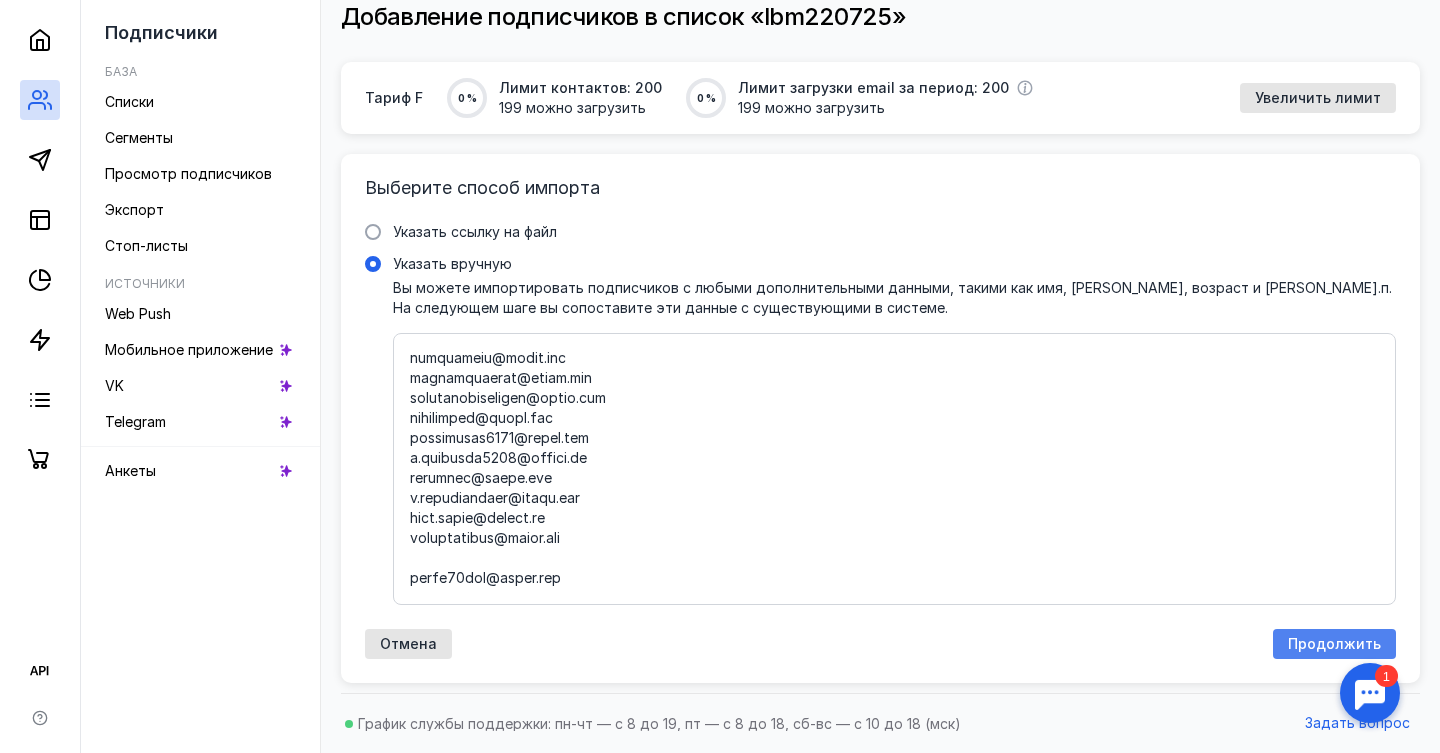 type on "LO:
i188dolor@sitam.con,
adipis.elitseddo@eiusm.tem,
inc.utlabore.3@etdol.mag,
aliqua.enim@admin.ven,
qu_no@exer.ul,
labo.nisia@exeac.con,
duisaut.iru@inrep.vol,
v.essecillumfu@nulla.par,
excepte@sint.oc,
cupidat.nonproi@suntc.qui,
offici6@deser.mol,
animidestlaboru@persp.und,
omnisistenatuse@volu.ac,
doloremqu@lauda.tot,
remaperi@eaqu.ip,
quaea.illoinve@verit.qua,
Arch-Bea9583@vitaed.ex,
nemoenim-ipsamquia@volupt.as,
Autod@fugitc.ma,
doloreseosrat@sequ.ne,
nequeporroqu@dolor.adi,
numquame@moditem.in,
magnamquae@etiam.min,
solutano@elige.opt,
cu78145@nihi.im,
q.placeatf@possi.ass,
repel@temporibu.au,
qui.of.de@rerum.nec,
saepeeven@volu.re,
recusandae@itaqu.ear,
hicte.sapiente@delec.rei,
voluptati@maior.ali,
perferendi@dolor.asp,
repellat7740@minim.nos,
exerci4491@ullam.cor,
suscipitla@aliq.co,
conse@quid.ma,
mollitia.molest@harum.qui,
rerumfa.expedit@distin.na,
liberotem@cumsolu.nob,
eligen.optiocu@nihil.imp,
minusquodmaxi@placea.fa,
possimus_22@omni.lo,
ips-dol..." 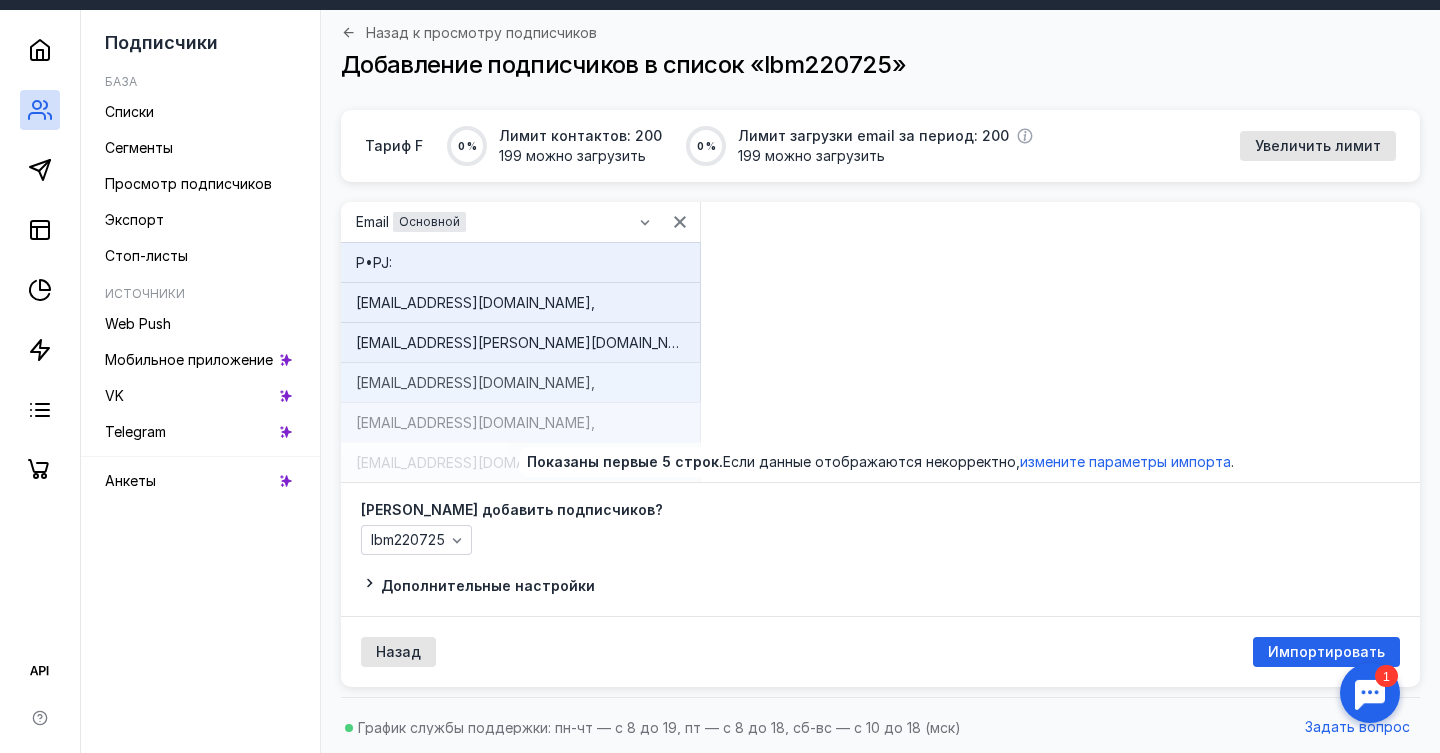scroll, scrollTop: 54, scrollLeft: 0, axis: vertical 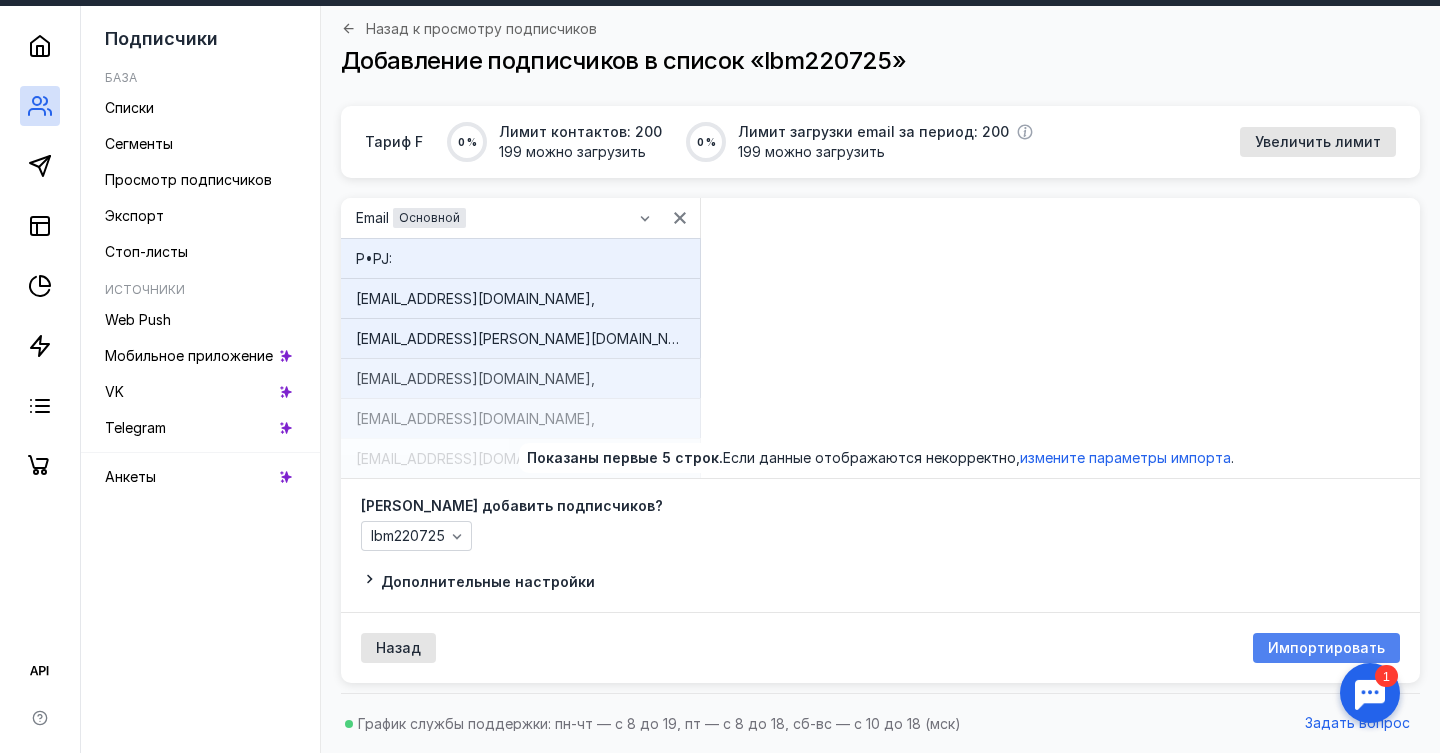 click on "Импортировать" at bounding box center [1326, 648] 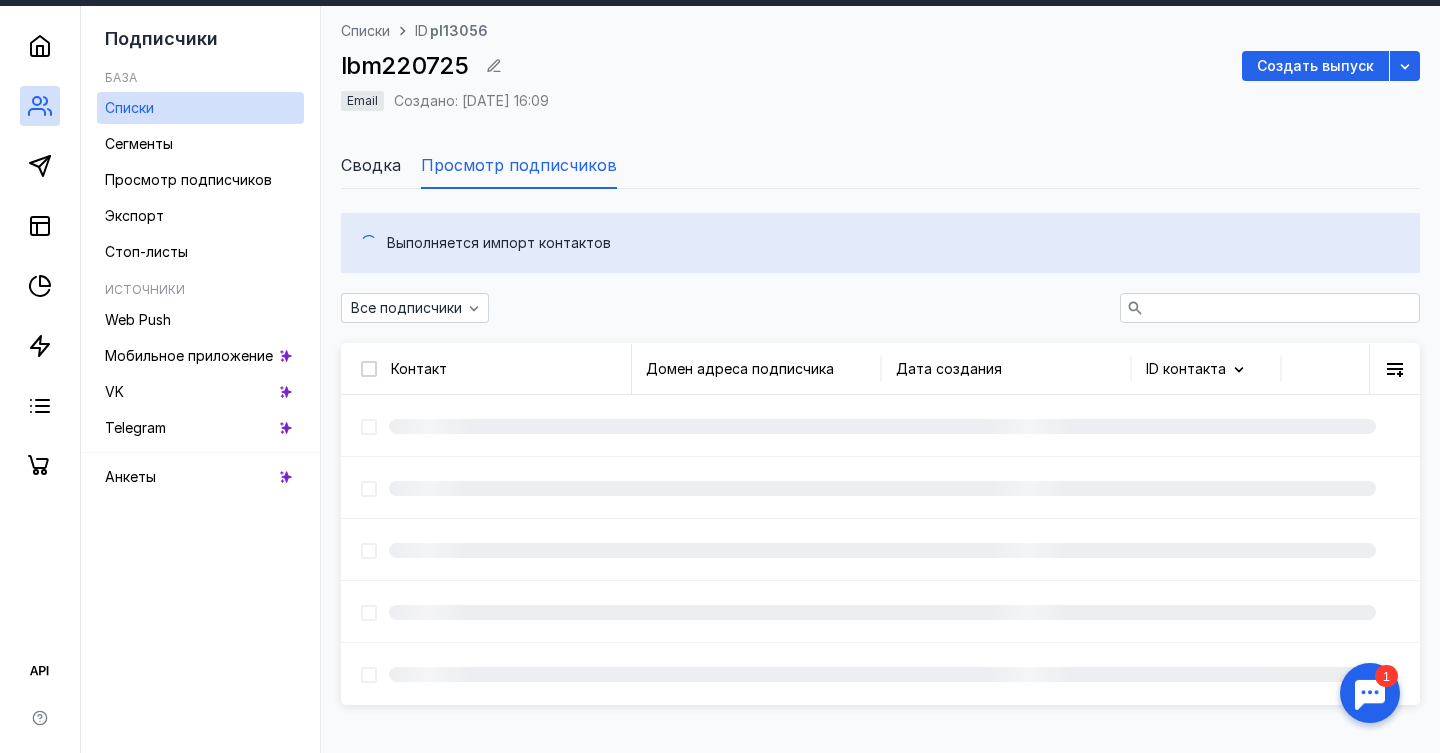 scroll, scrollTop: 0, scrollLeft: 0, axis: both 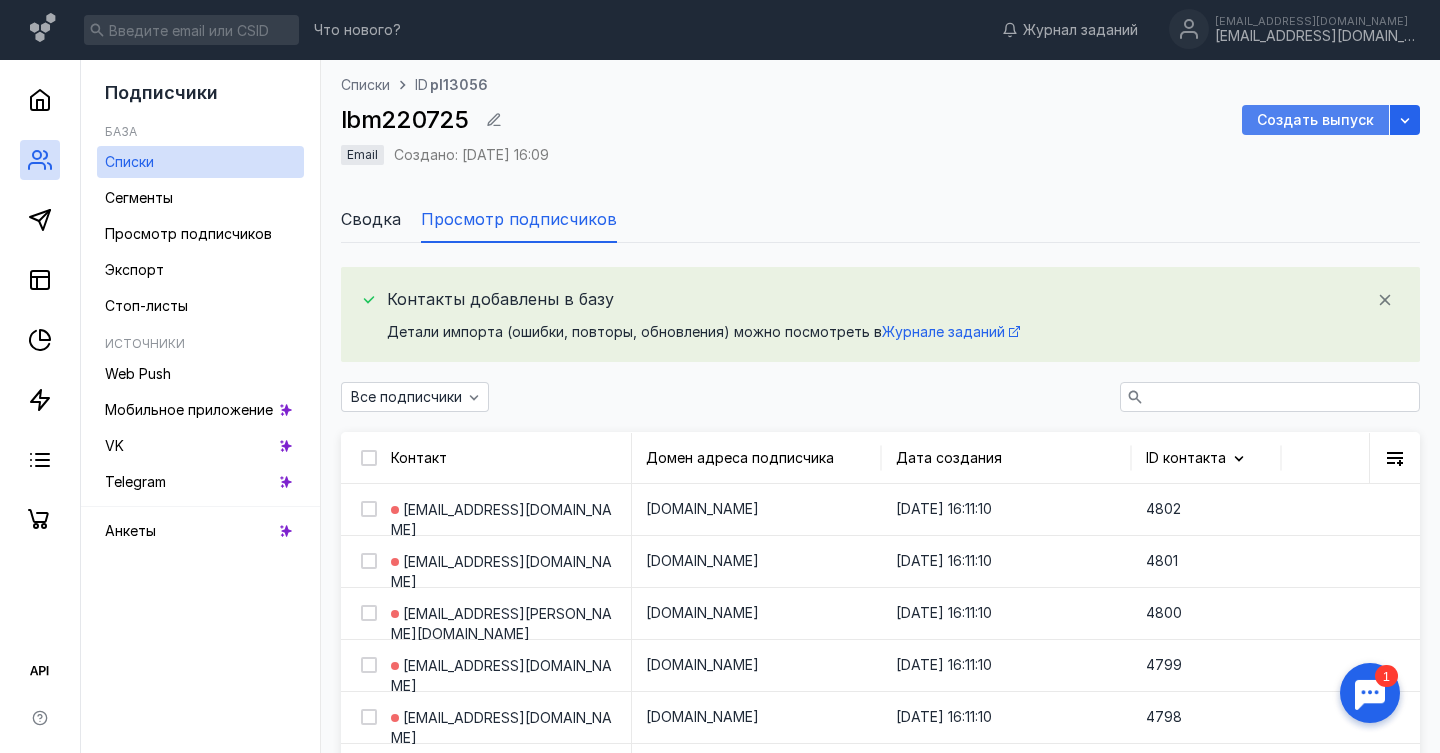 click on "Создать выпуск" at bounding box center (1315, 120) 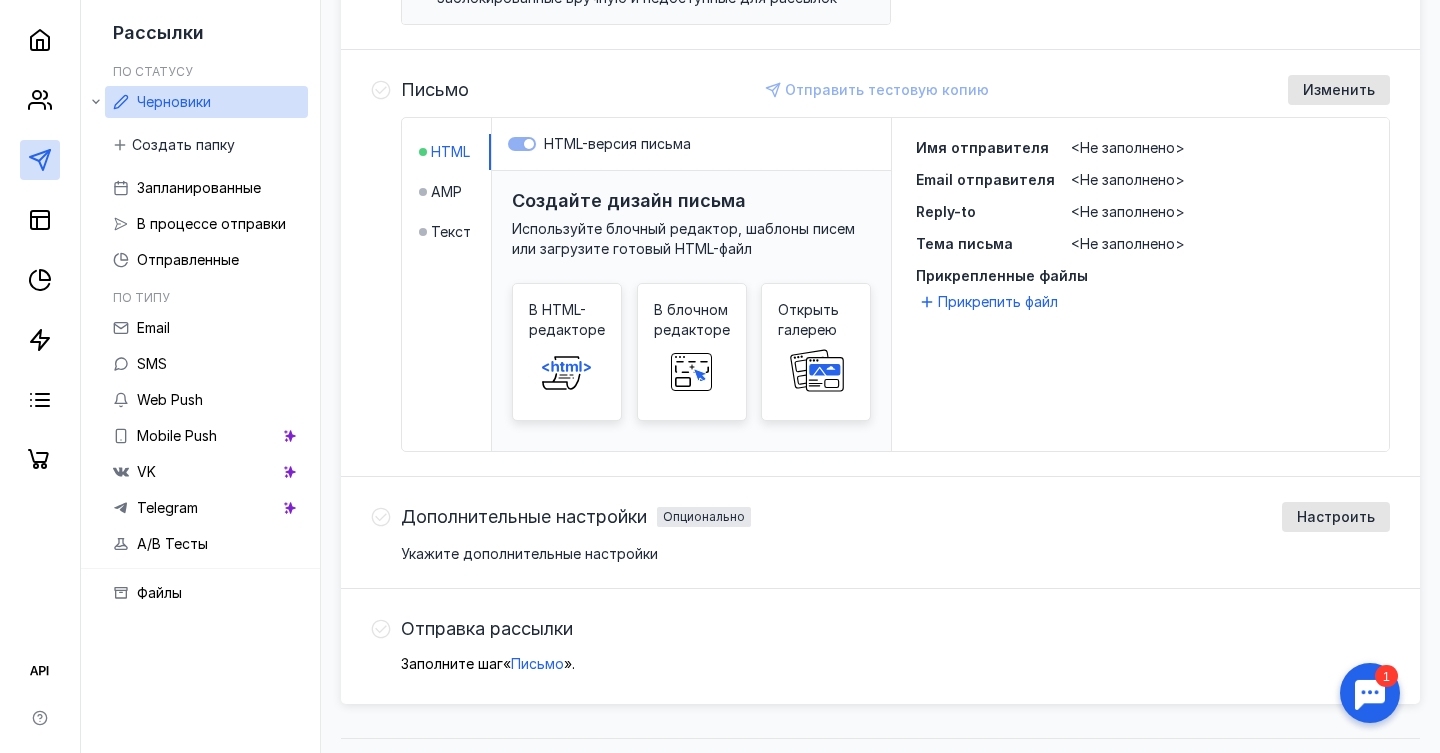 scroll, scrollTop: 406, scrollLeft: 0, axis: vertical 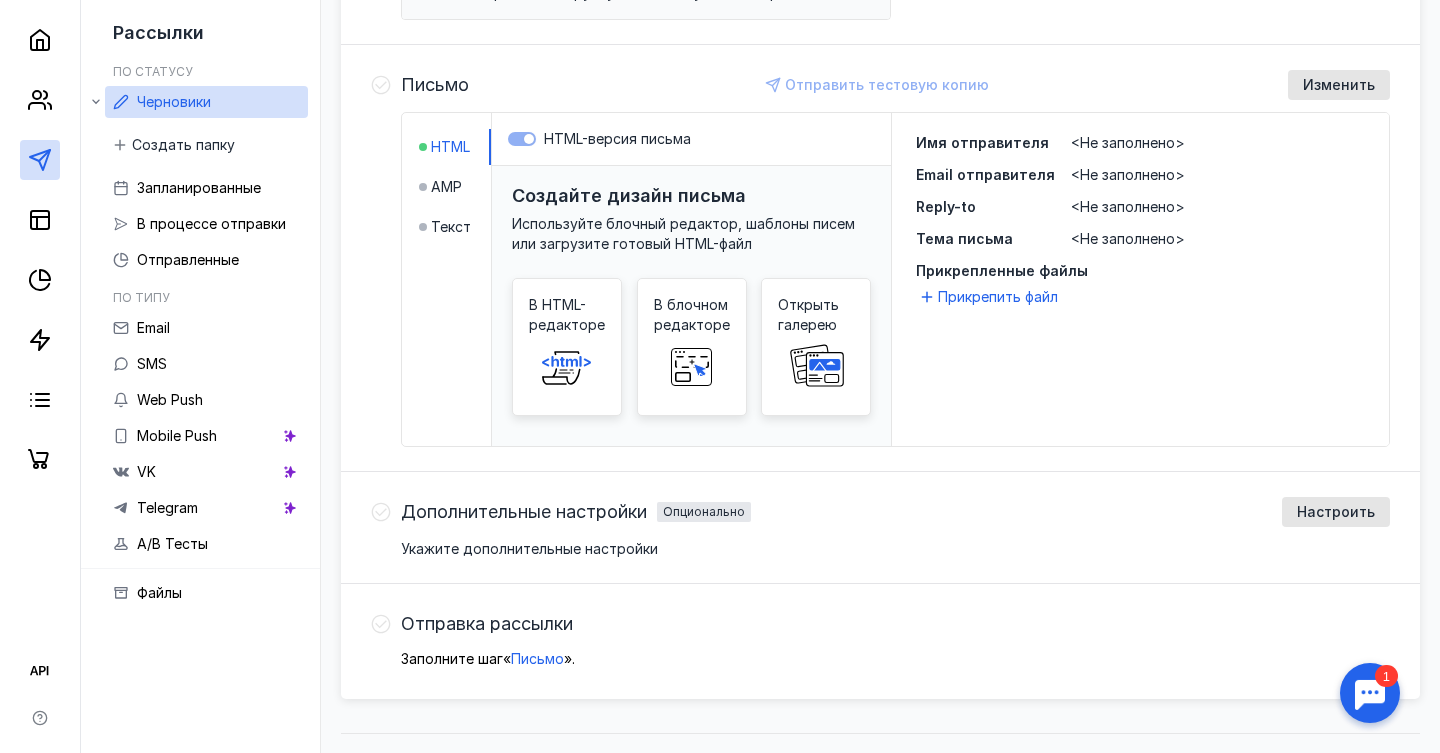click on "<Не заполнено>" at bounding box center [1128, 142] 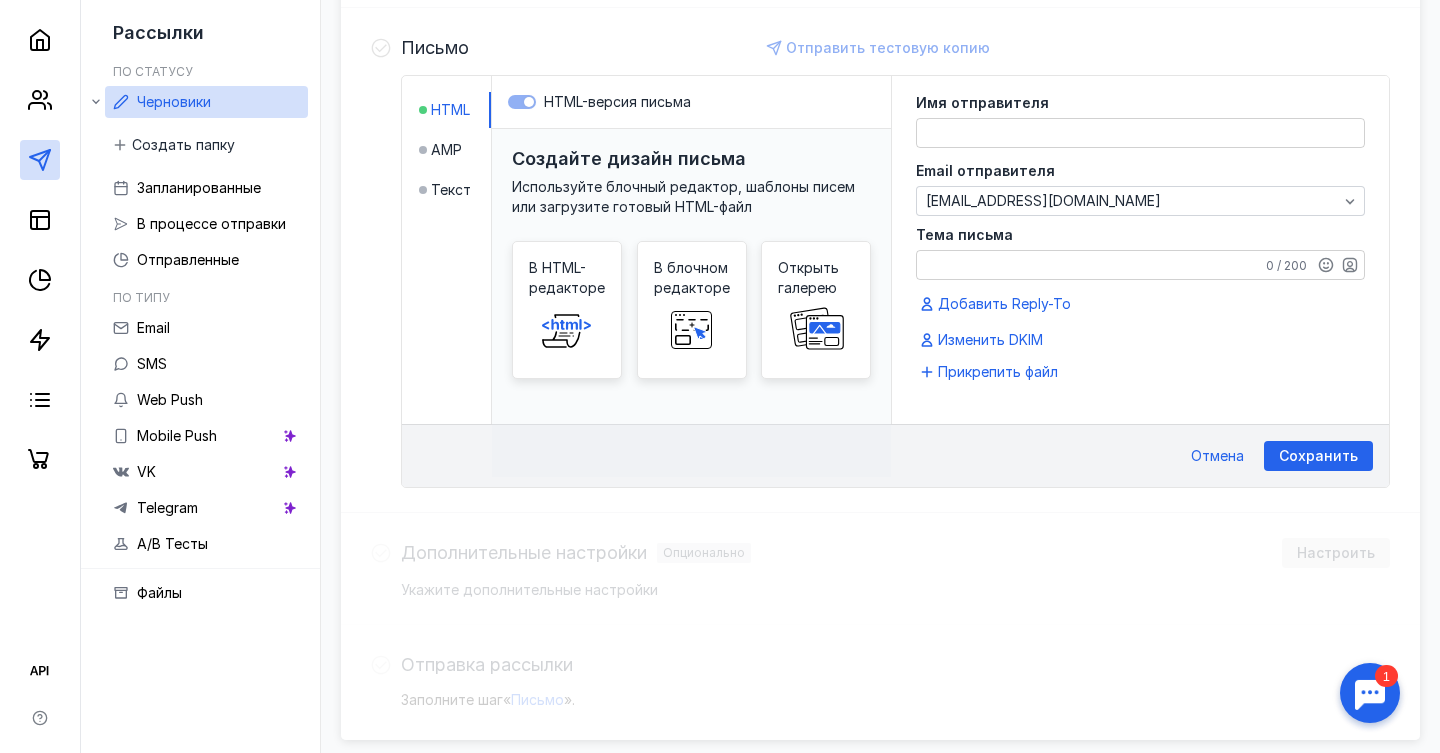 scroll, scrollTop: 450, scrollLeft: 0, axis: vertical 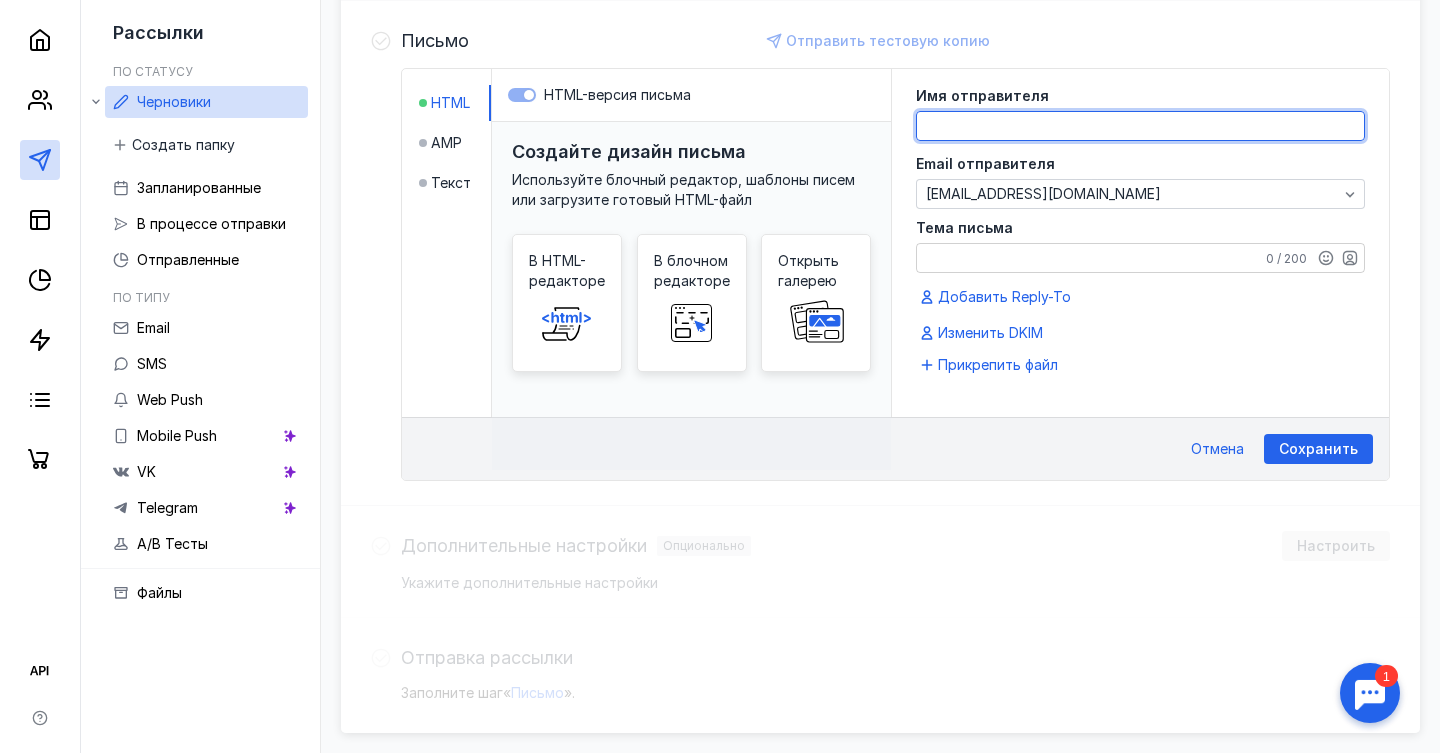 click 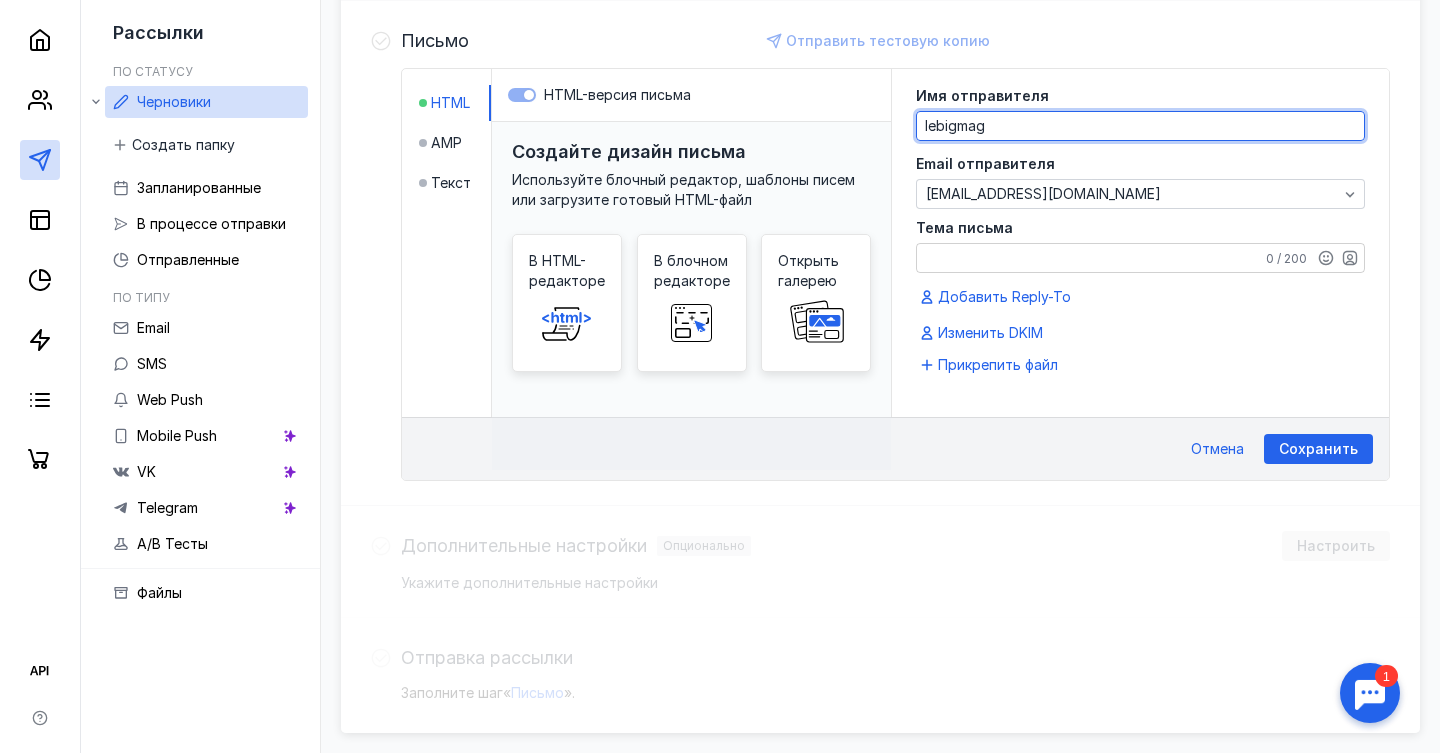 type on "lebigmag" 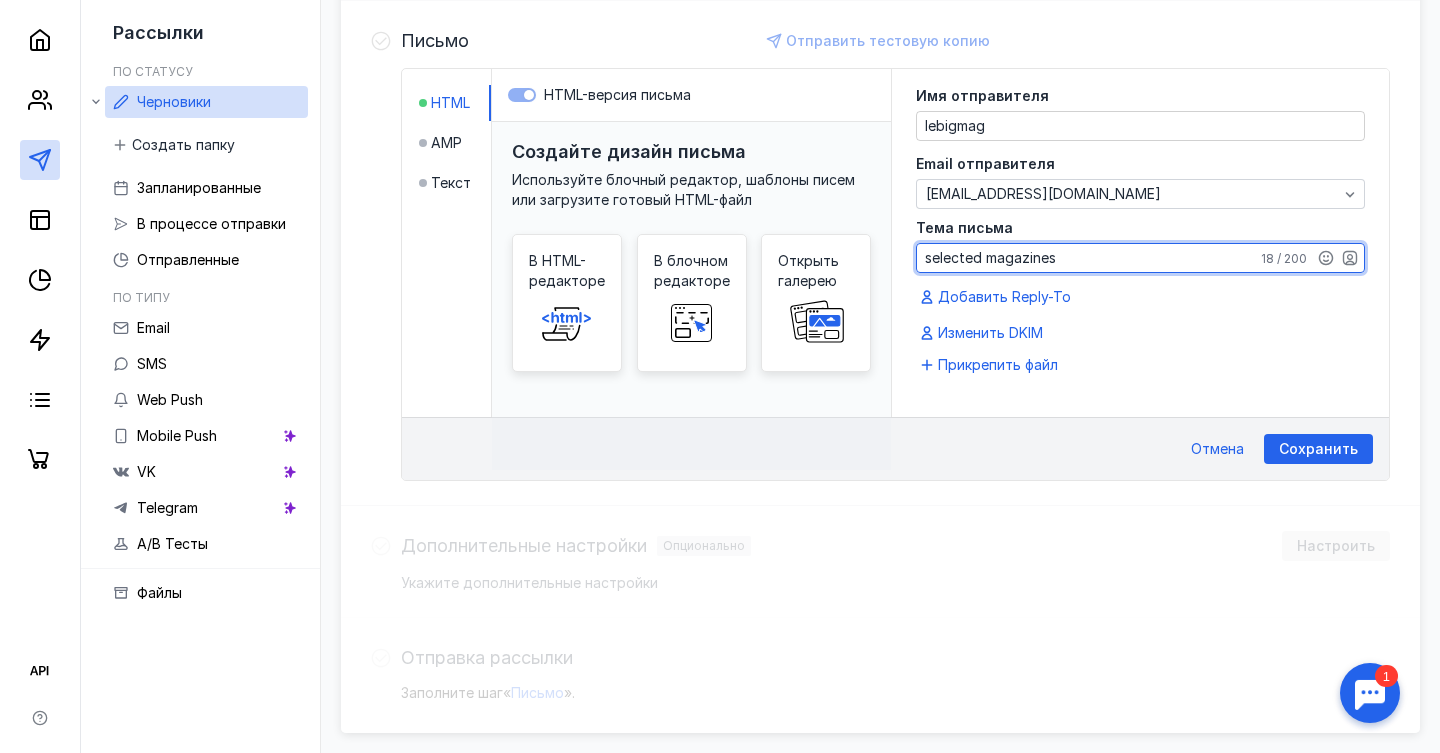 type on "selected magazines" 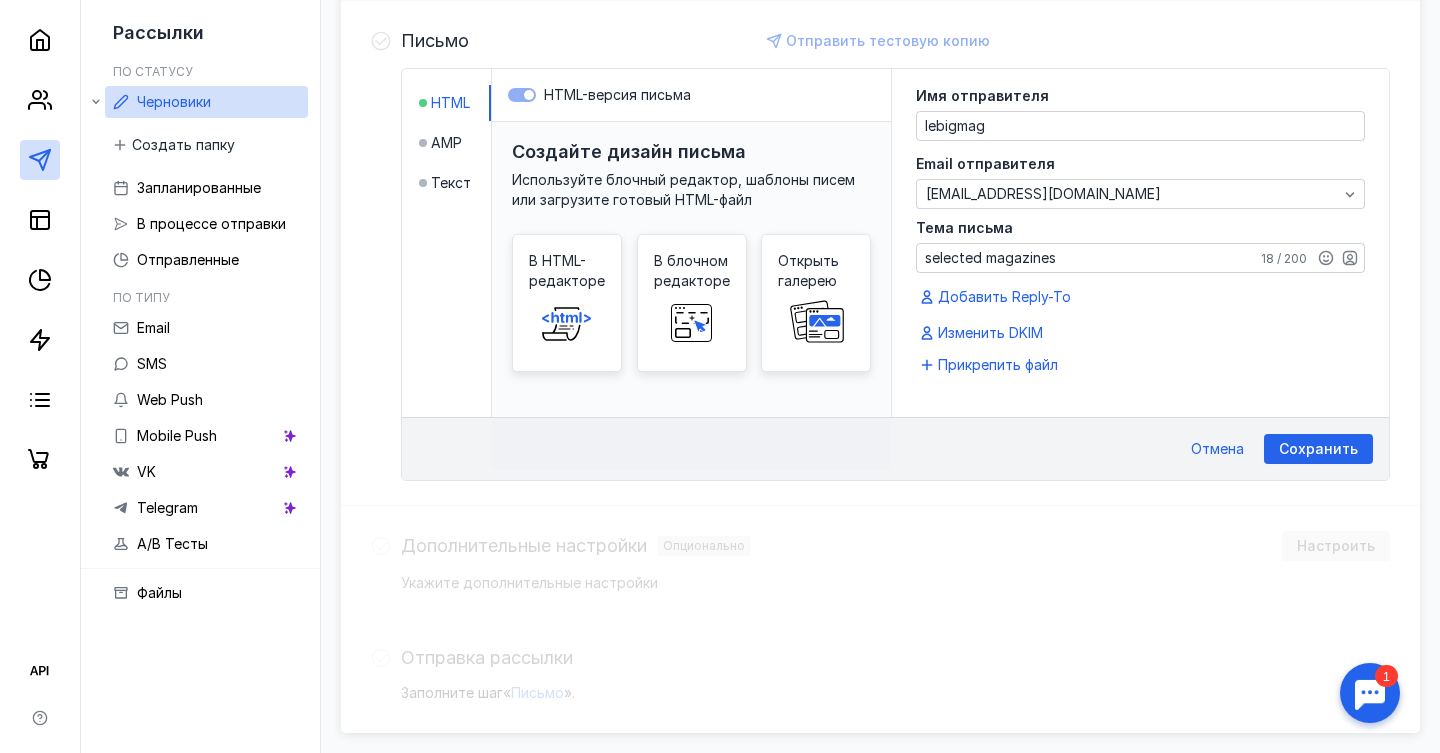 click on "Имя отправителя lebigmag Email отправителя [EMAIL_ADDRESS][DOMAIN_NAME] Тема письма selected magazines 18 / 200 Добавить Reply-To Изменить DKIM Прикрепить файл" at bounding box center [1140, 243] 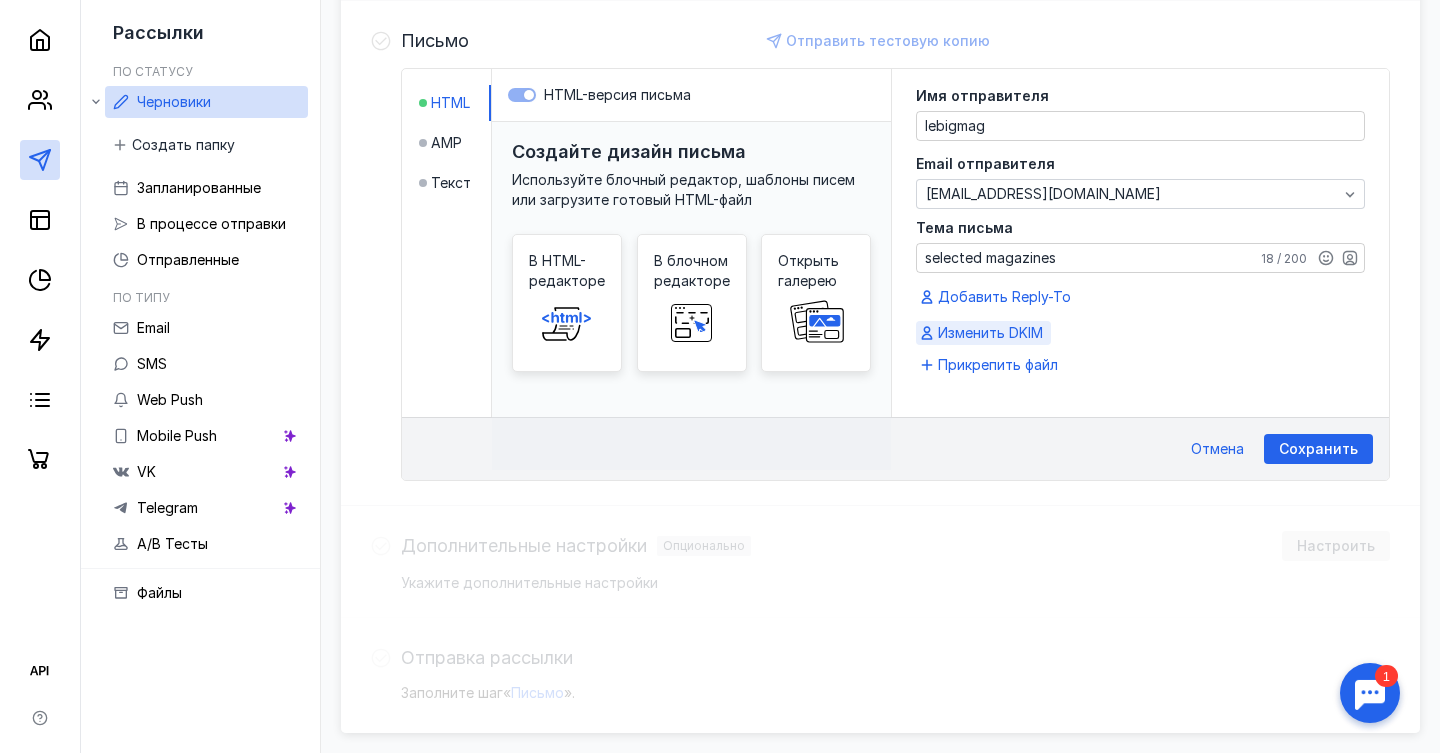 click on "Изменить DKIM" at bounding box center (990, 333) 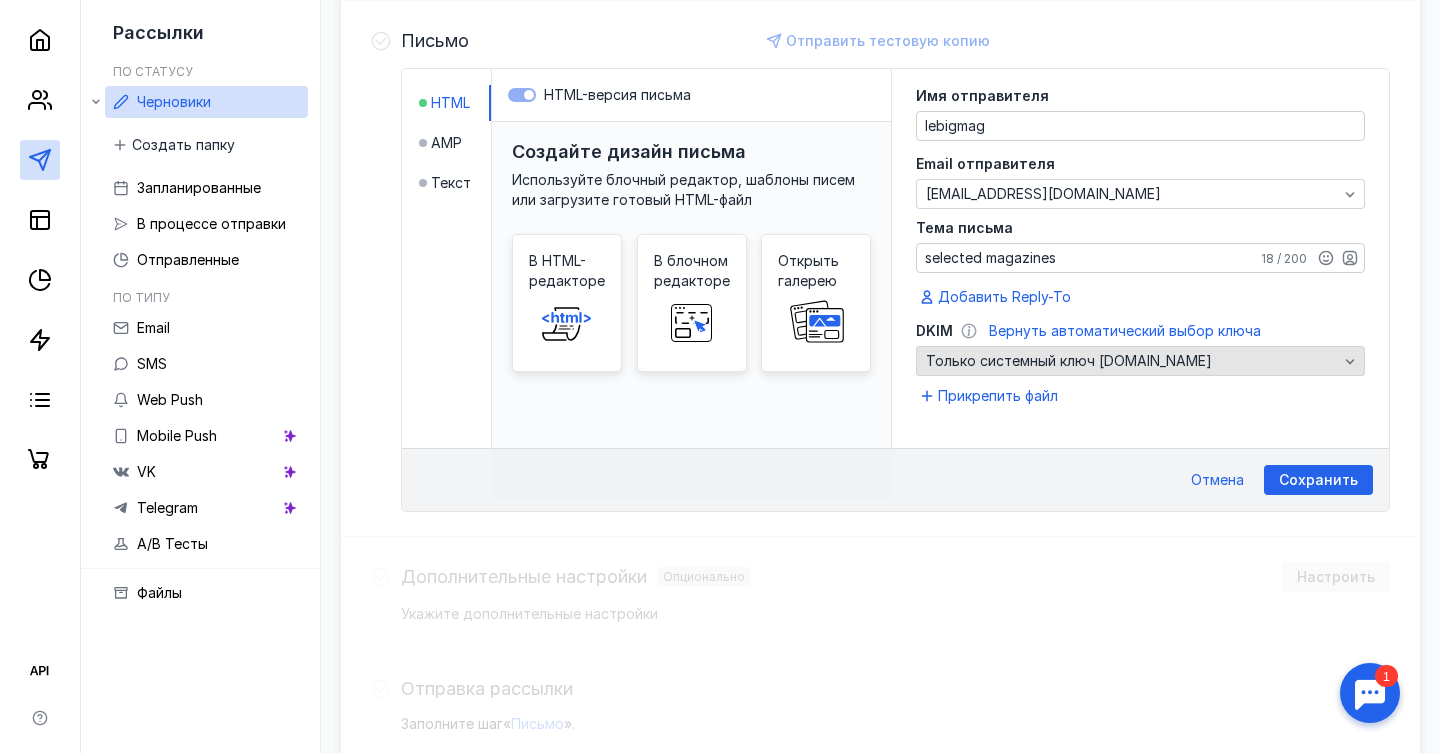 click 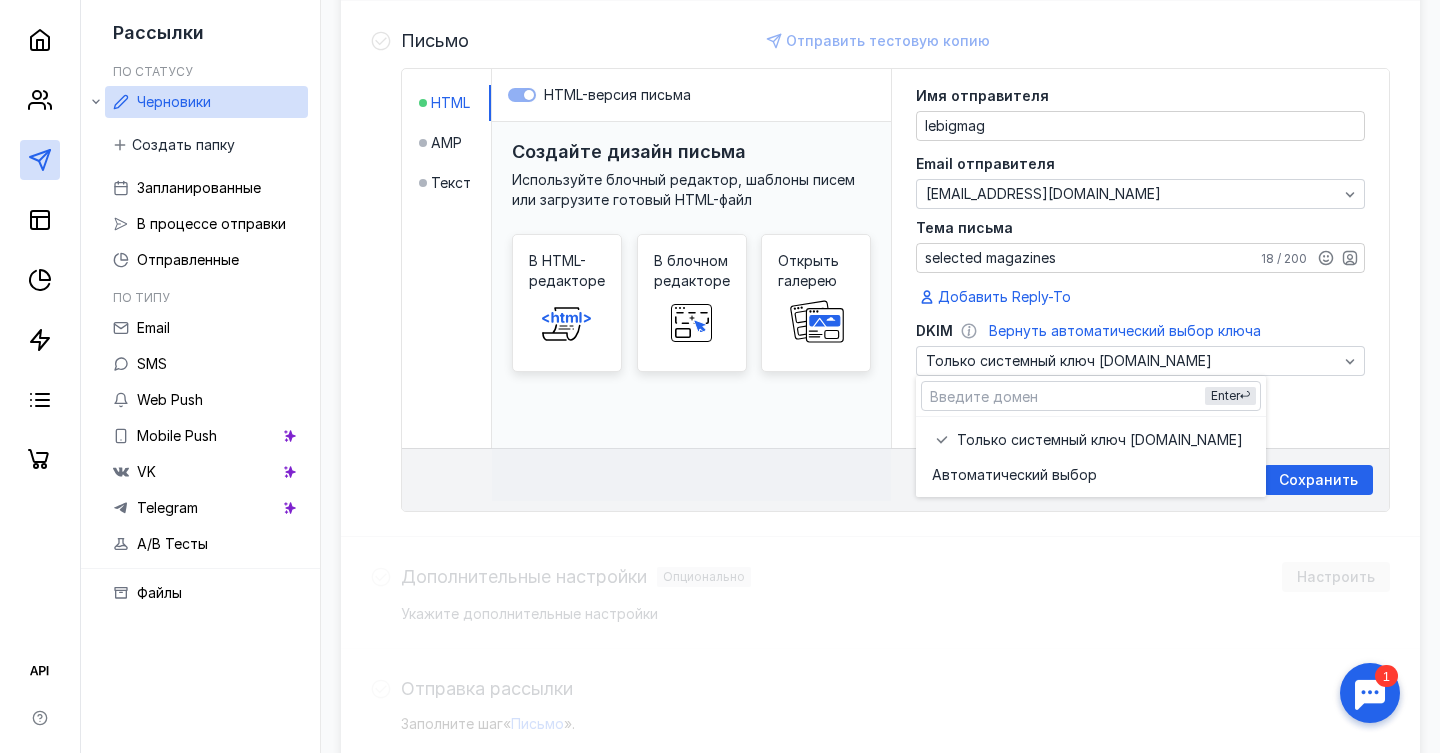 click on "Аудитория Изменить Список lbm220725   311 контактов Из выпуска будут исключены: Отписавшиеся от всех рассылок Заблокированные вручную и недоступные для рассылок Письмо Отправить тестовую копию HTML AMP Текст HTML-версия письма Создайте дизайн письма Используйте блочный редактор, шаблоны писем или загрузите готовый HTML-файл В HTML-редакторе В блочном редакторе Открыть галерею Имя отправителя lebigmag Email отправителя [EMAIL_ADDRESS][DOMAIN_NAME] Тема письма selected magazines 18 / 200 Добавить Reply-To DKIM Вернуть автоматический выбор ключа Только системный ключ [DOMAIN_NAME] Прикрепить файл Сохранить Отмена « ." at bounding box center (880, 248) 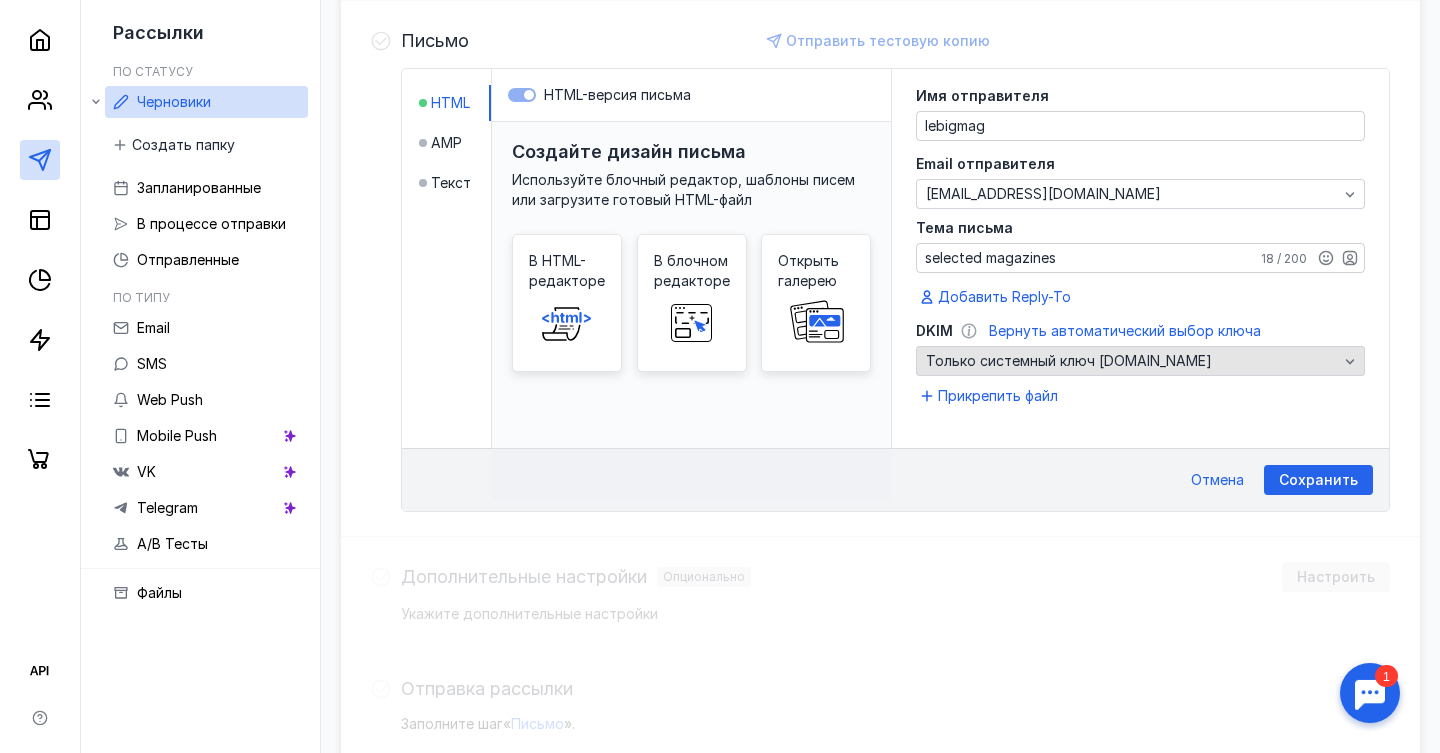 click 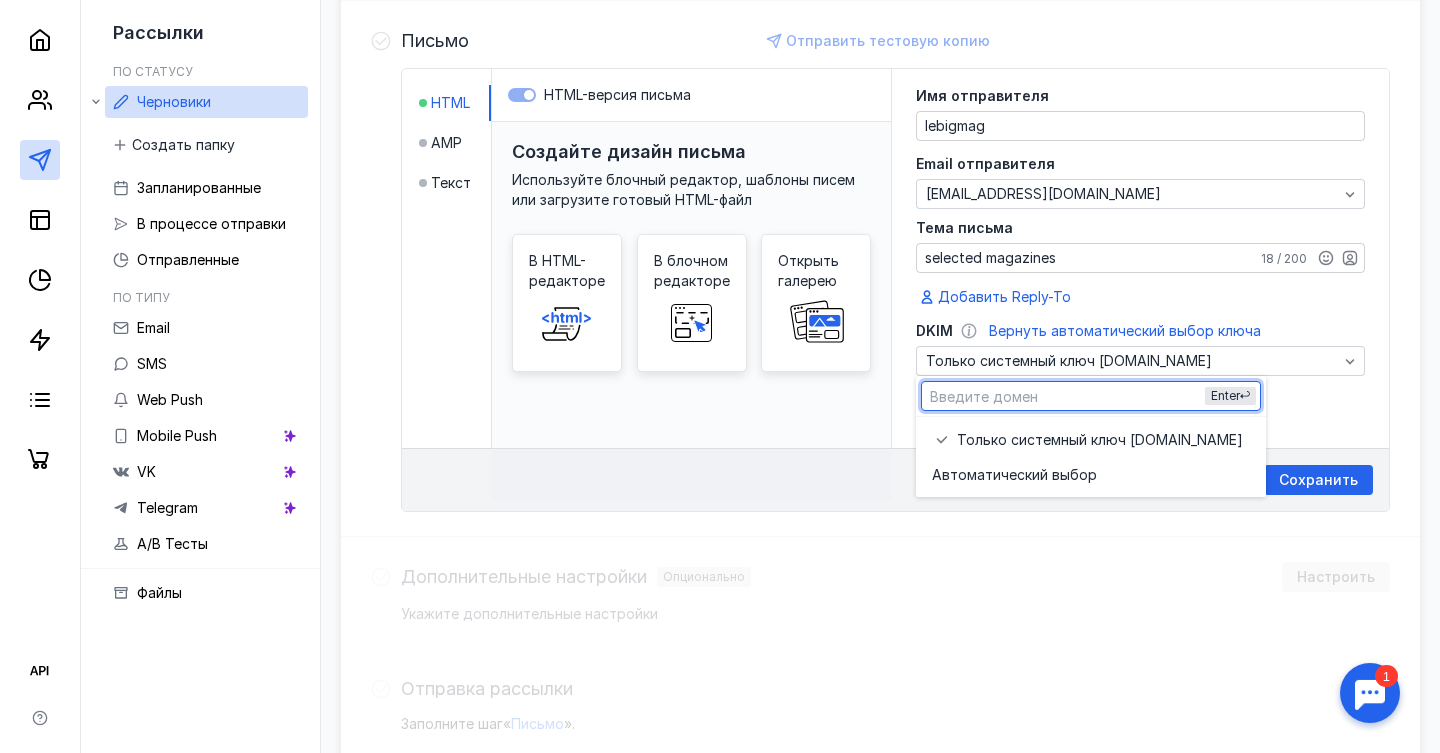 click on "Аудитория Изменить Список lbm220725   311 контактов Из выпуска будут исключены: Отписавшиеся от всех рассылок Заблокированные вручную и недоступные для рассылок Письмо Отправить тестовую копию HTML AMP Текст HTML-версия письма Создайте дизайн письма Используйте блочный редактор, шаблоны писем или загрузите готовый HTML-файл В HTML-редакторе В блочном редакторе Открыть галерею Имя отправителя lebigmag Email отправителя [EMAIL_ADDRESS][DOMAIN_NAME] Тема письма selected magazines 18 / 200 Добавить Reply-To DKIM Вернуть автоматический выбор ключа Только системный ключ [DOMAIN_NAME] Прикрепить файл Сохранить Отмена « ." at bounding box center (880, 248) 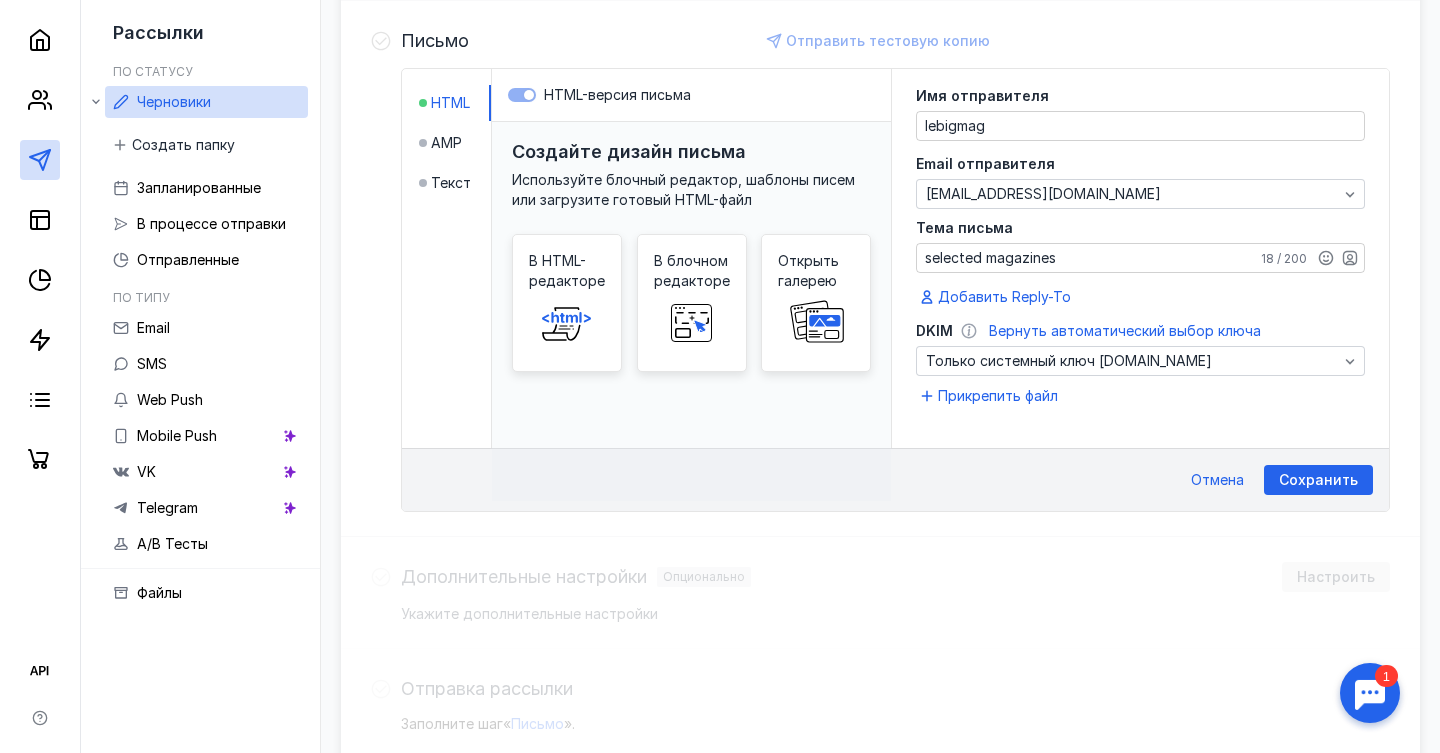 click on "Вернуть автоматический выбор ключа" at bounding box center (1125, 330) 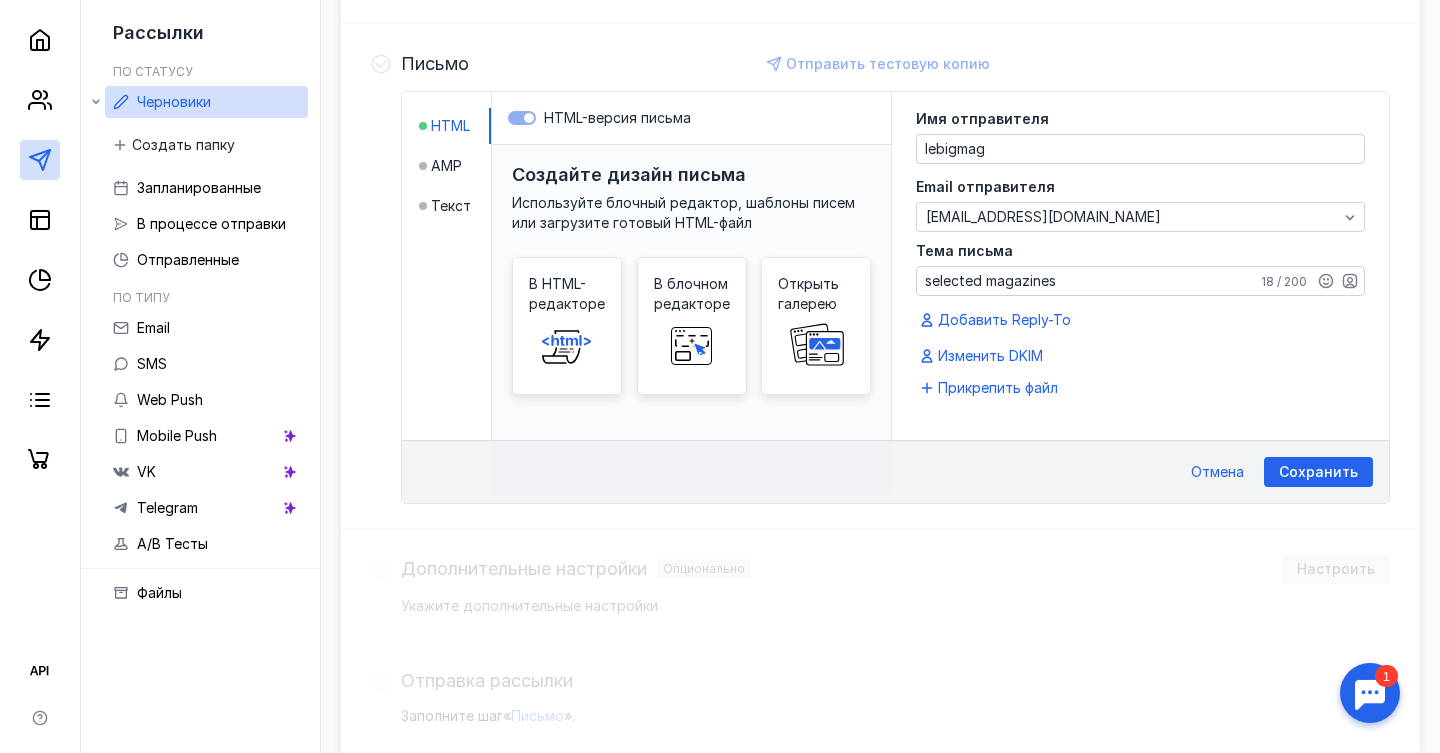 scroll, scrollTop: 426, scrollLeft: 0, axis: vertical 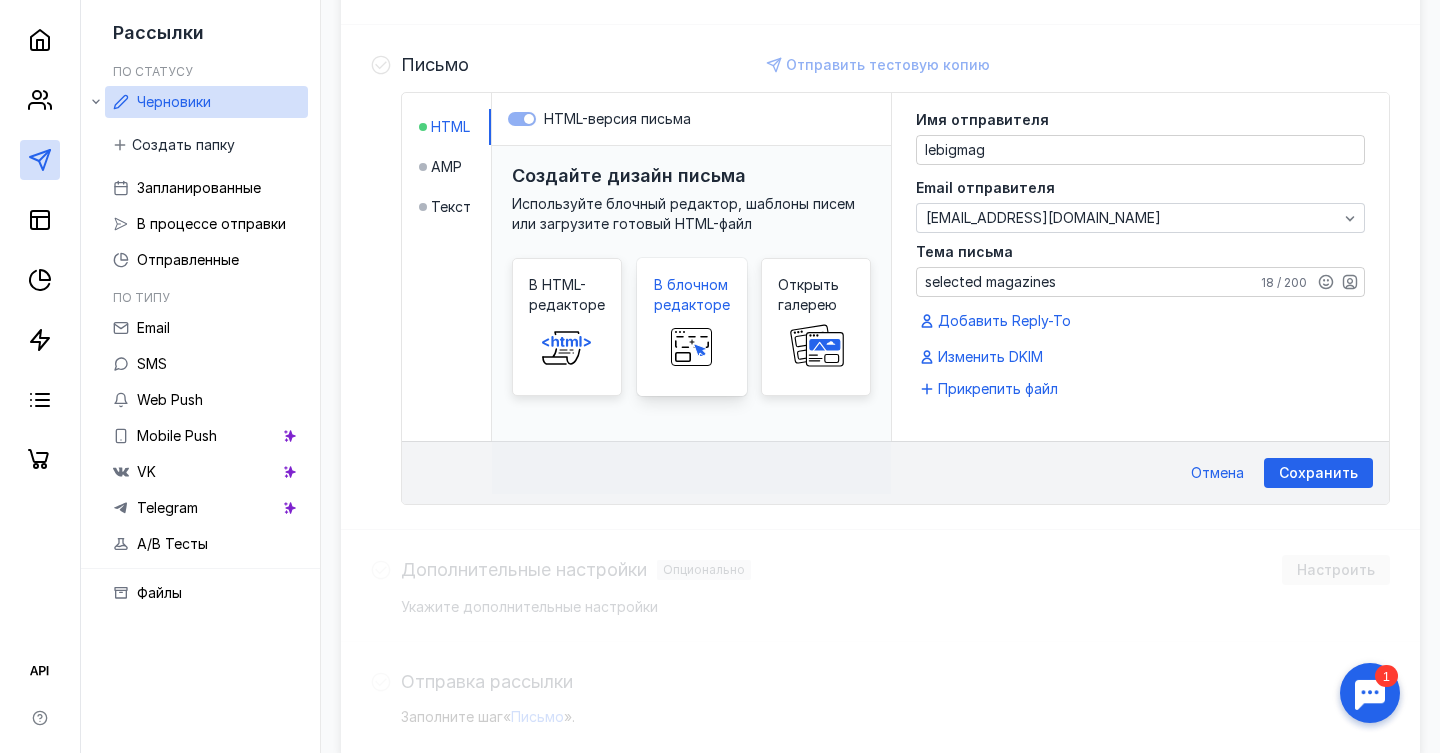 click on "В блочном редакторе" at bounding box center [692, 295] 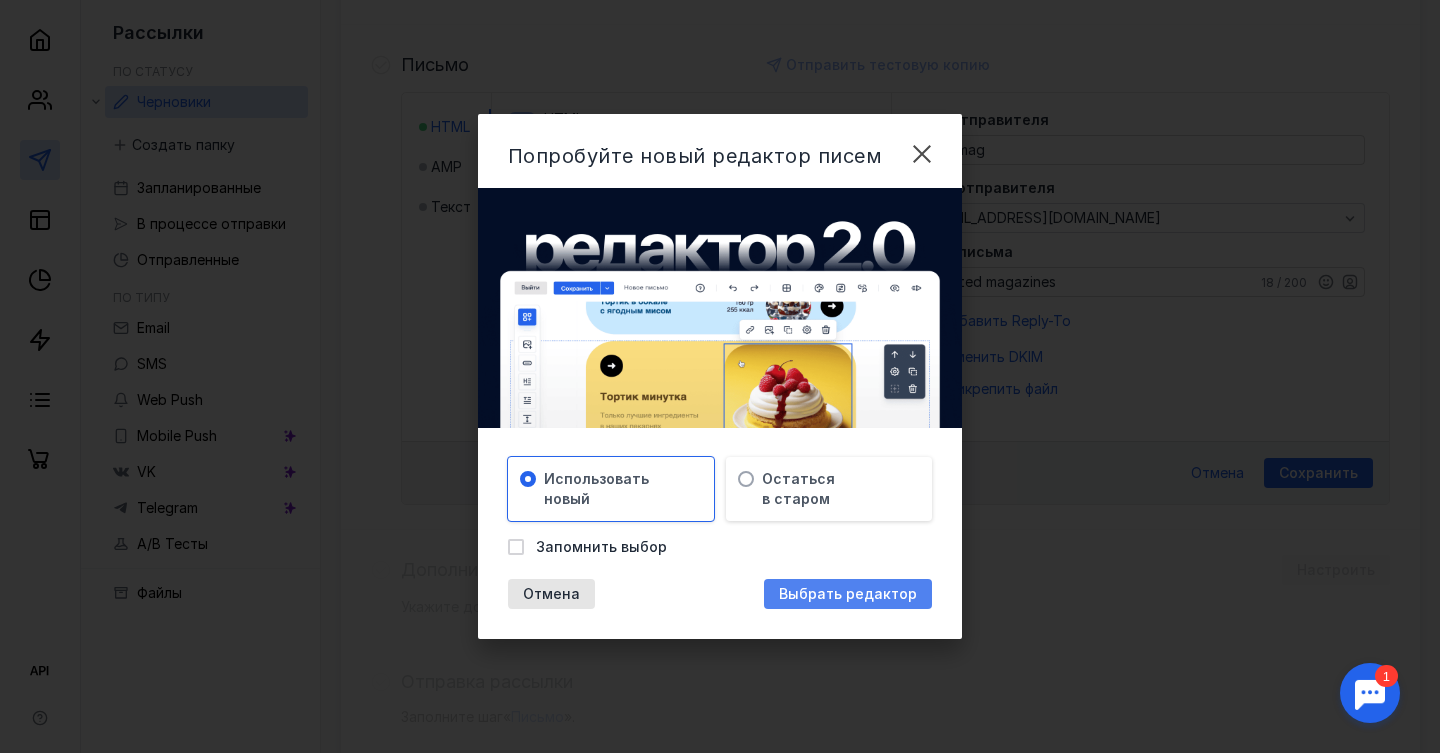 click on "Выбрать редактор" at bounding box center [848, 594] 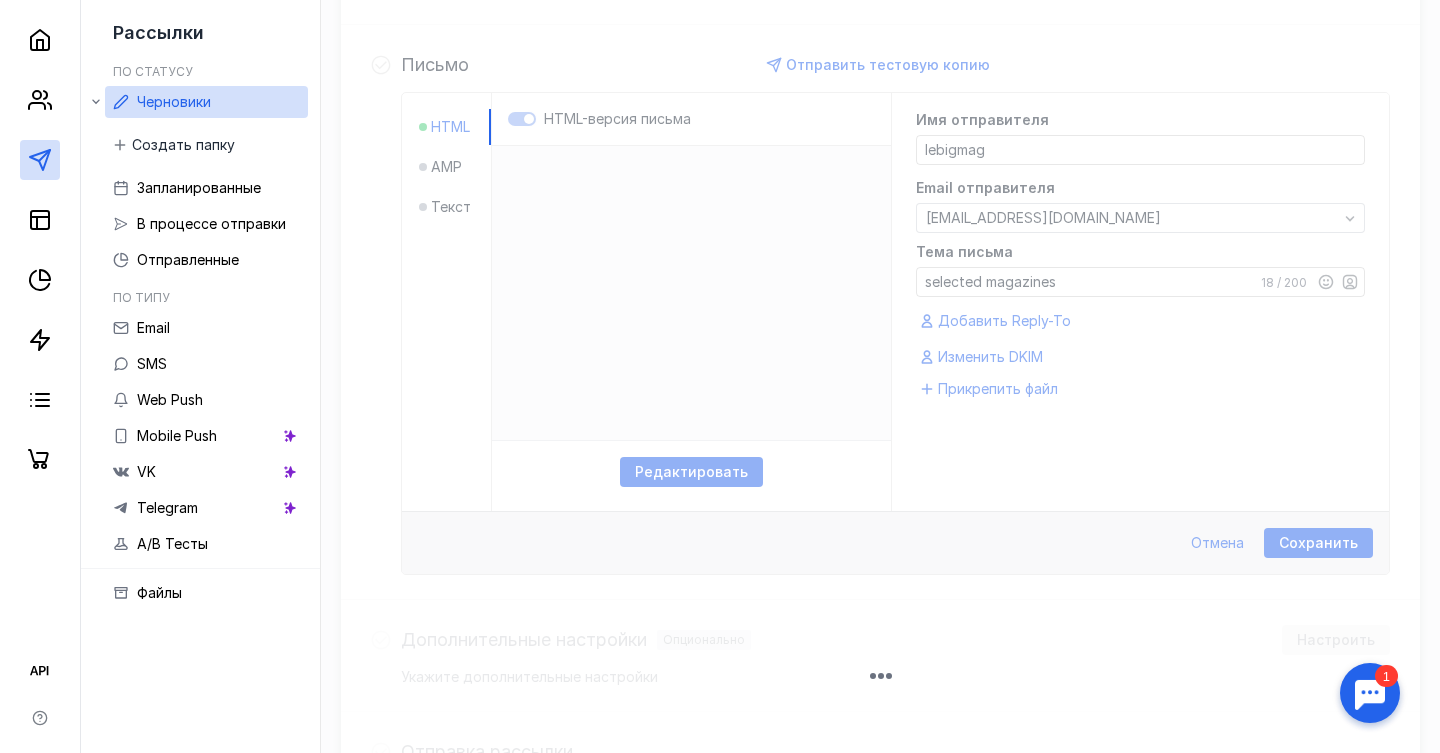 scroll, scrollTop: 0, scrollLeft: 0, axis: both 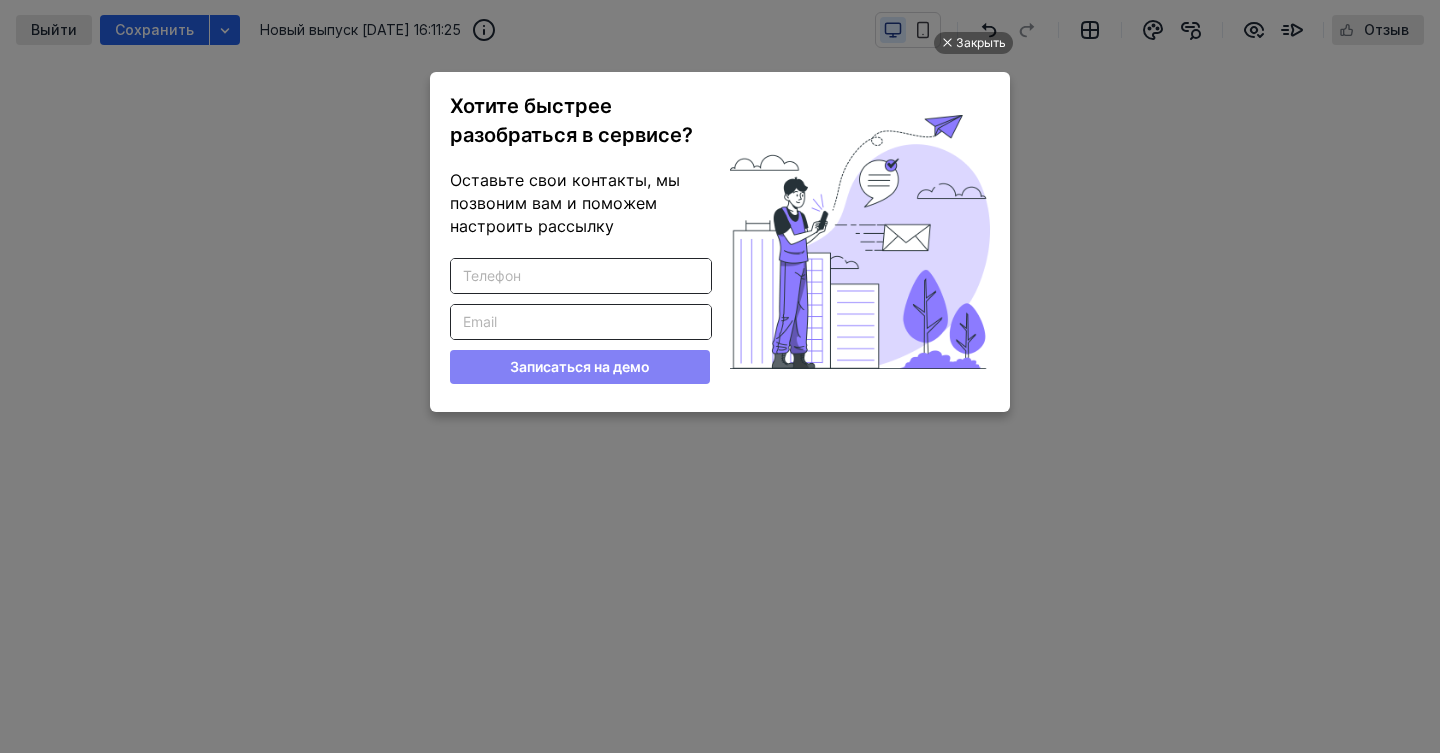 click on "Закрыть
Хотите быстрее разобраться в сервисе? Оставьте свои контакты, мы позвоним вам и поможем настроить рассылку Введите корректный телефон Введите корректный Email
Записаться на демо" at bounding box center (720, 378) 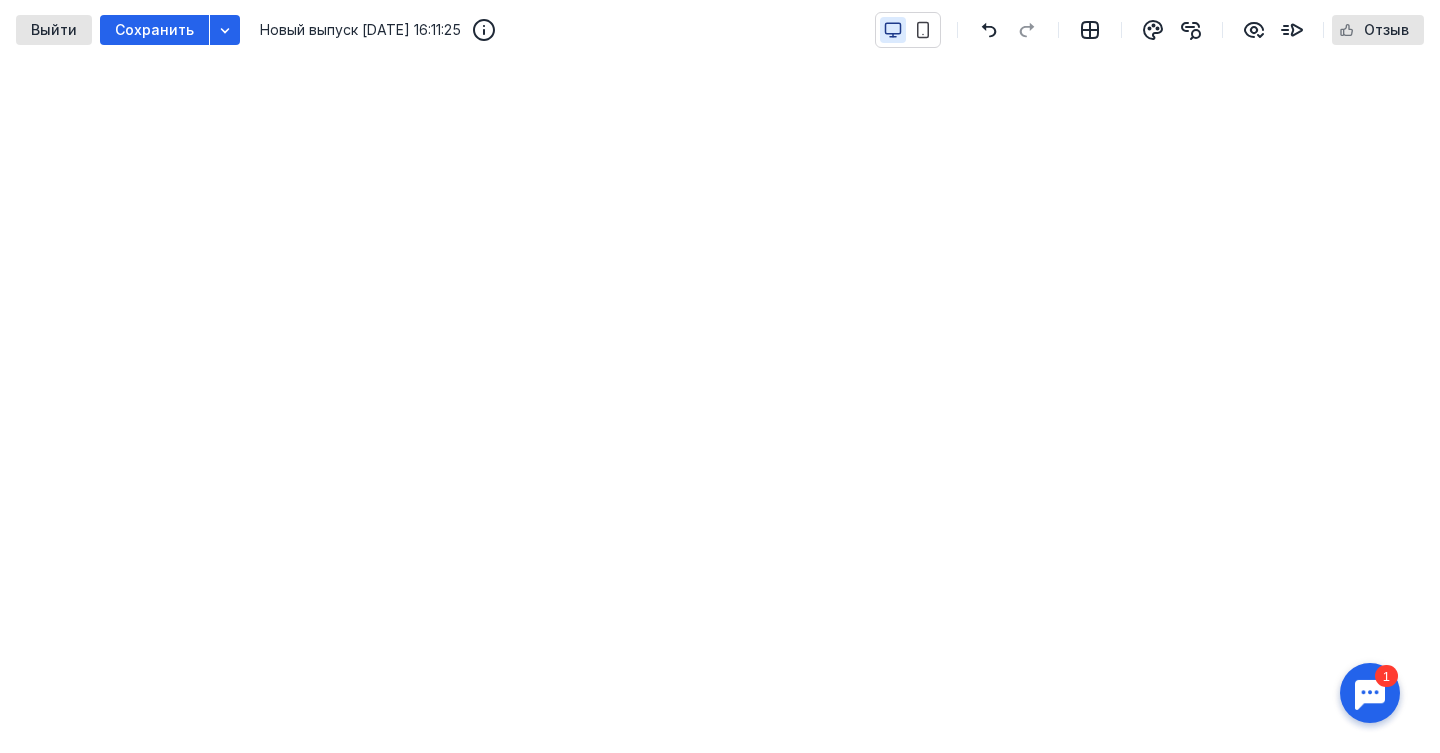 scroll, scrollTop: 0, scrollLeft: 0, axis: both 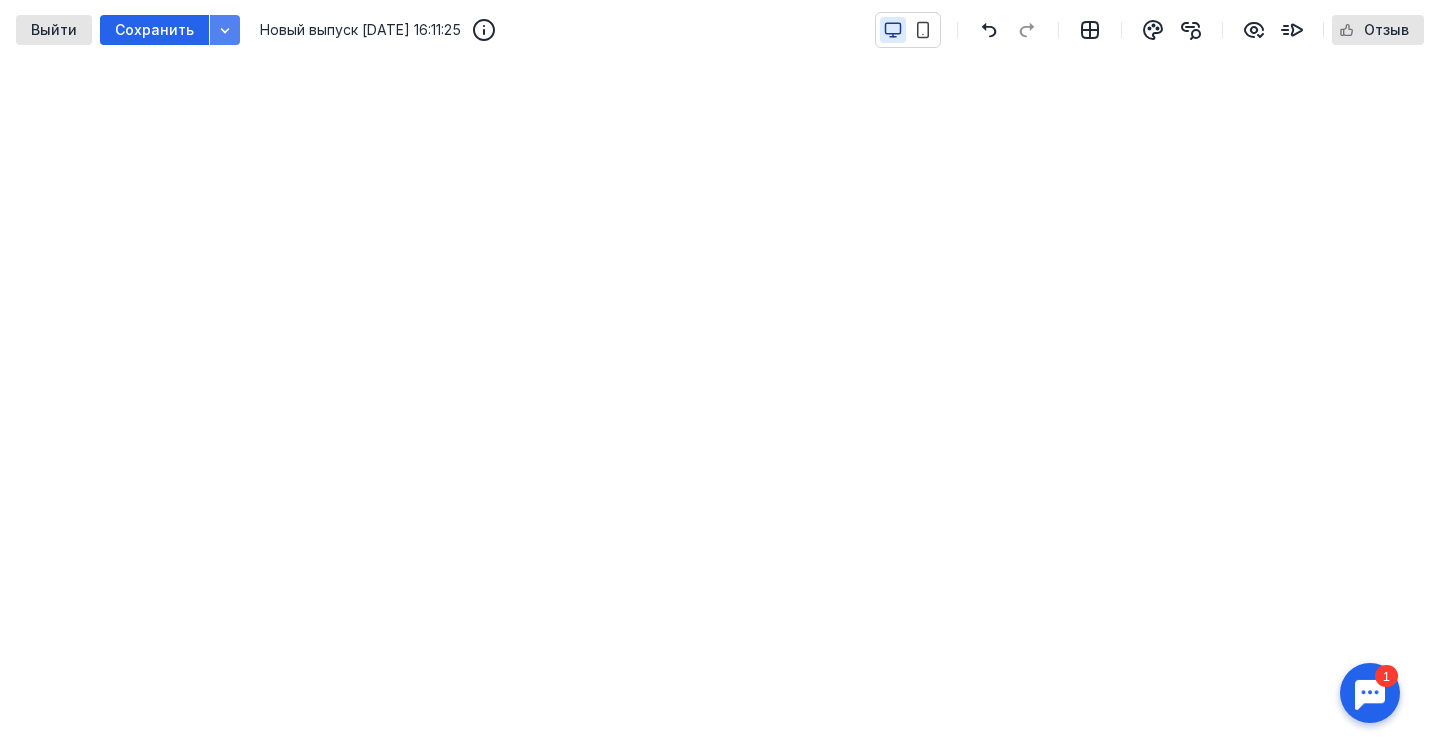 click 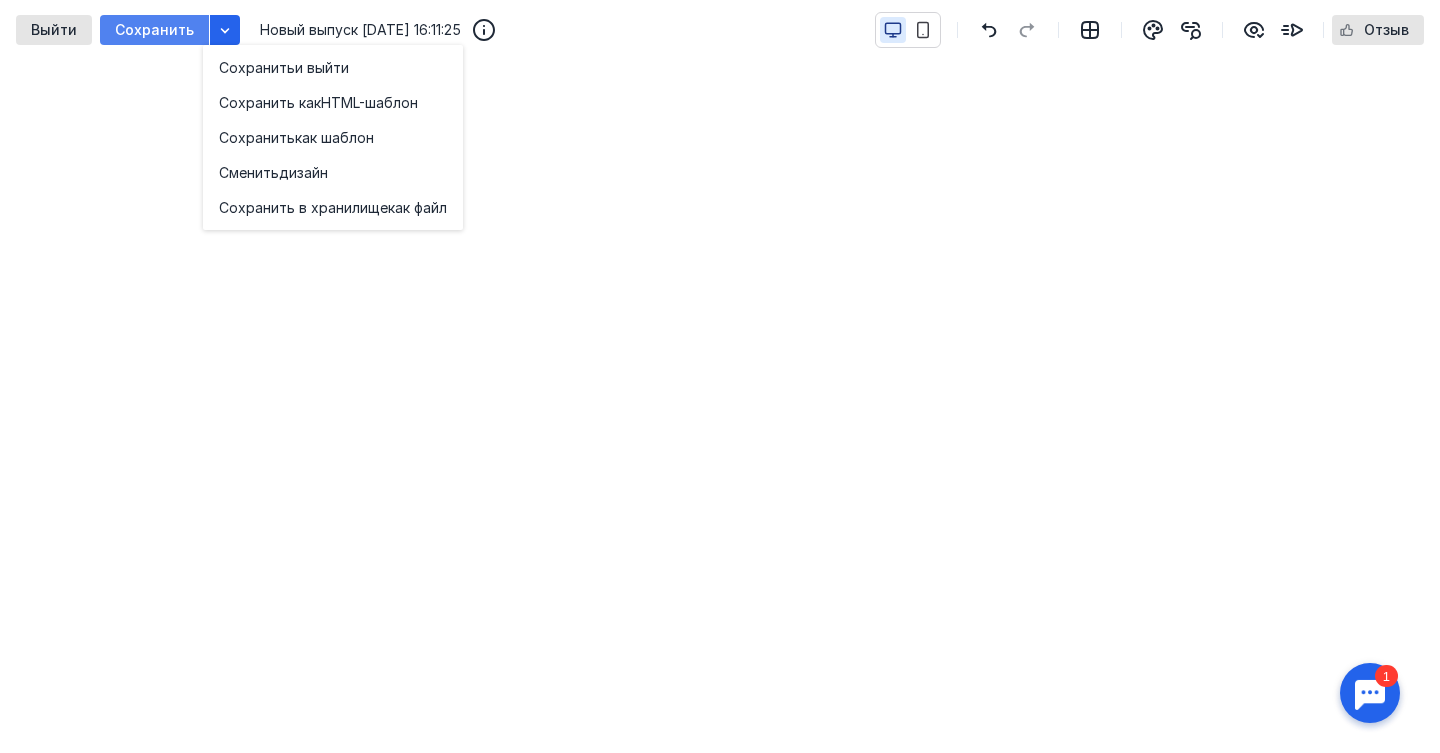 click on "Сохранить" at bounding box center (154, 30) 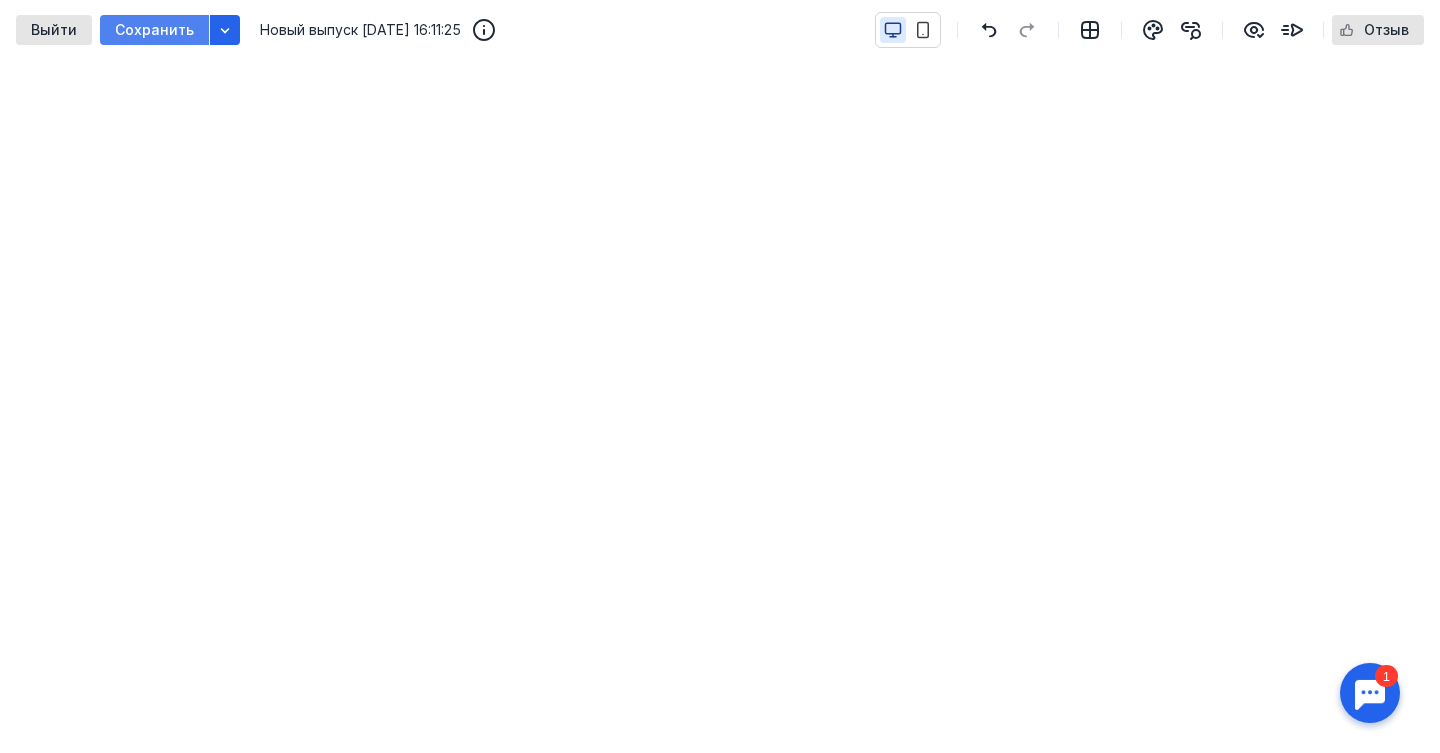 click on "Сохранить" at bounding box center (154, 30) 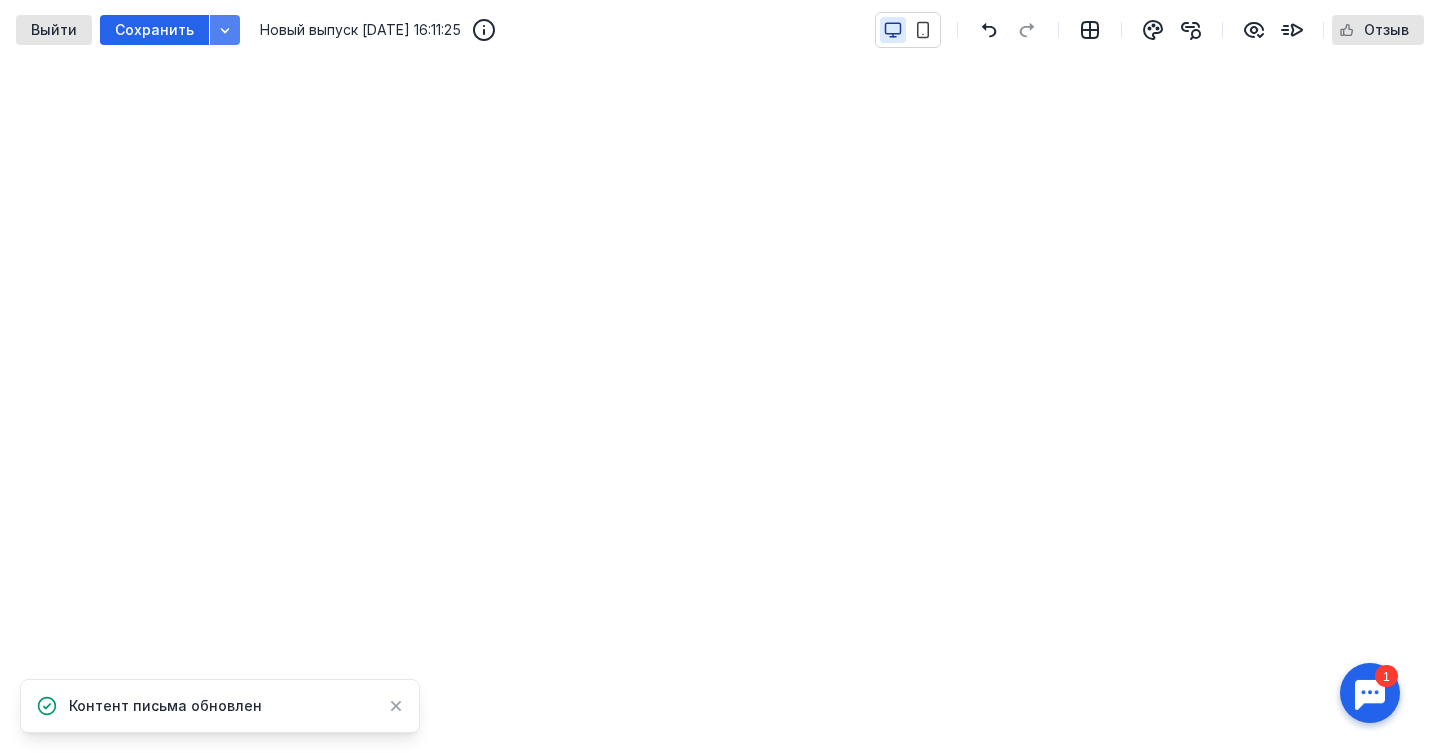 click 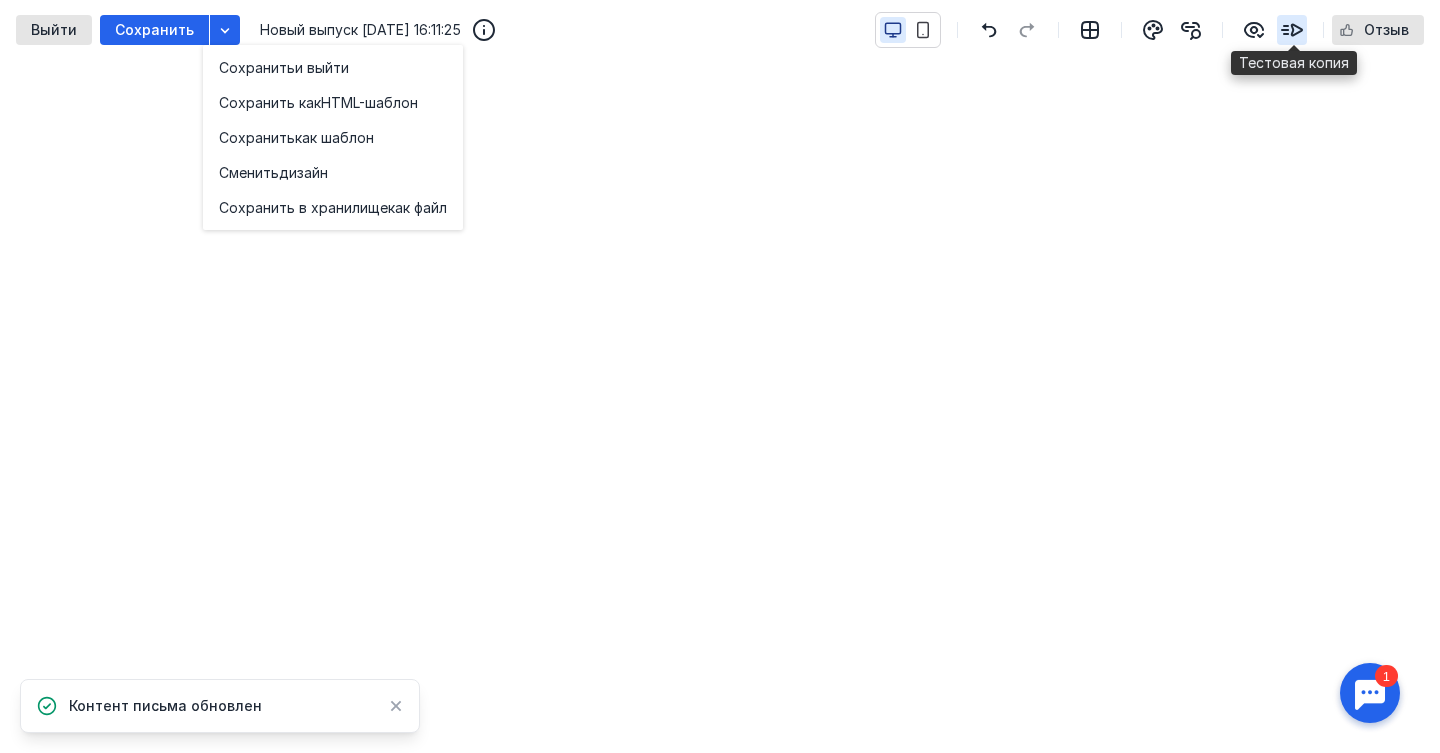click 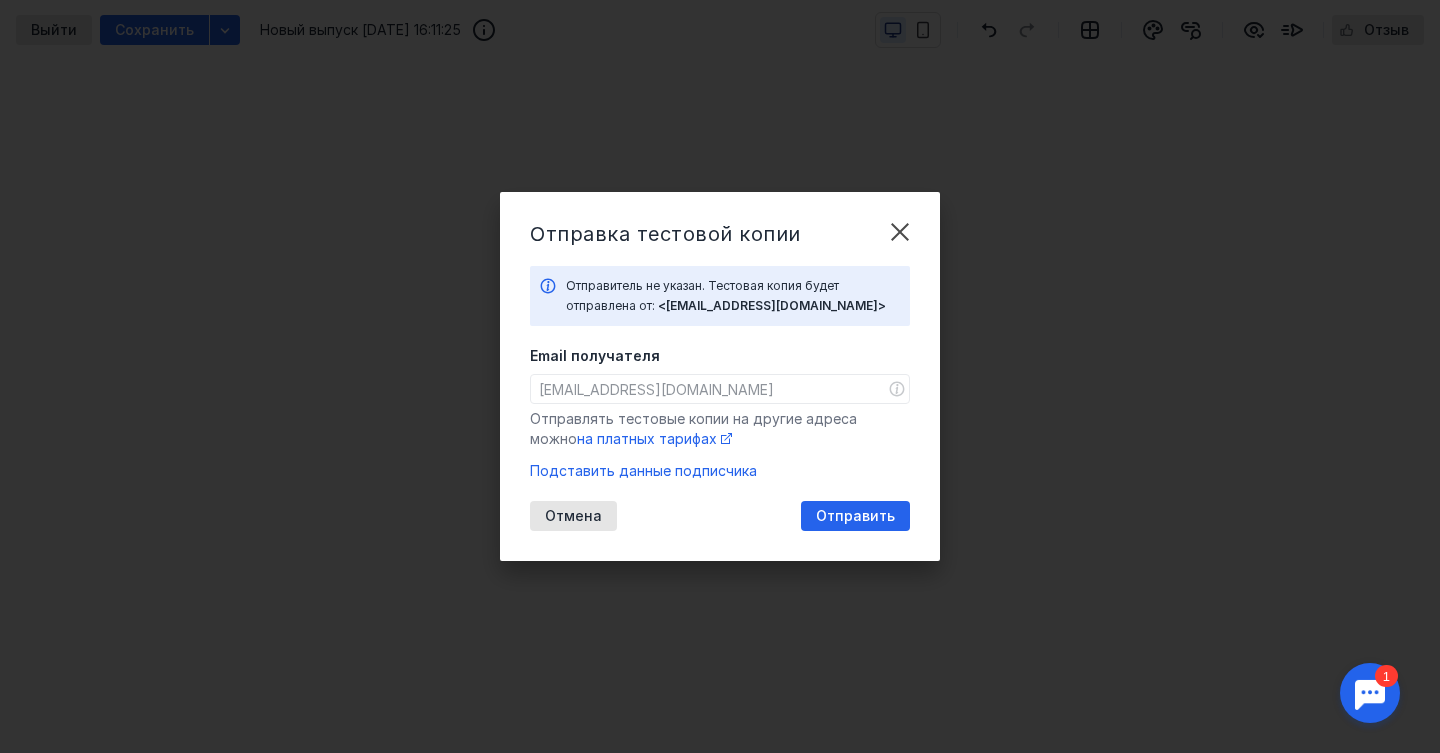 click on "Email получателя" at bounding box center [595, 356] 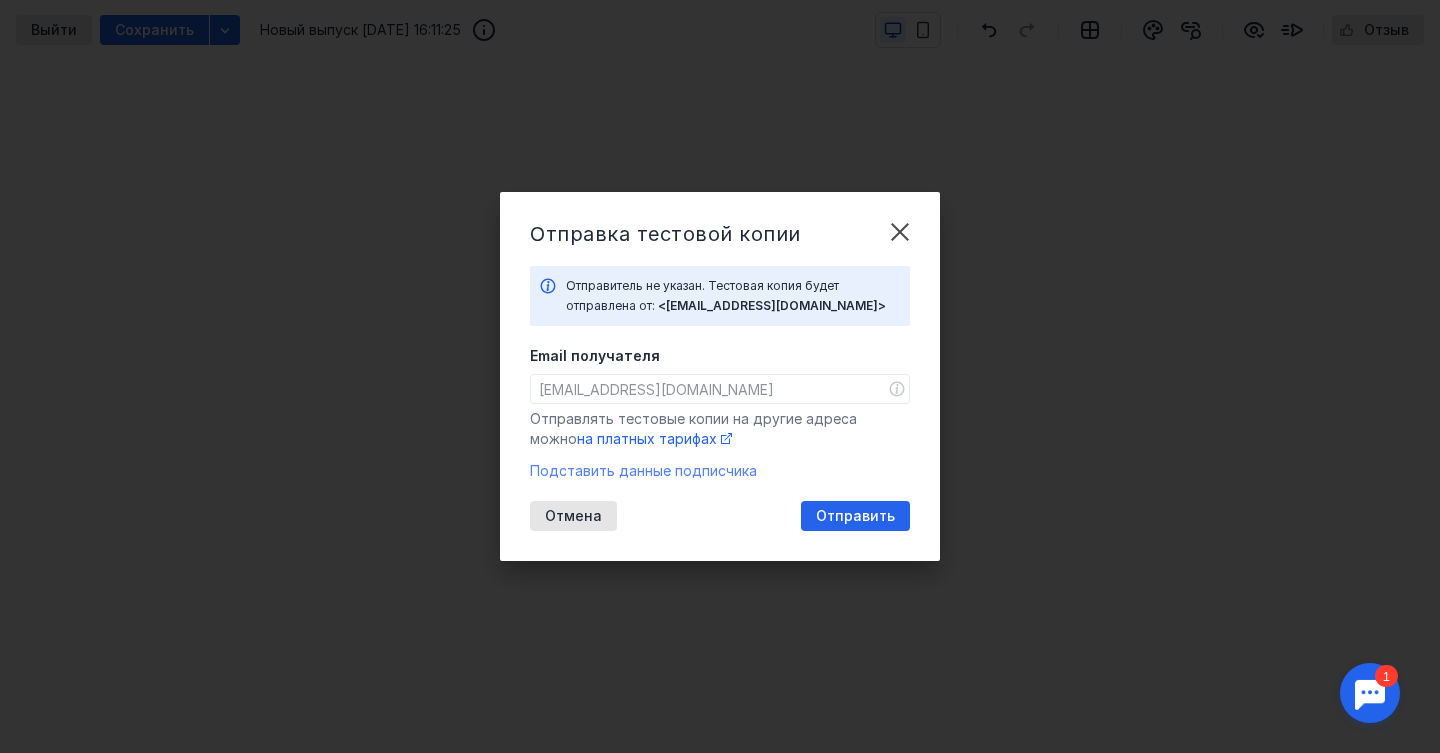 click on "Подставить данные подписчика" at bounding box center [643, 470] 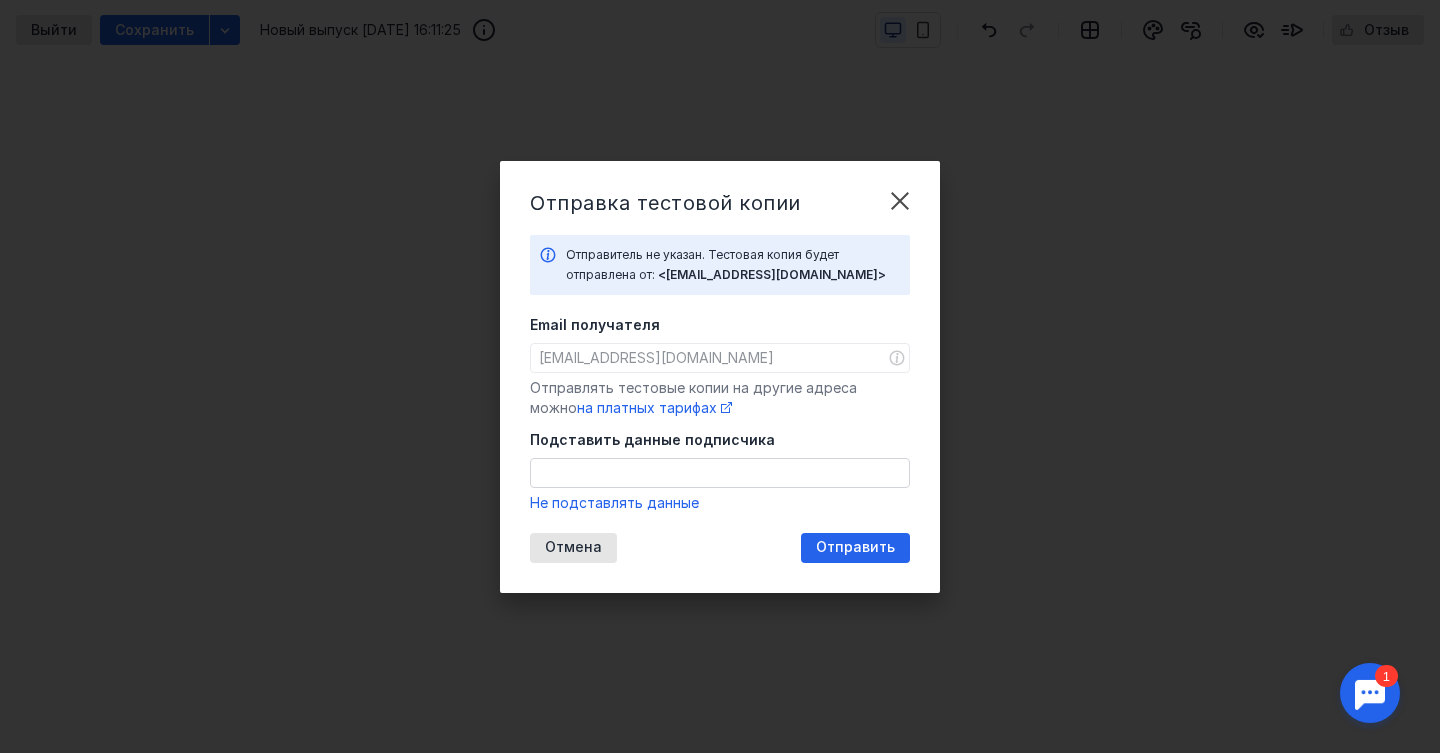 click on "Подставить данные подписчика" at bounding box center [720, 473] 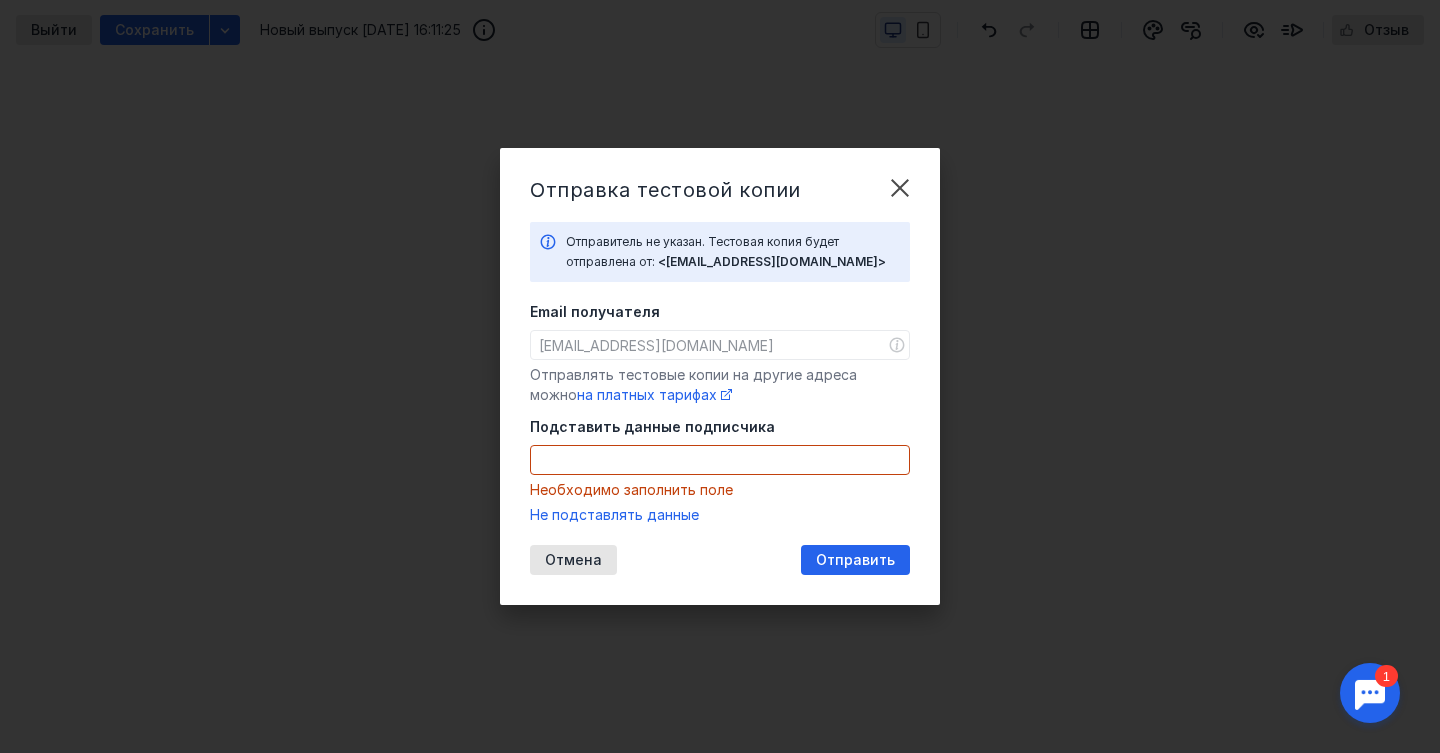 click on "Отправитель не указан. Тестовая копия будет отправлена от:    <[EMAIL_ADDRESS][DOMAIN_NAME]> Email получателя [EMAIL_ADDRESS][DOMAIN_NAME] Отправлять тестовые копии на другие адреса можно  на платных тарифах   Подставить данные подписчика Необходимо заполнить поле Не подставлять данные" at bounding box center (720, 373) 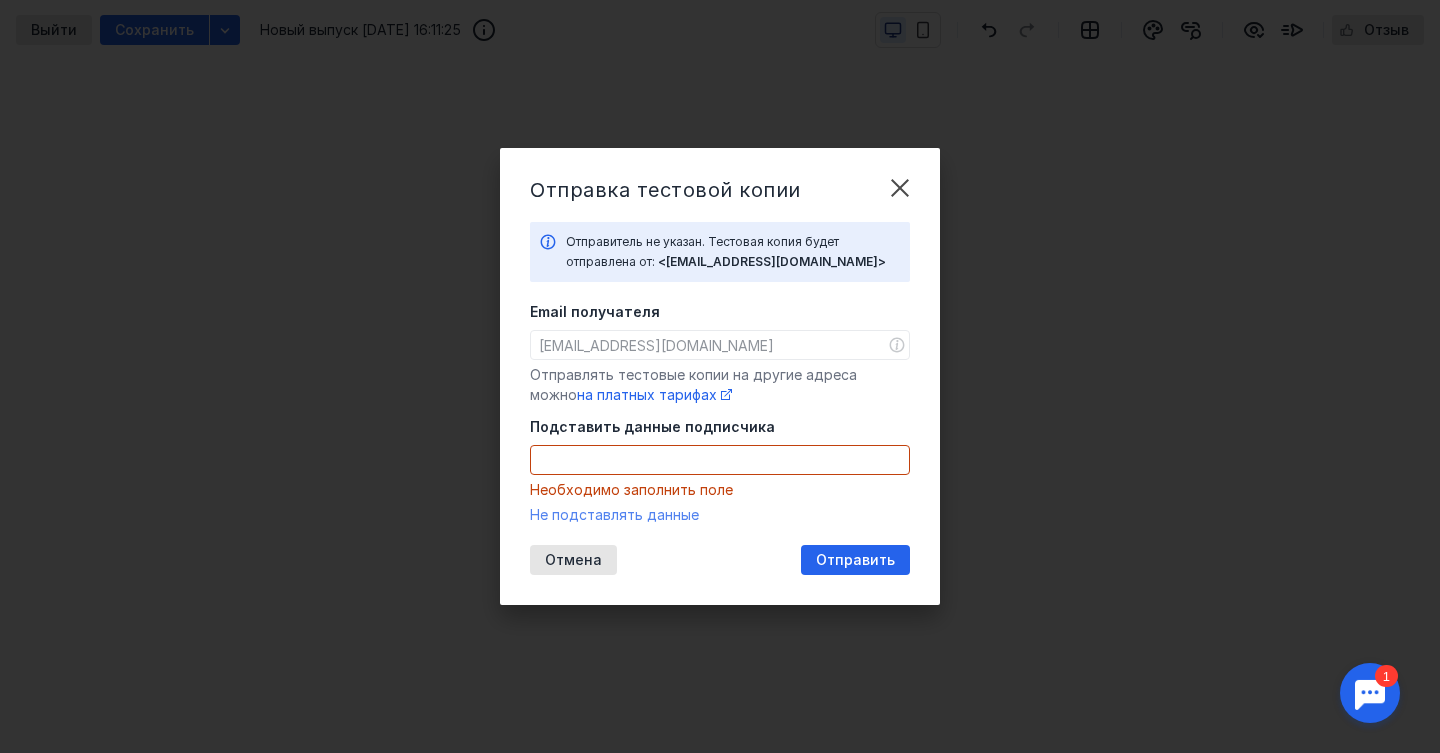 click on "Не подставлять данные" at bounding box center (614, 514) 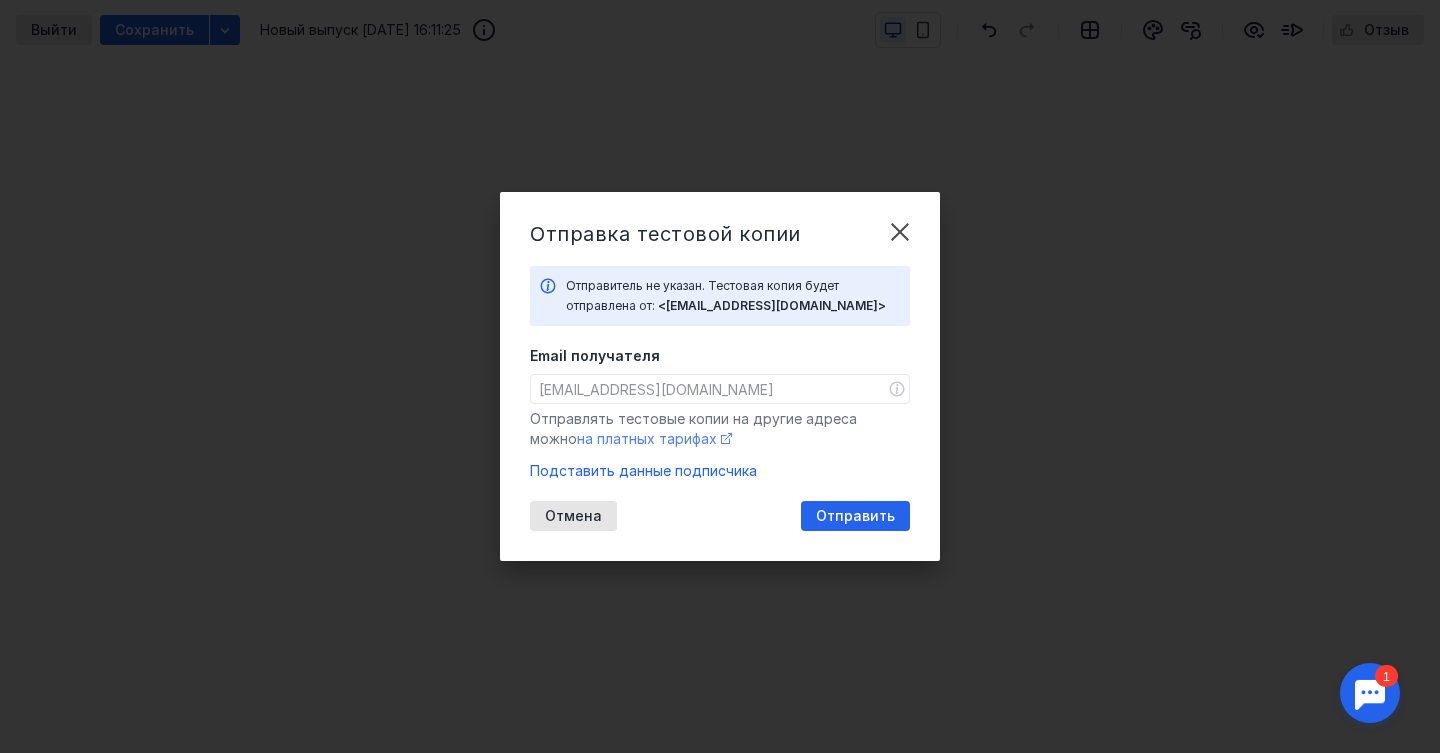 click on "на платных тарифах" at bounding box center (647, 438) 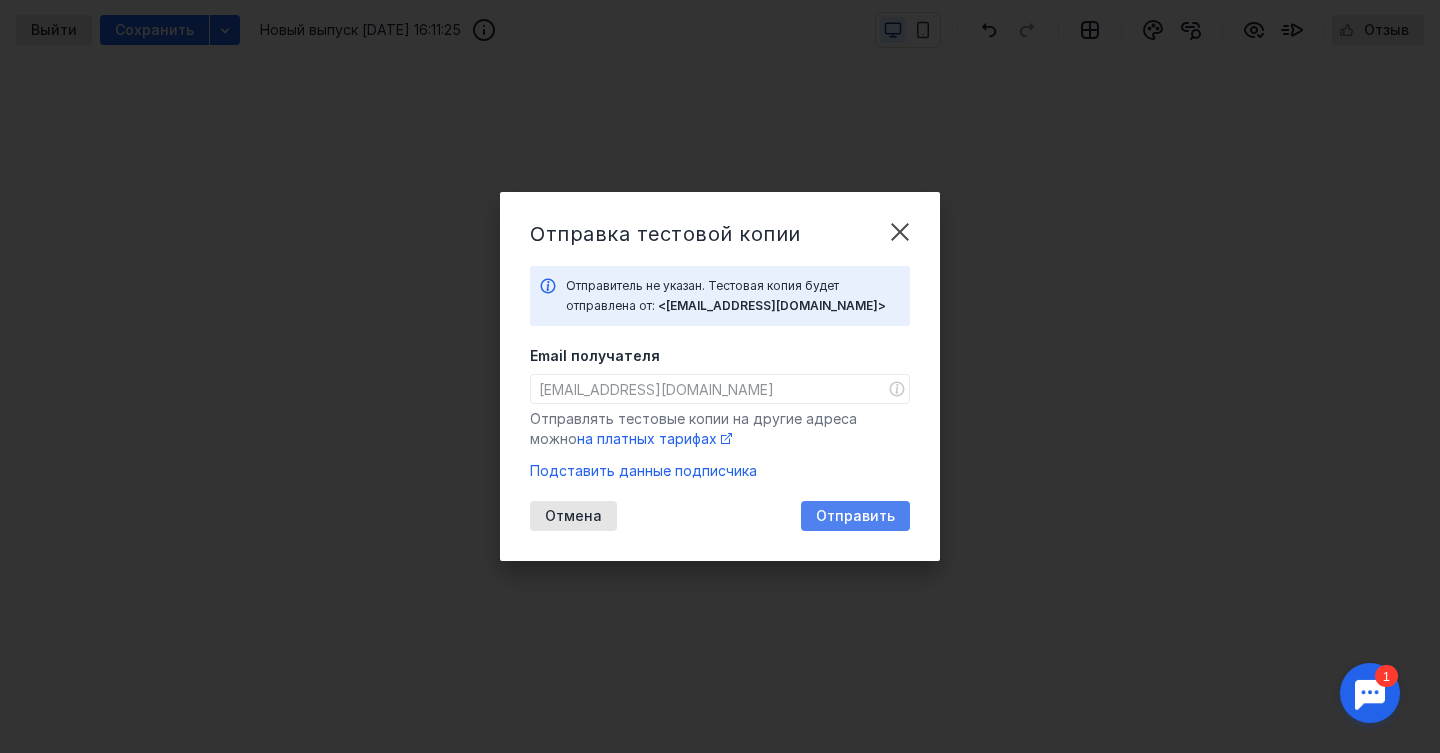 click on "Отправить" at bounding box center (855, 516) 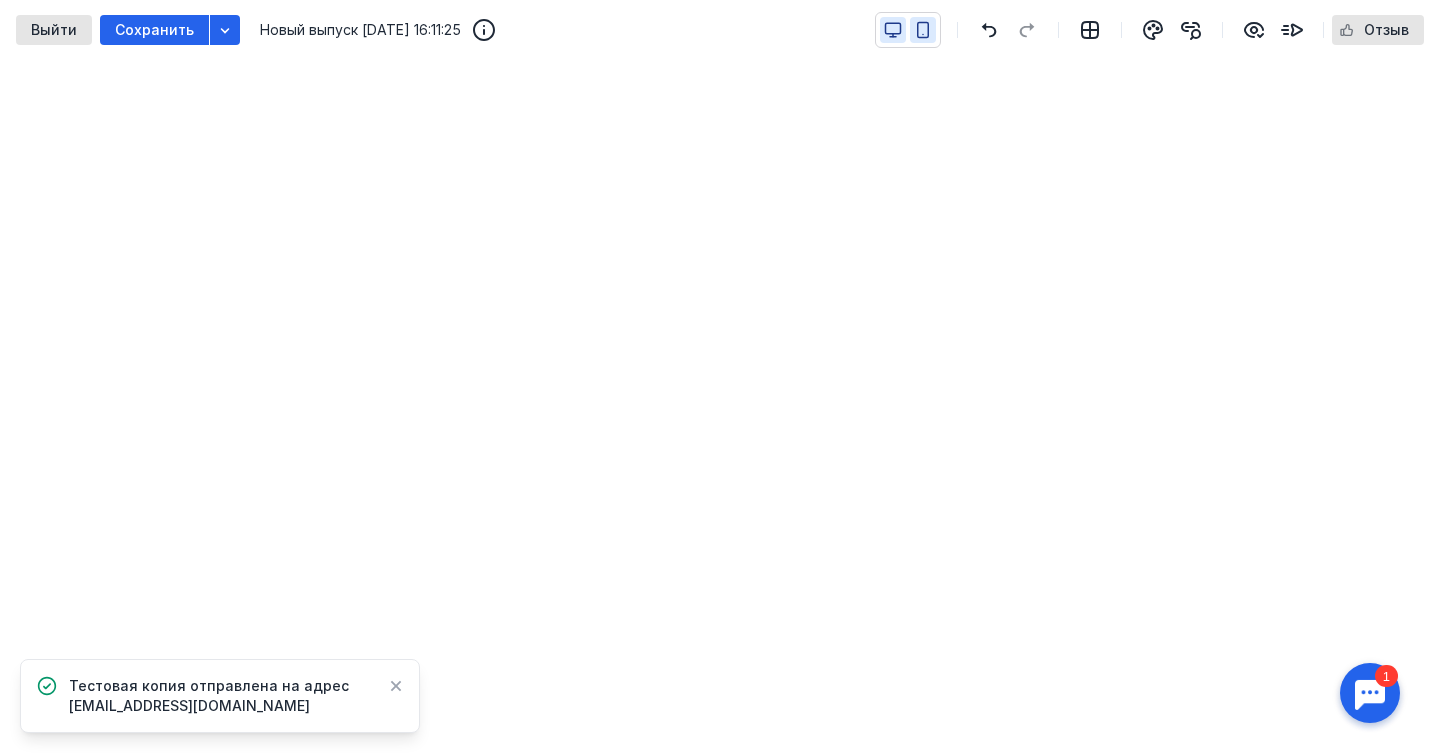click 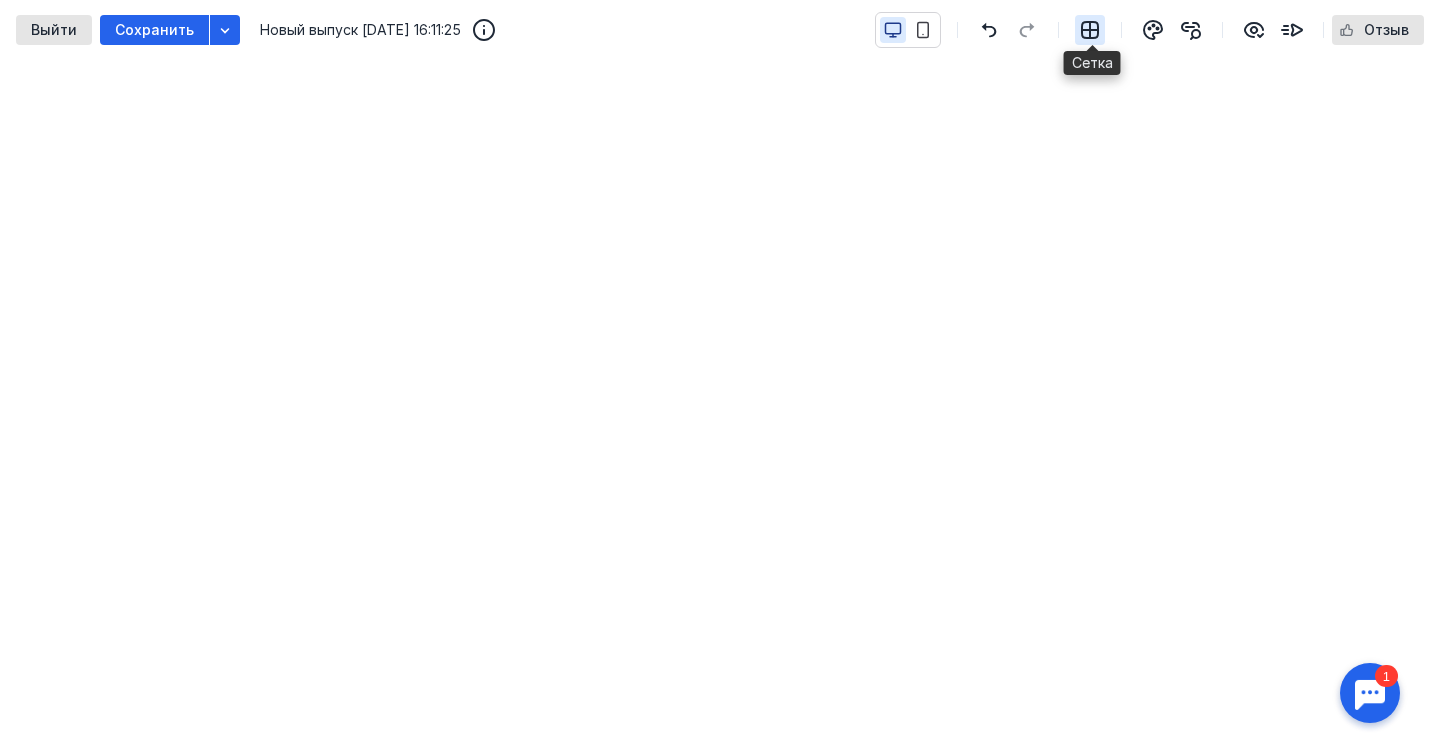 type 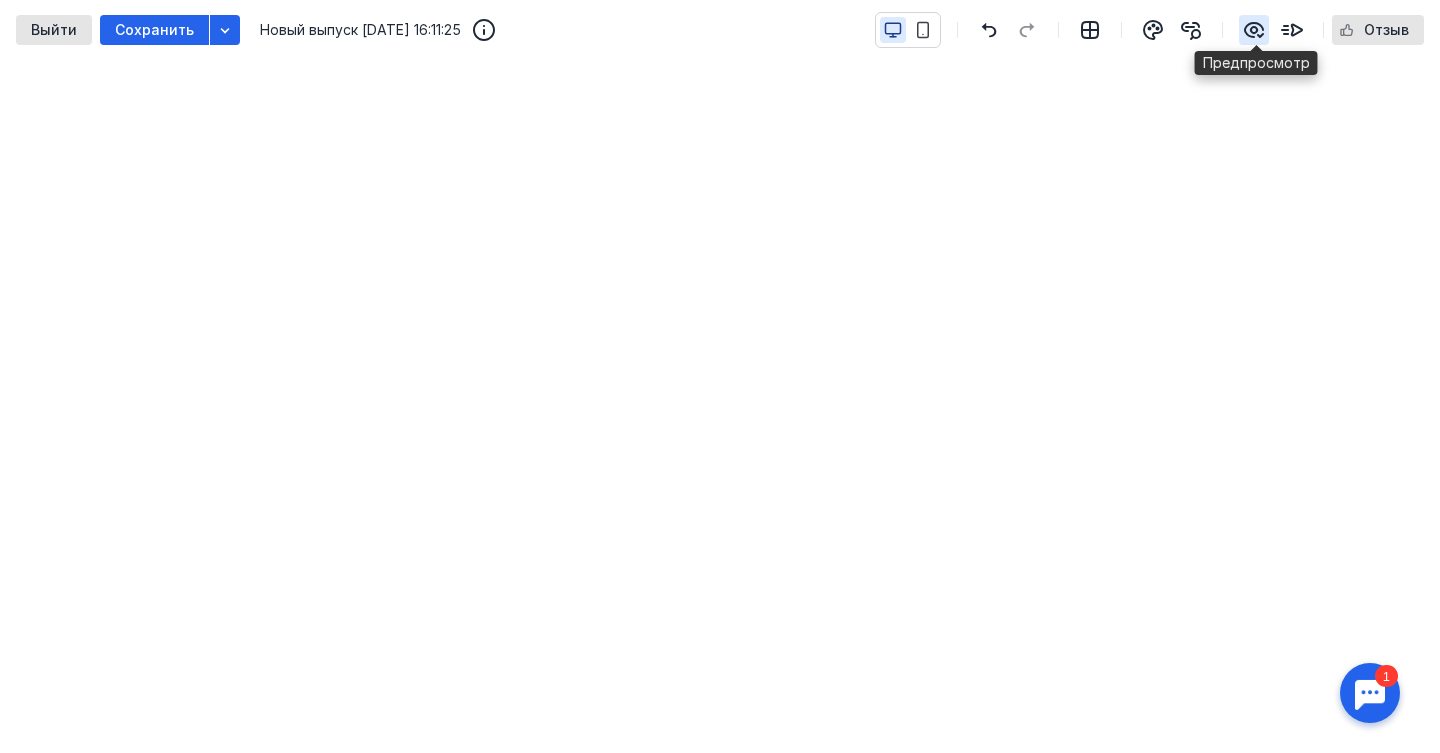 click 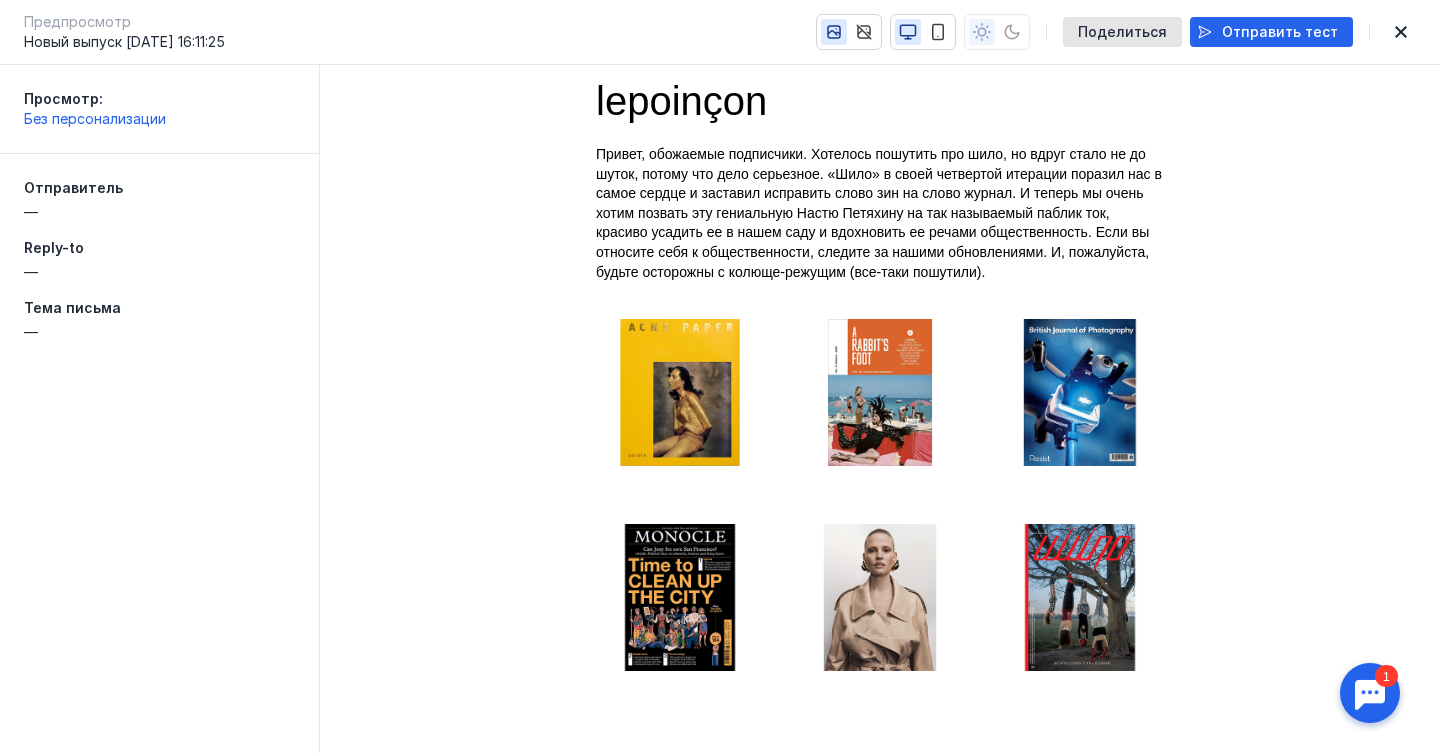 scroll, scrollTop: 0, scrollLeft: 0, axis: both 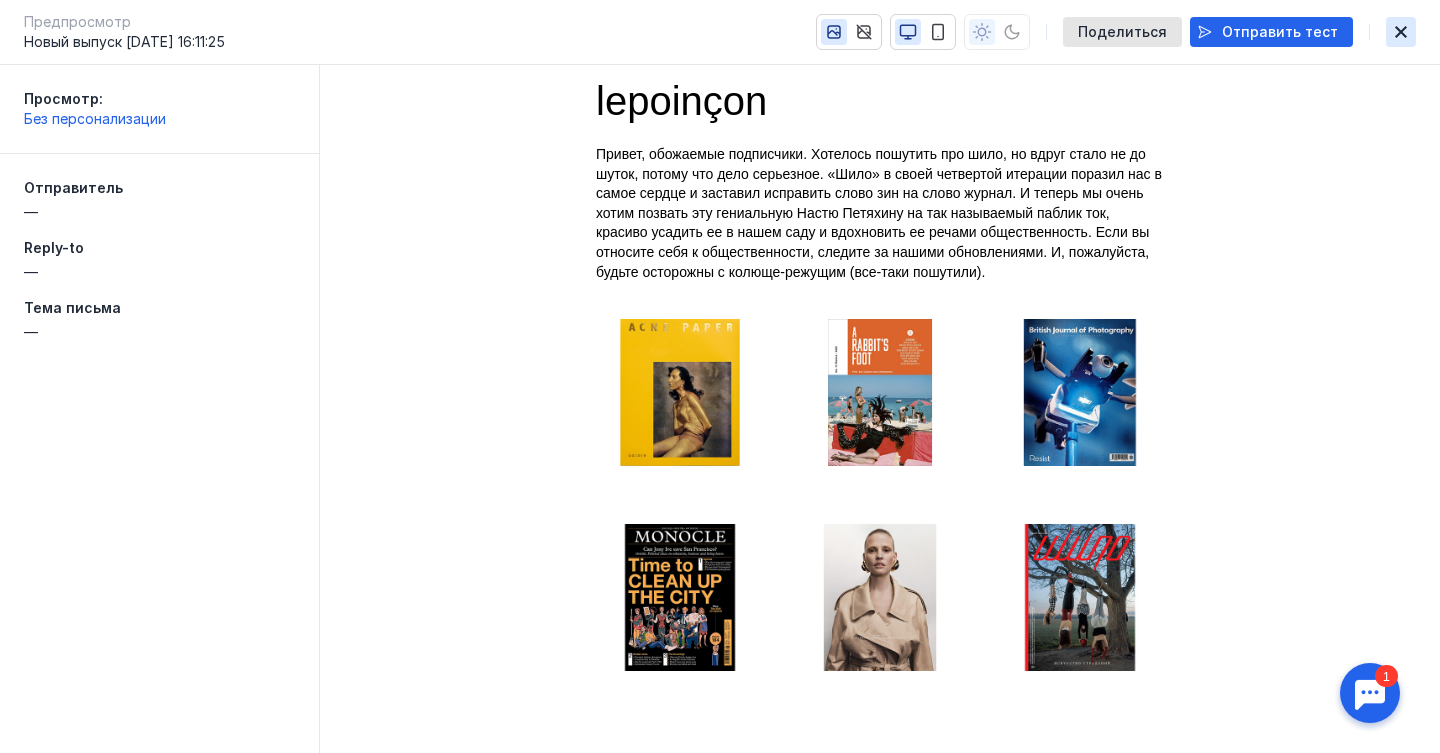 click 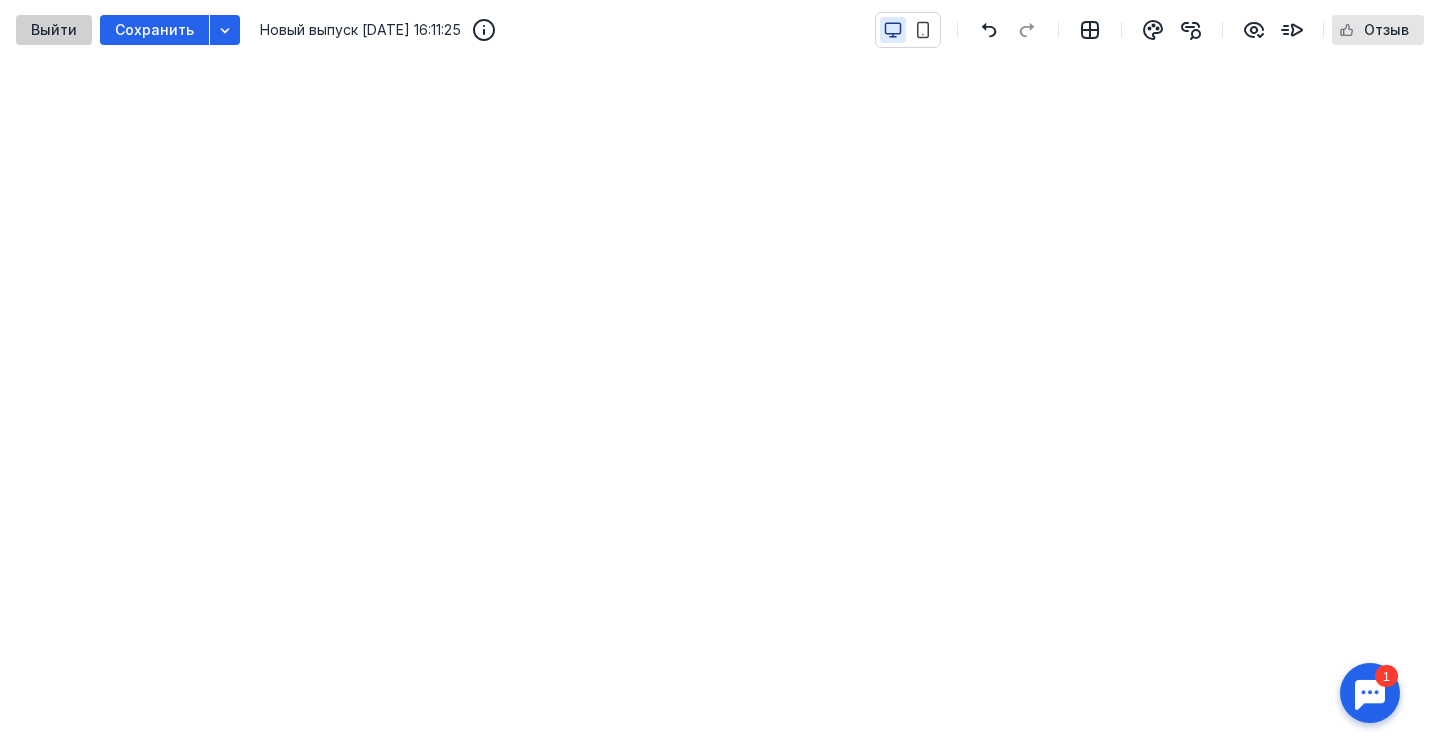 click on "Выйти" at bounding box center [54, 30] 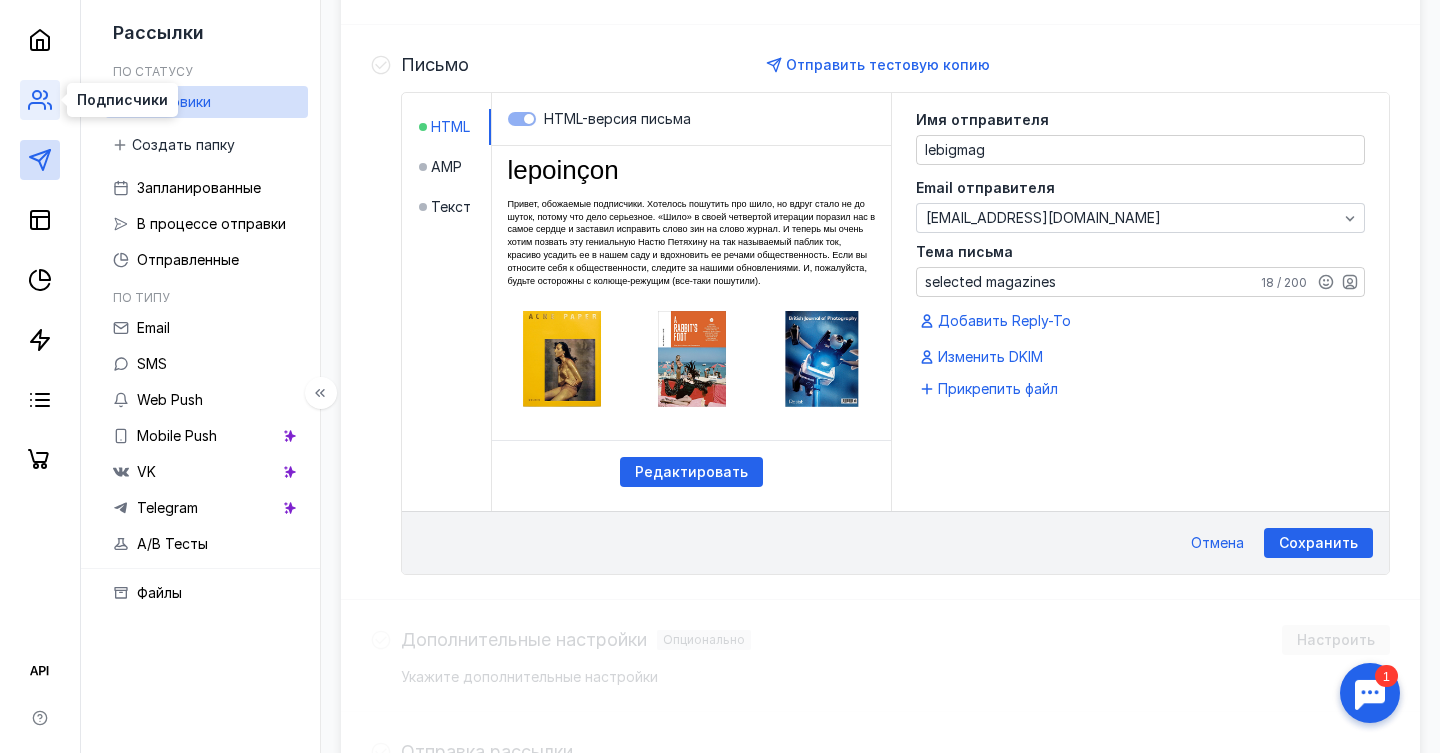 click 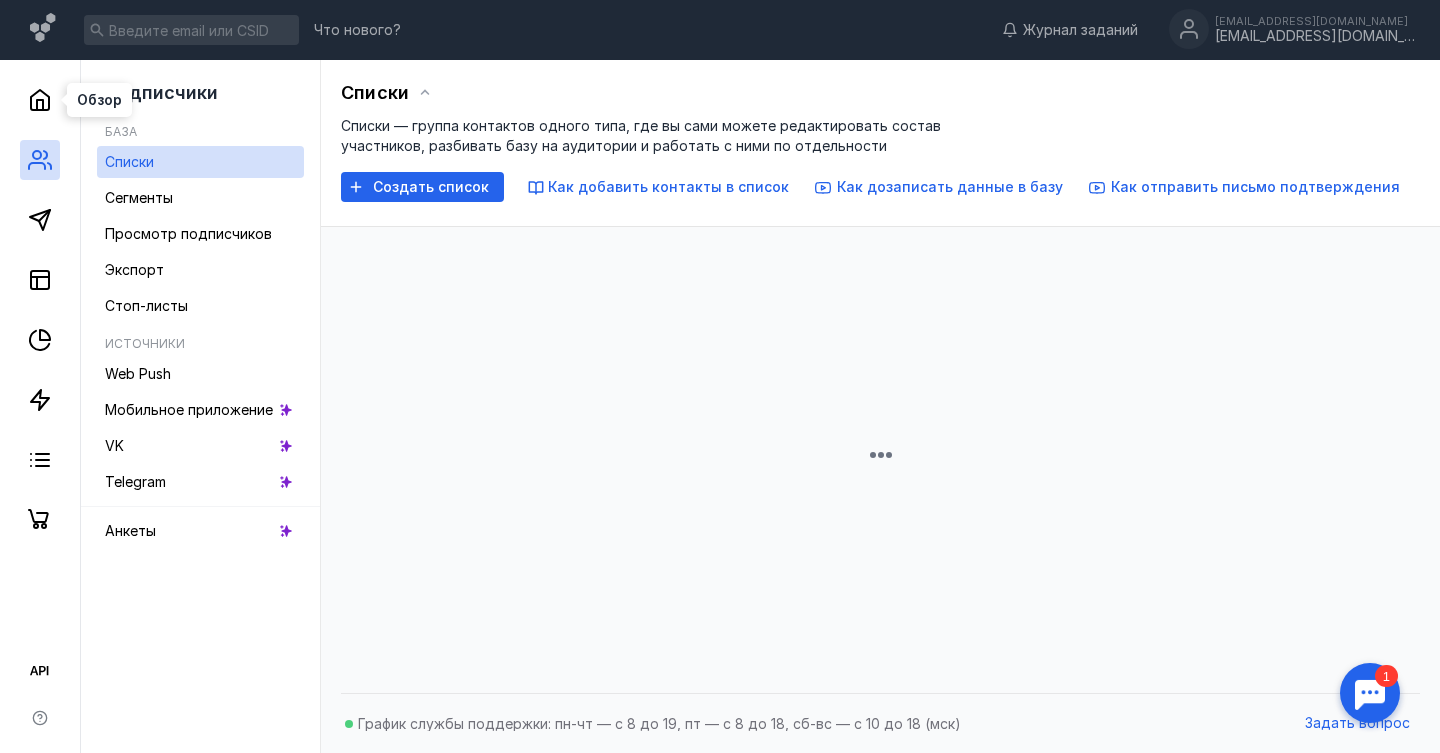 scroll, scrollTop: 0, scrollLeft: 0, axis: both 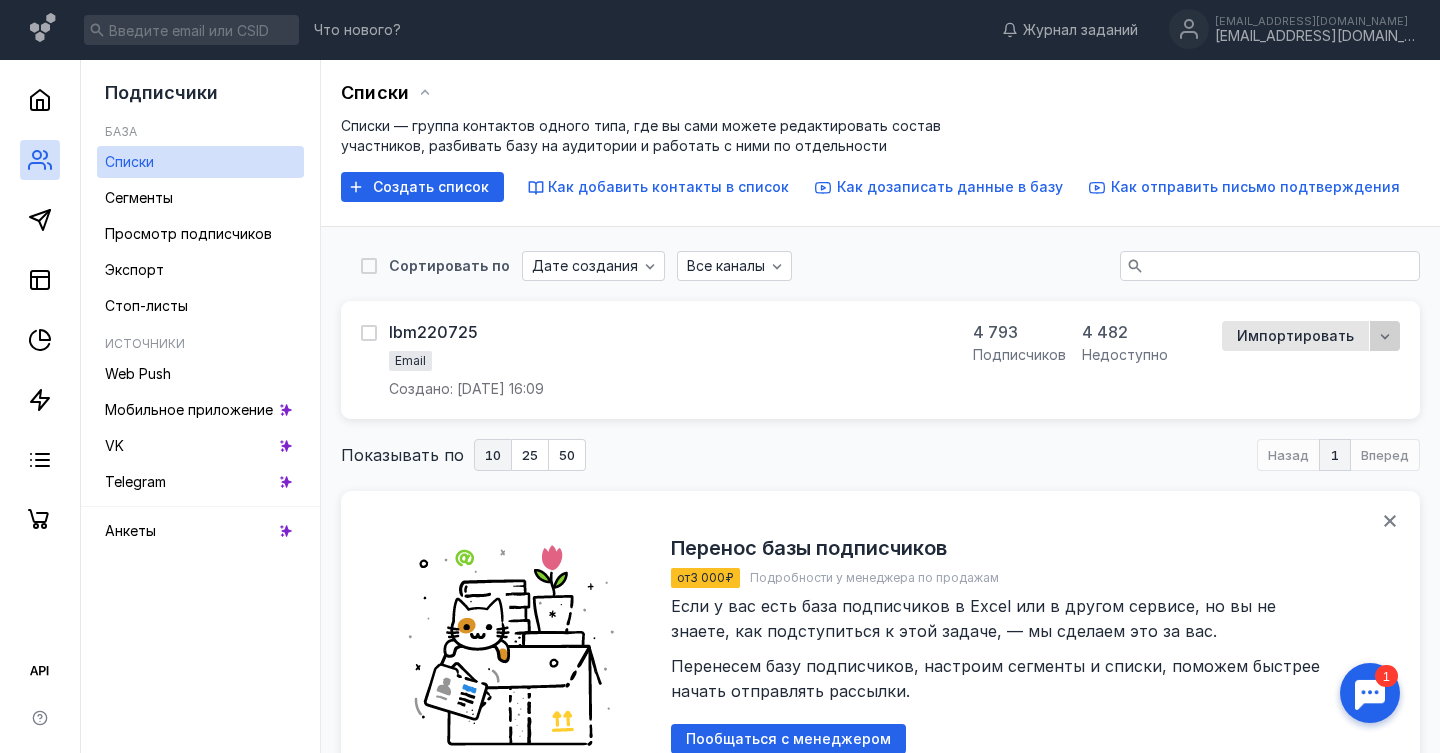 click 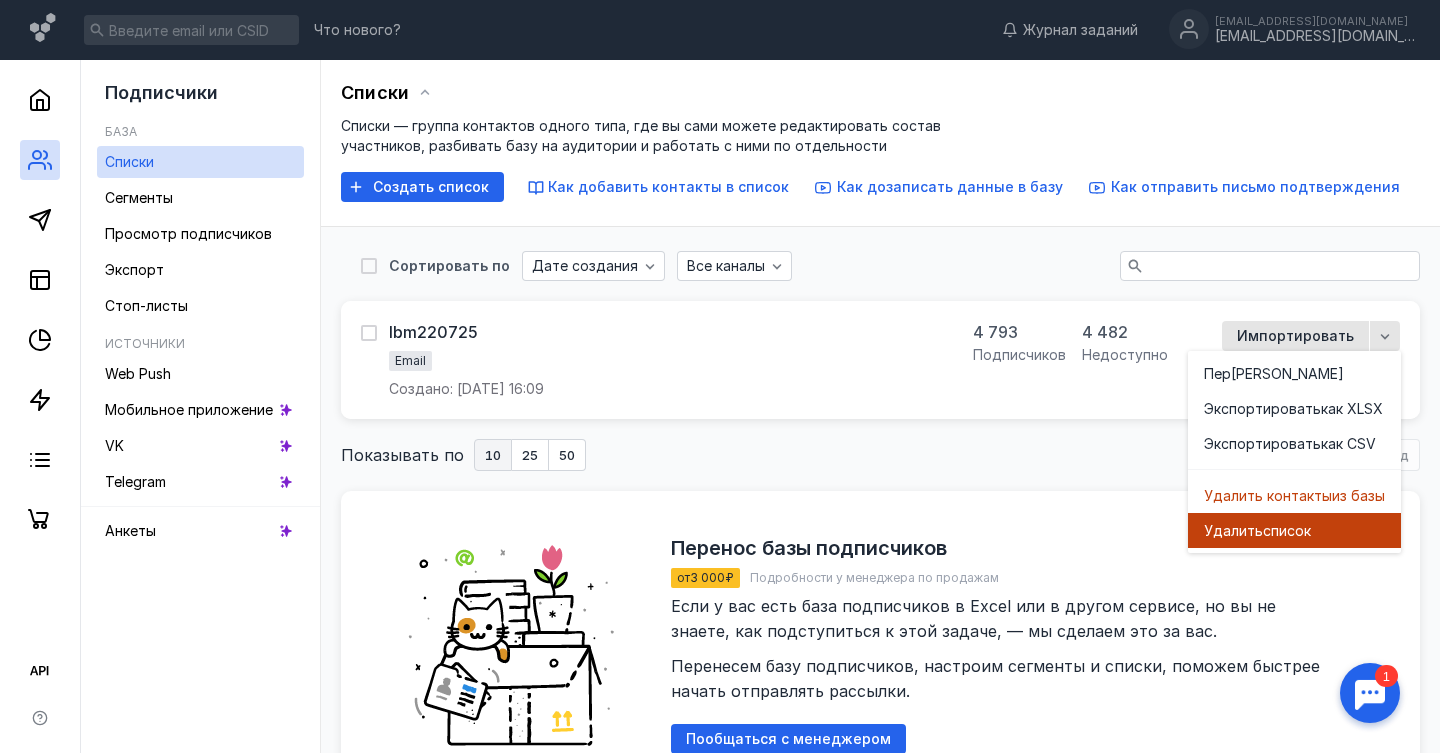 click on "список" at bounding box center (1287, 531) 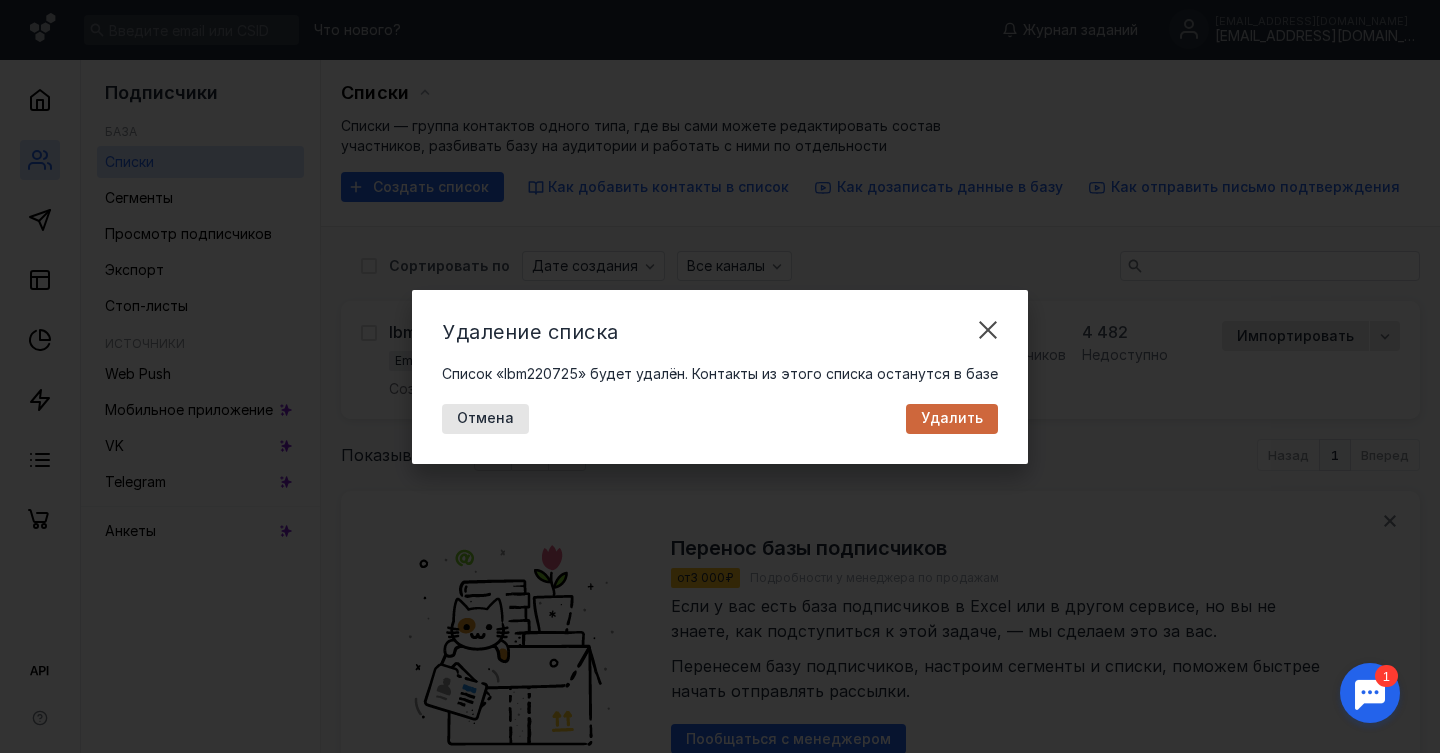 click on "Удалить" at bounding box center (952, 418) 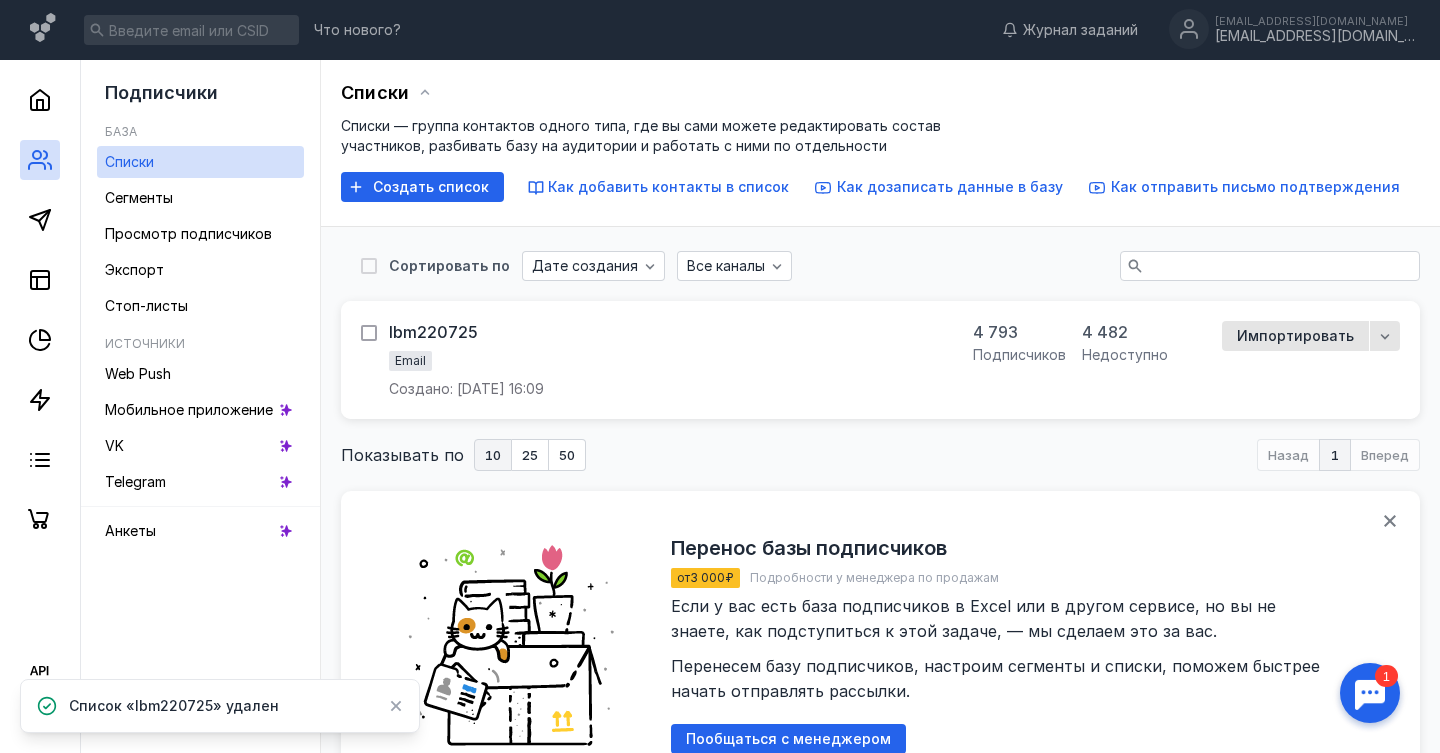 click 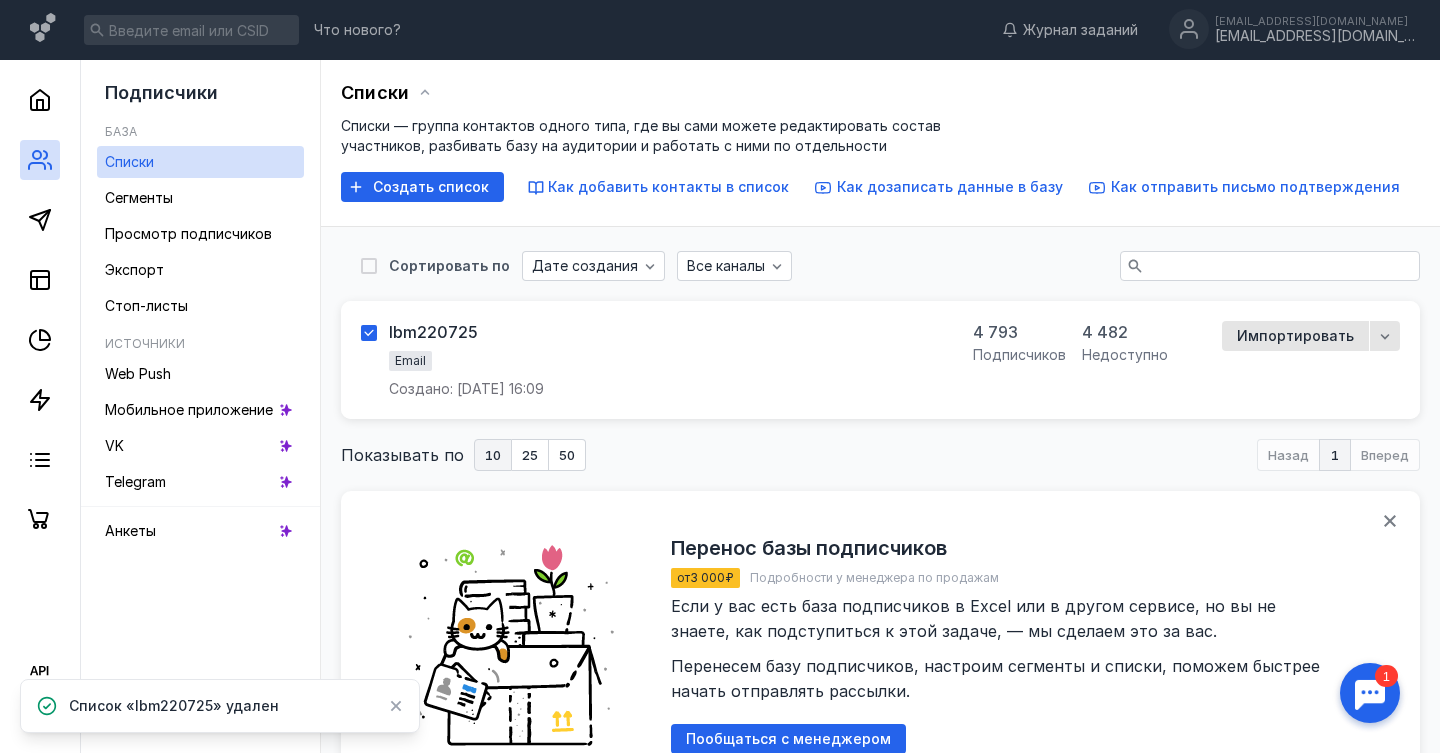 checkbox on "true" 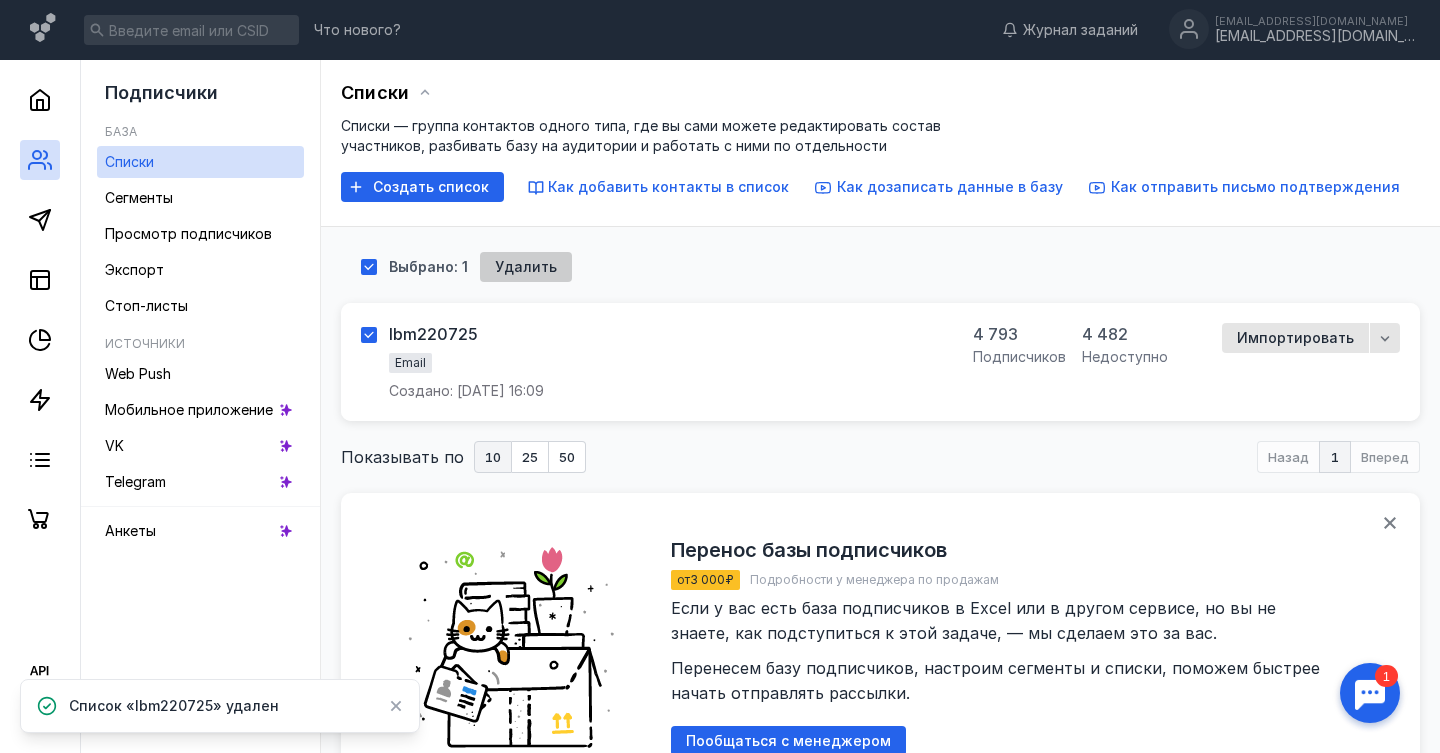 click on "Удалить" at bounding box center [526, 267] 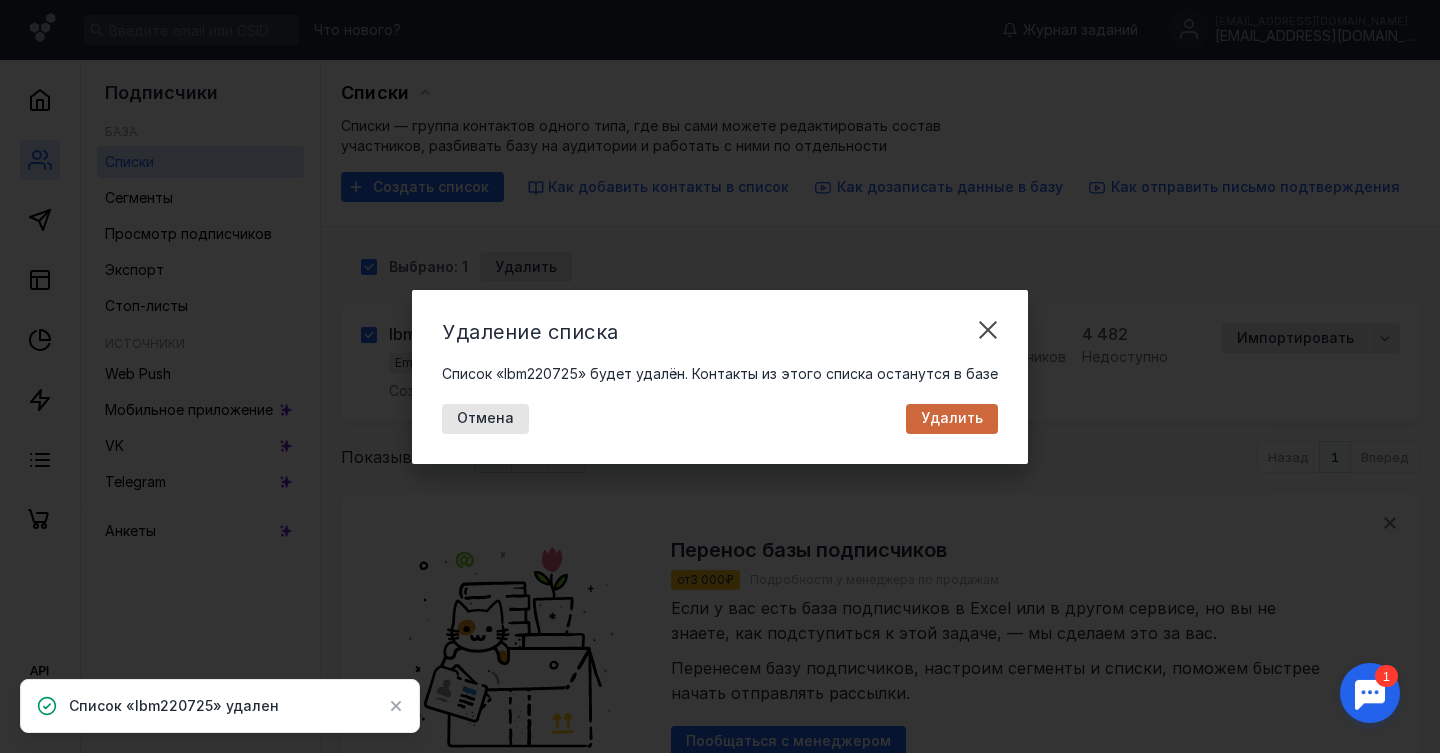 click on "Удалить" at bounding box center [952, 418] 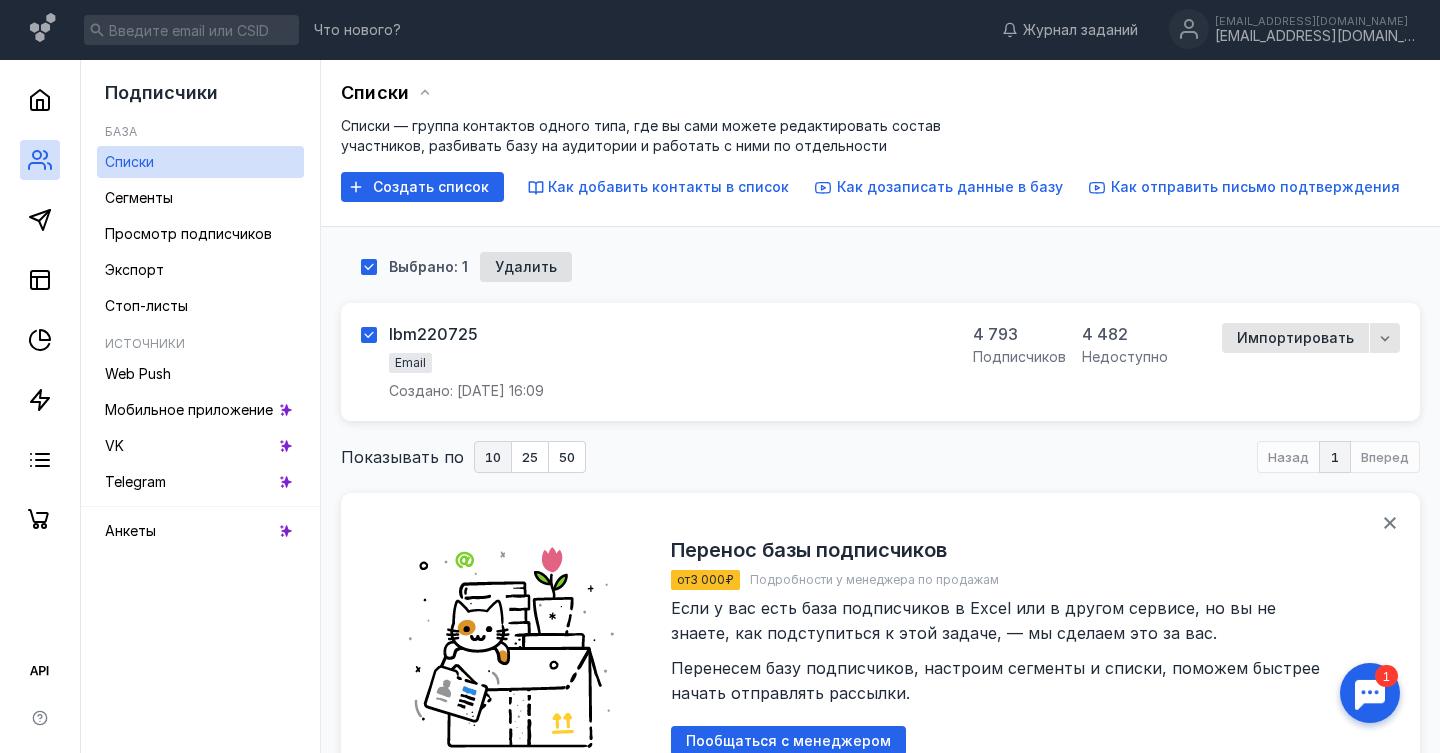 click on "lbm220725 Email Создано: [DATE] 16:09" at bounding box center [655, 362] 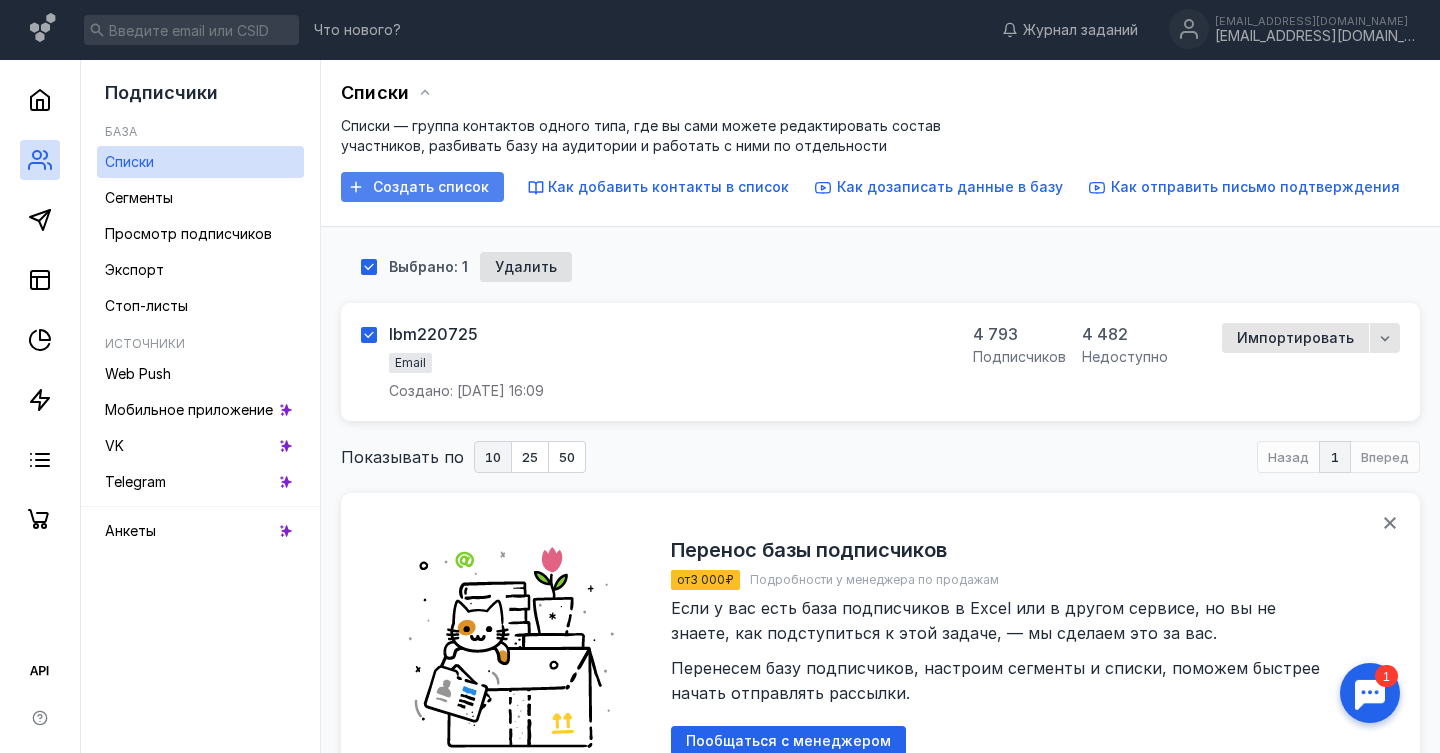 click on "Создать список" at bounding box center [431, 187] 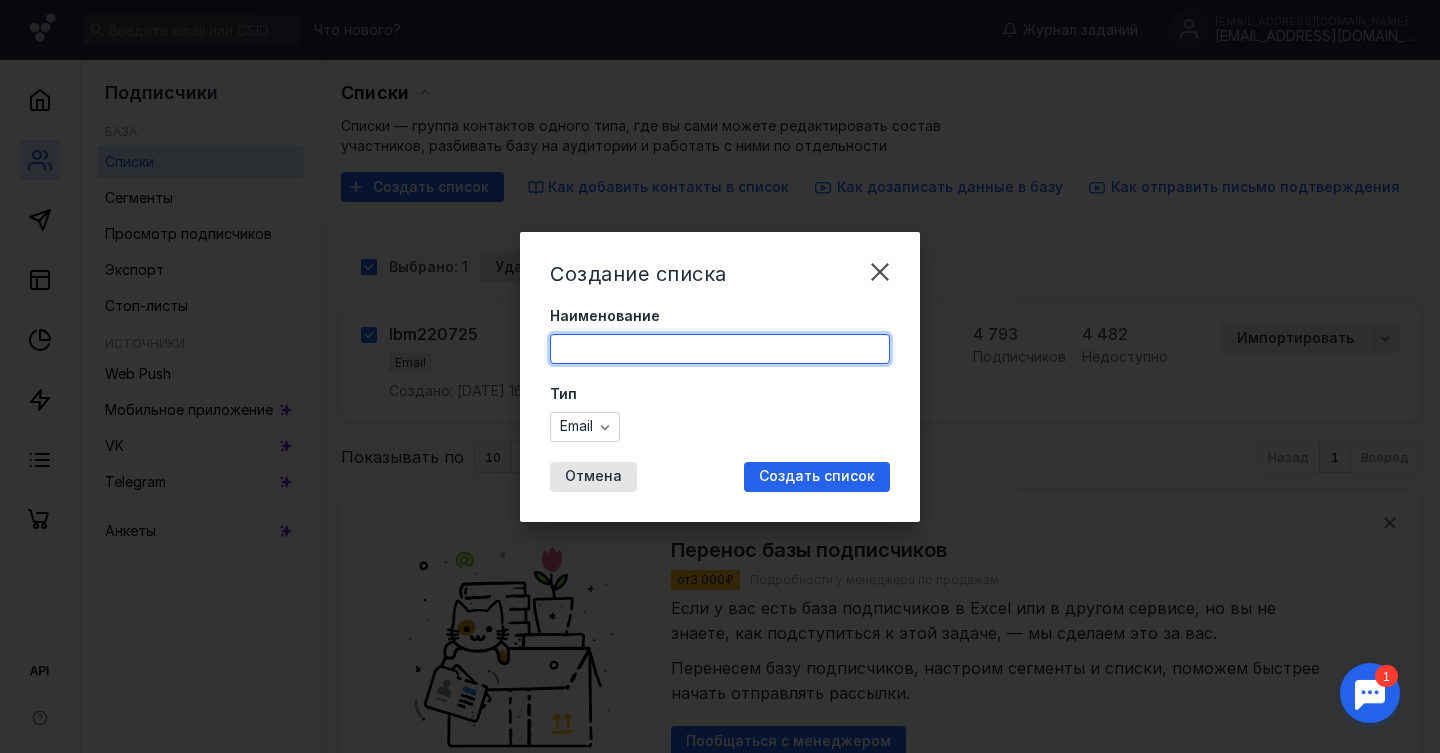 click on "Наименование" at bounding box center (720, 349) 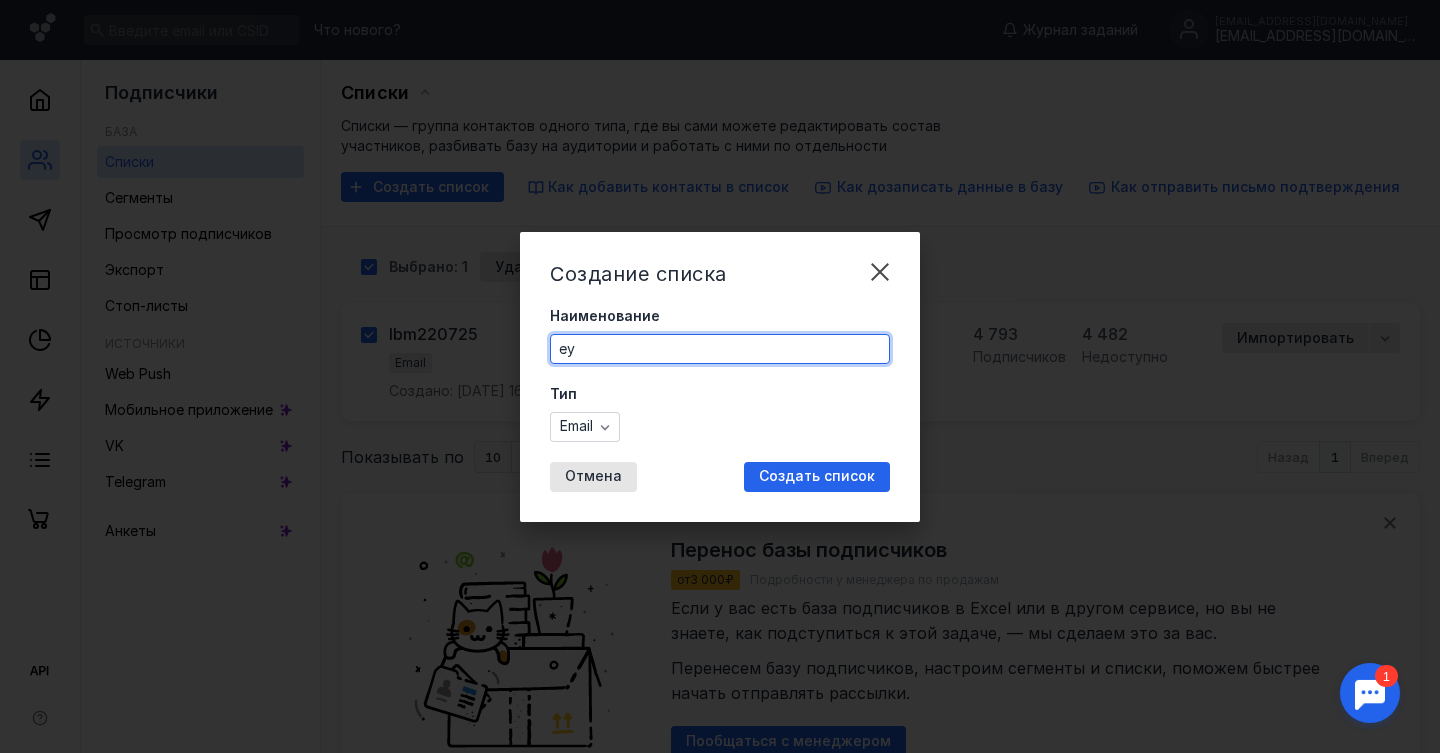 type on "е" 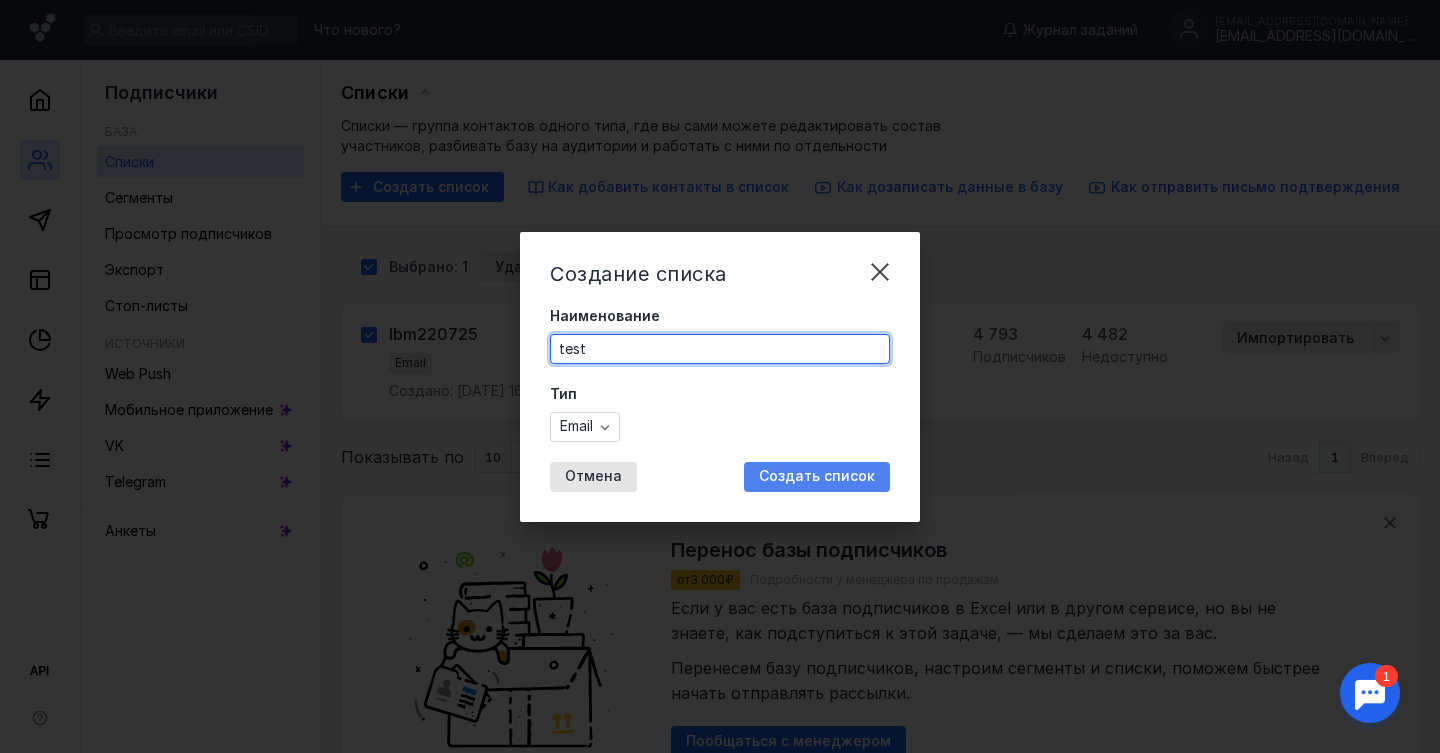 type on "test" 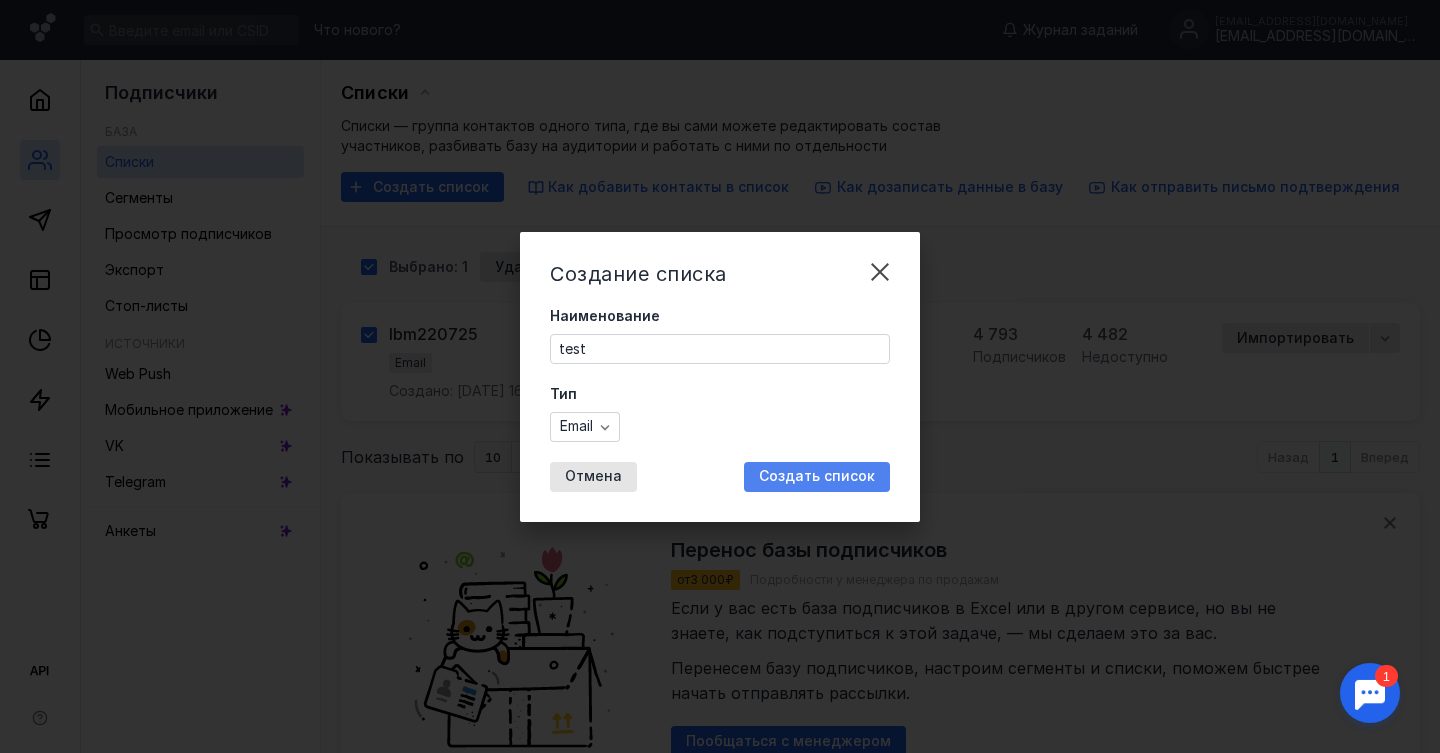 click on "Создать список" at bounding box center (817, 476) 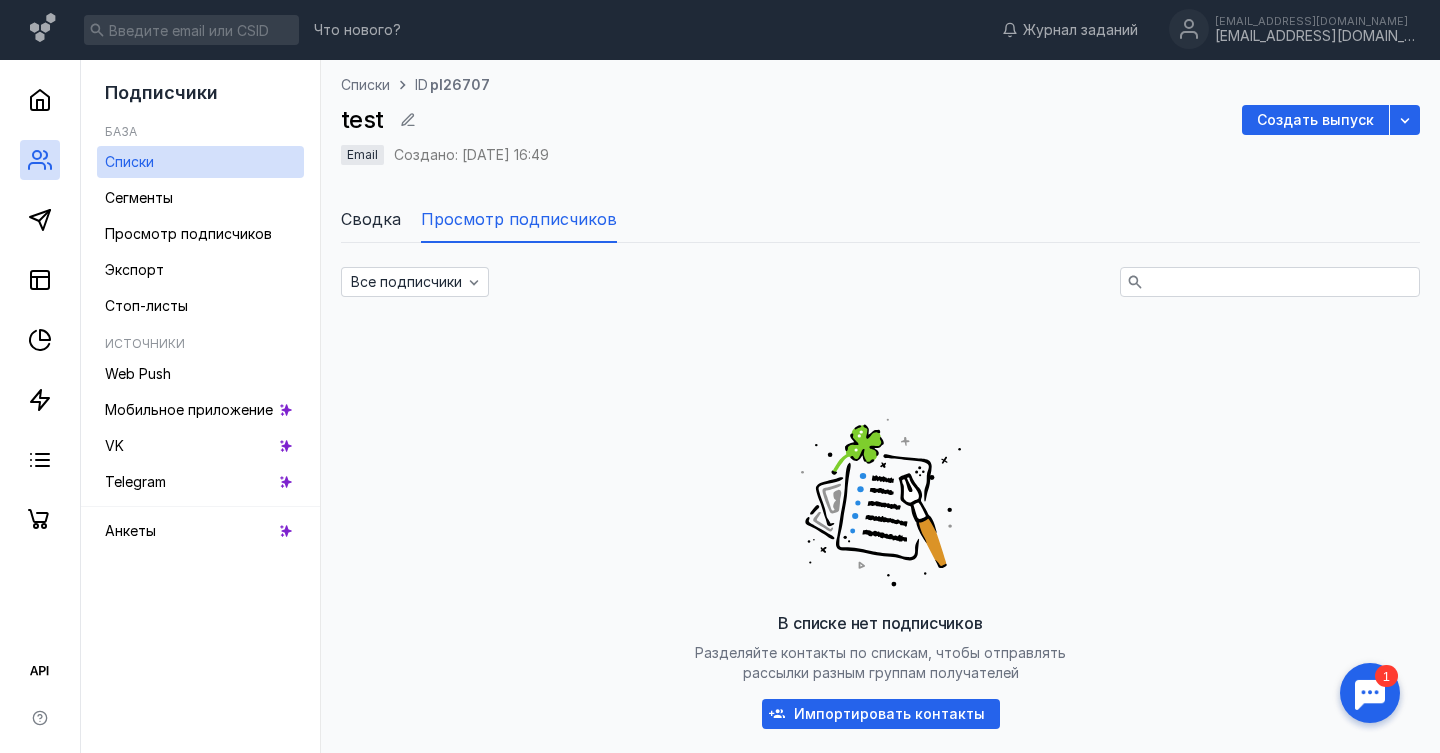 drag, startPoint x: 1340, startPoint y: 119, endPoint x: 890, endPoint y: 214, distance: 459.91846 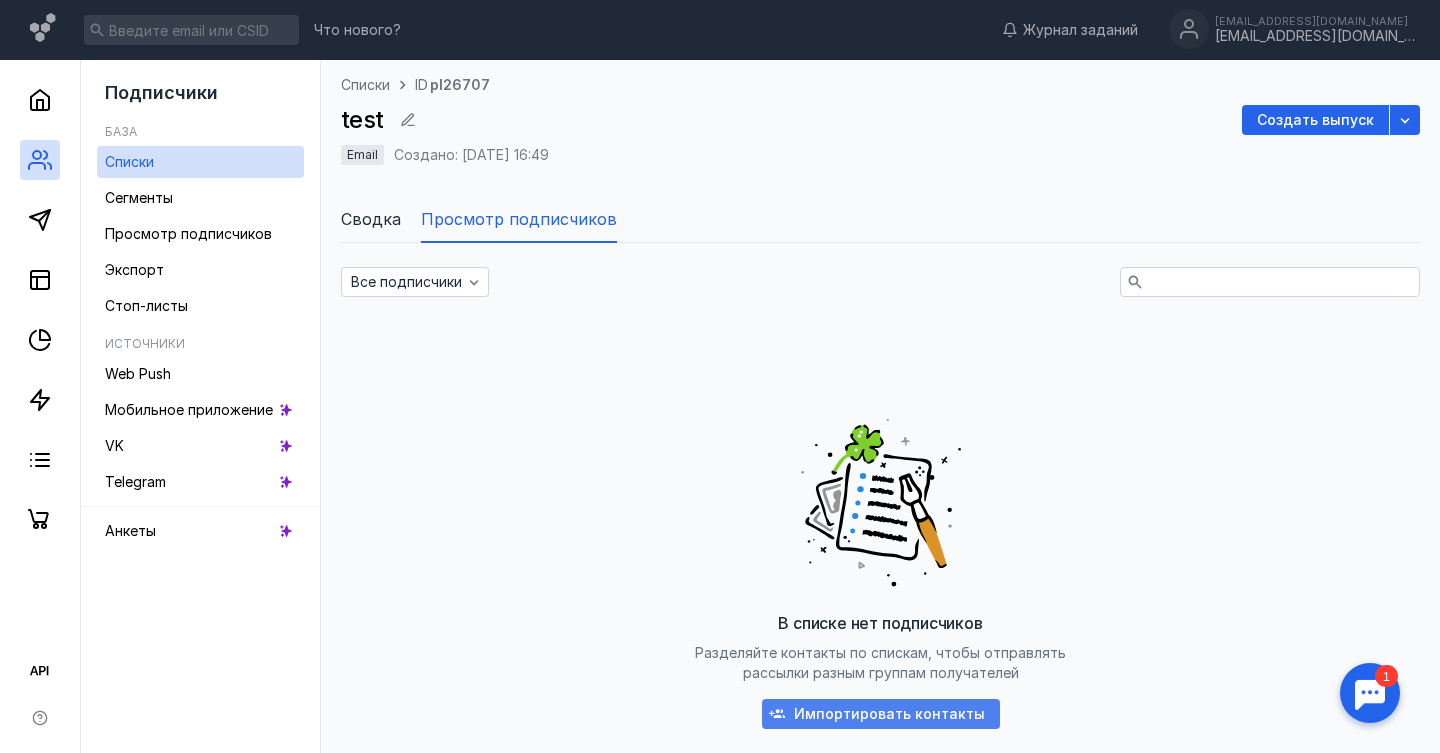 click on "Импортировать контакты" at bounding box center (889, 714) 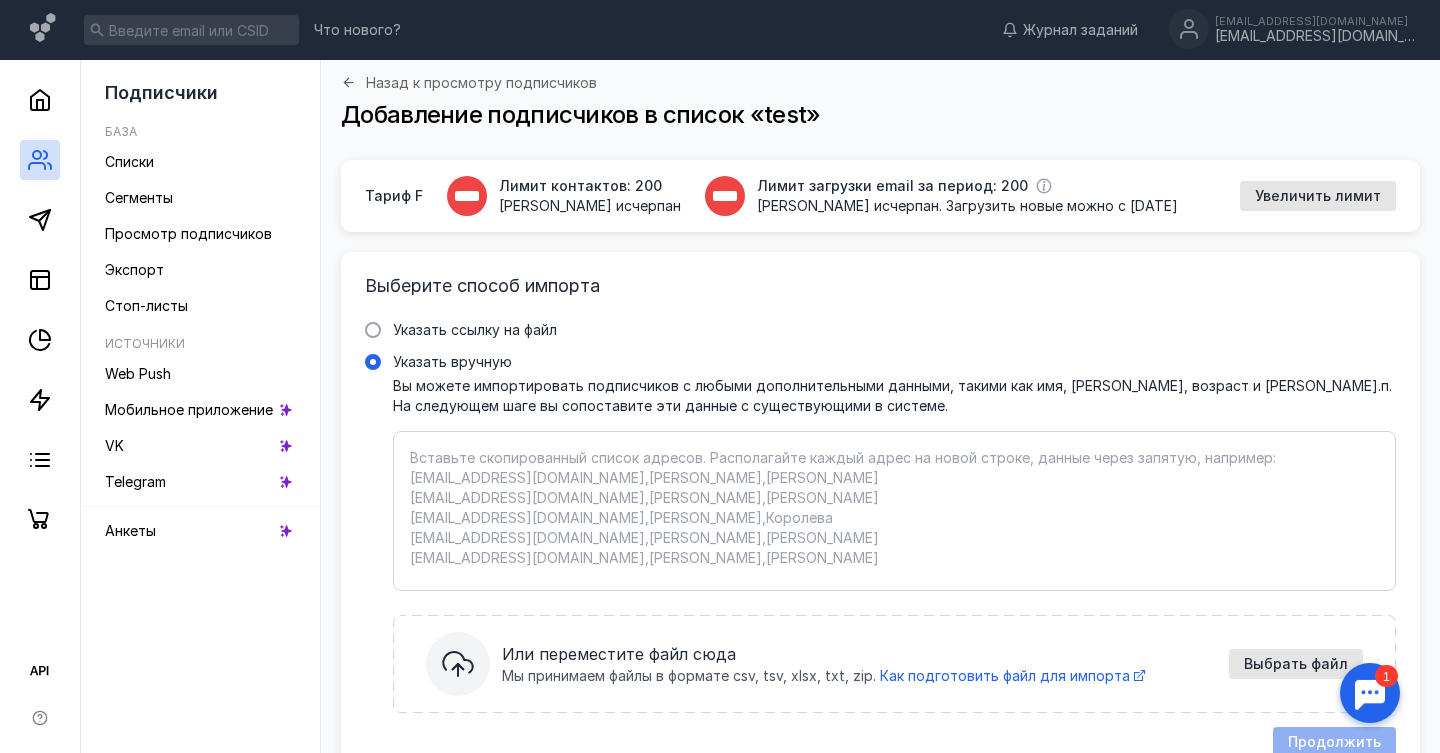 click on "Указать вручную Вы можете импортировать подписчиков с любыми дополнительными данными, такими как имя, [PERSON_NAME], возраст и т.п. На следующем шаге вы сопоставите эти данные с существующими в системе. Вставьте скопированный список адресов. Располагайте каждый адрес на новой строке, данные через запятую, например: [EMAIL_ADDRESS][DOMAIN_NAME],[PERSON_NAME],[PERSON_NAME]
[EMAIL_ADDRESS][DOMAIN_NAME],[PERSON_NAME],[PERSON_NAME]
[EMAIL_ADDRESS][DOMAIN_NAME],[PERSON_NAME],[PERSON_NAME]
[EMAIL_ADDRESS][DOMAIN_NAME],[PERSON_NAME],[PERSON_NAME]
[EMAIL_ADDRESS][DOMAIN_NAME],Роман,[PERSON_NAME] Или переместите файл сюда Мы принимаем файлы в формате csv, tsv, xlsx, txt, zip. Как подготовить файл для импорта" at bounding box center [894, 511] 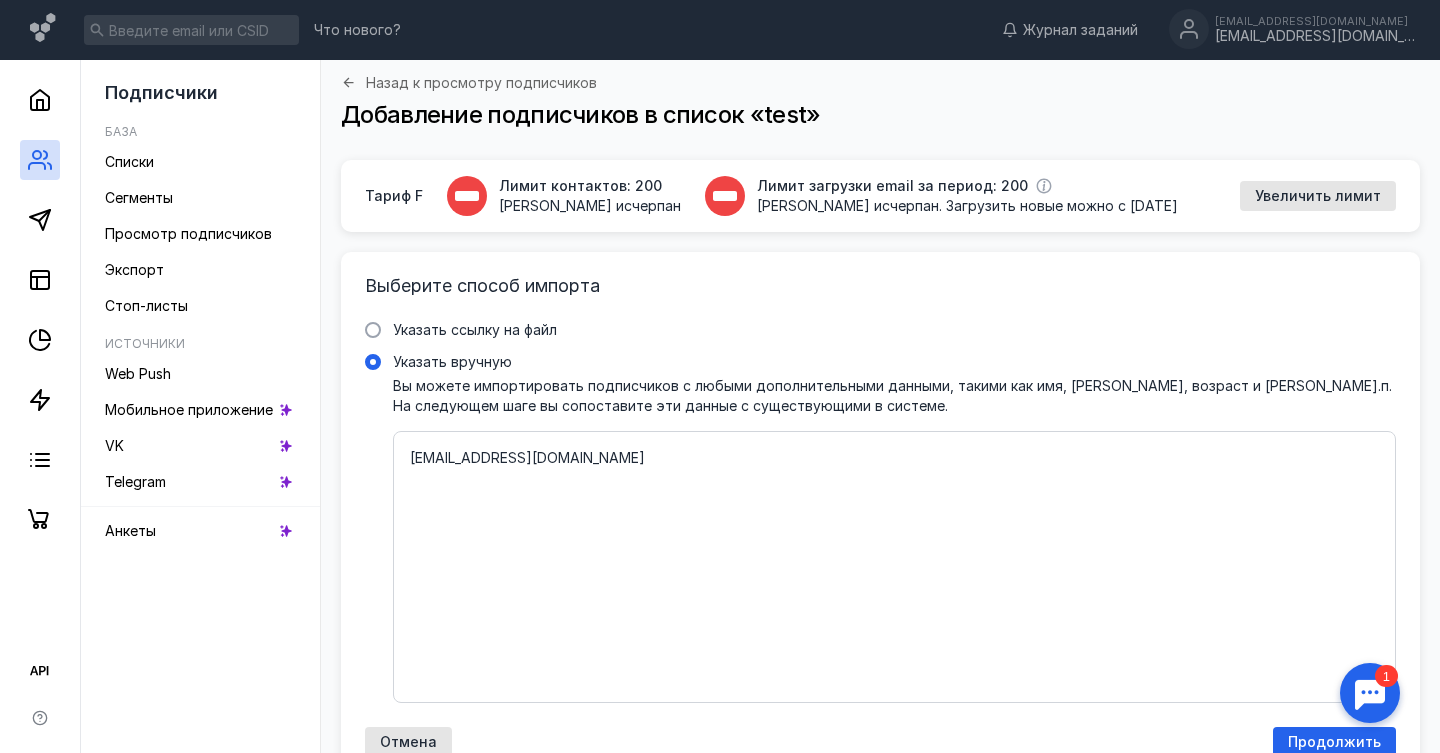 paste on "[EMAIL_ADDRESS][DOMAIN_NAME]" 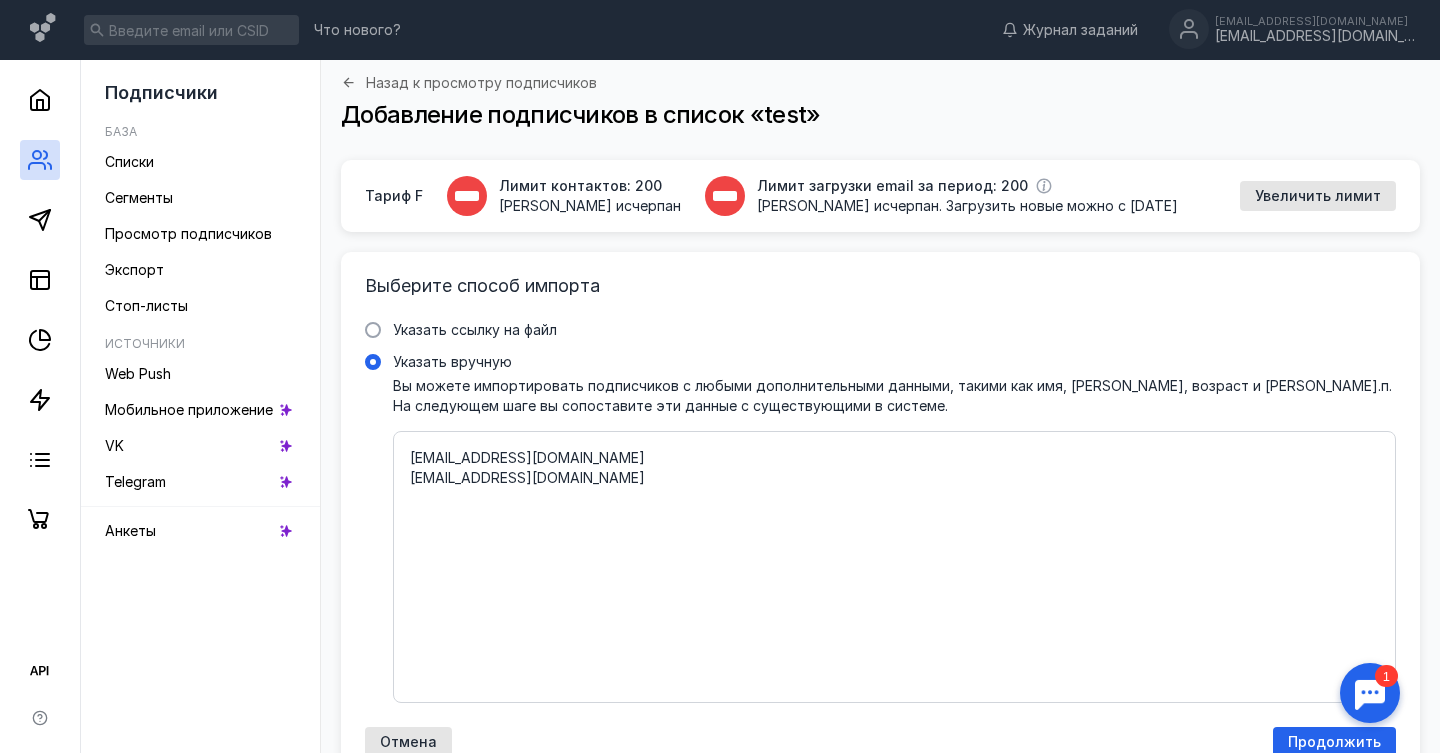 paste on "[EMAIL_ADDRESS][DOMAIN_NAME]" 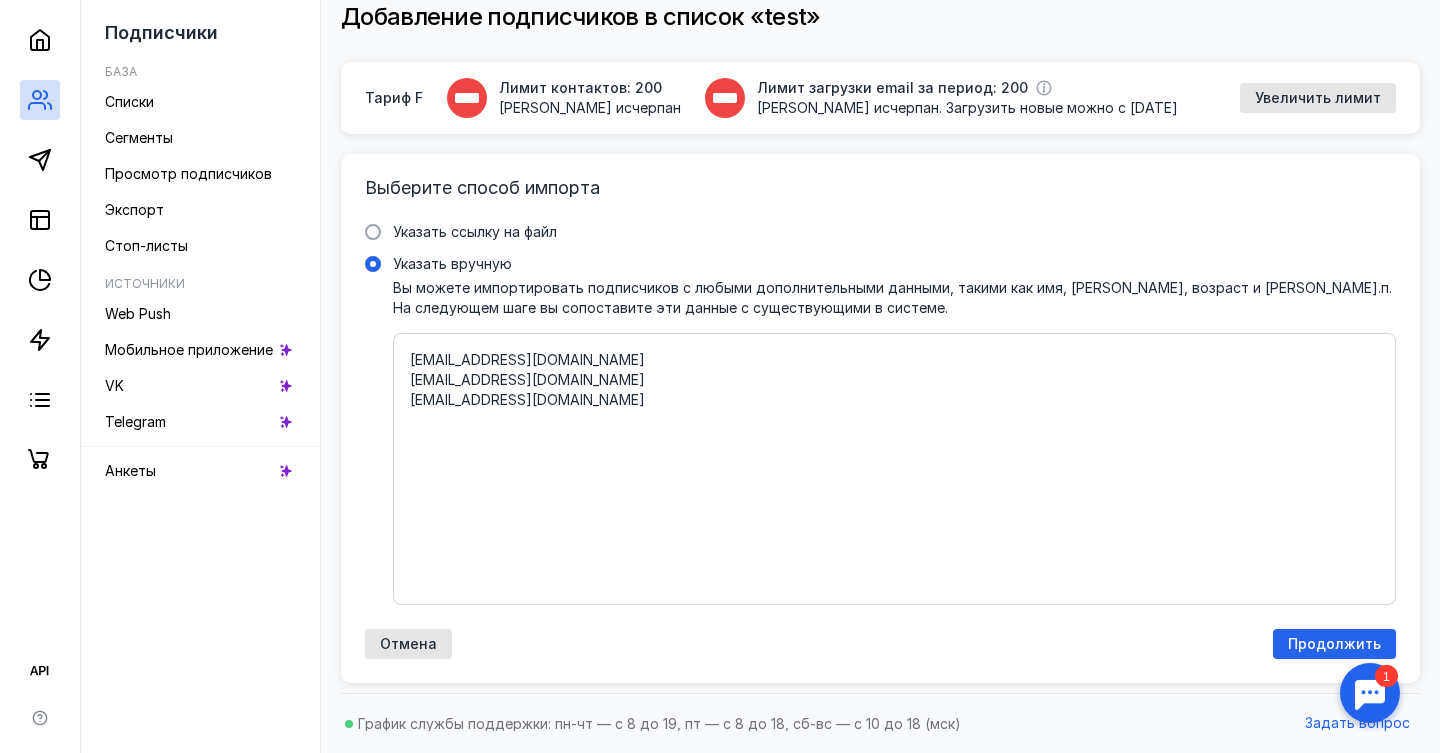 scroll, scrollTop: 98, scrollLeft: 0, axis: vertical 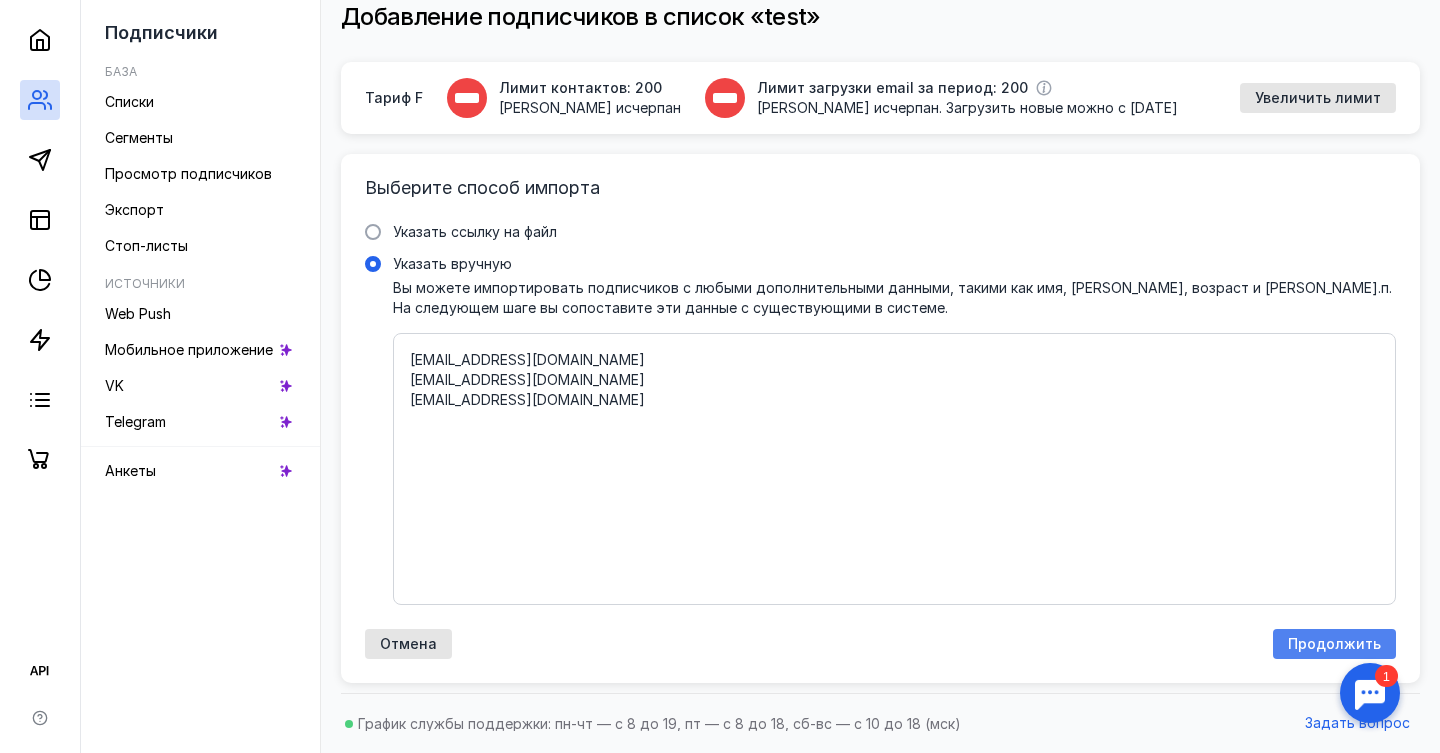 type on "[EMAIL_ADDRESS][DOMAIN_NAME]
[EMAIL_ADDRESS][DOMAIN_NAME]
[EMAIL_ADDRESS][DOMAIN_NAME]" 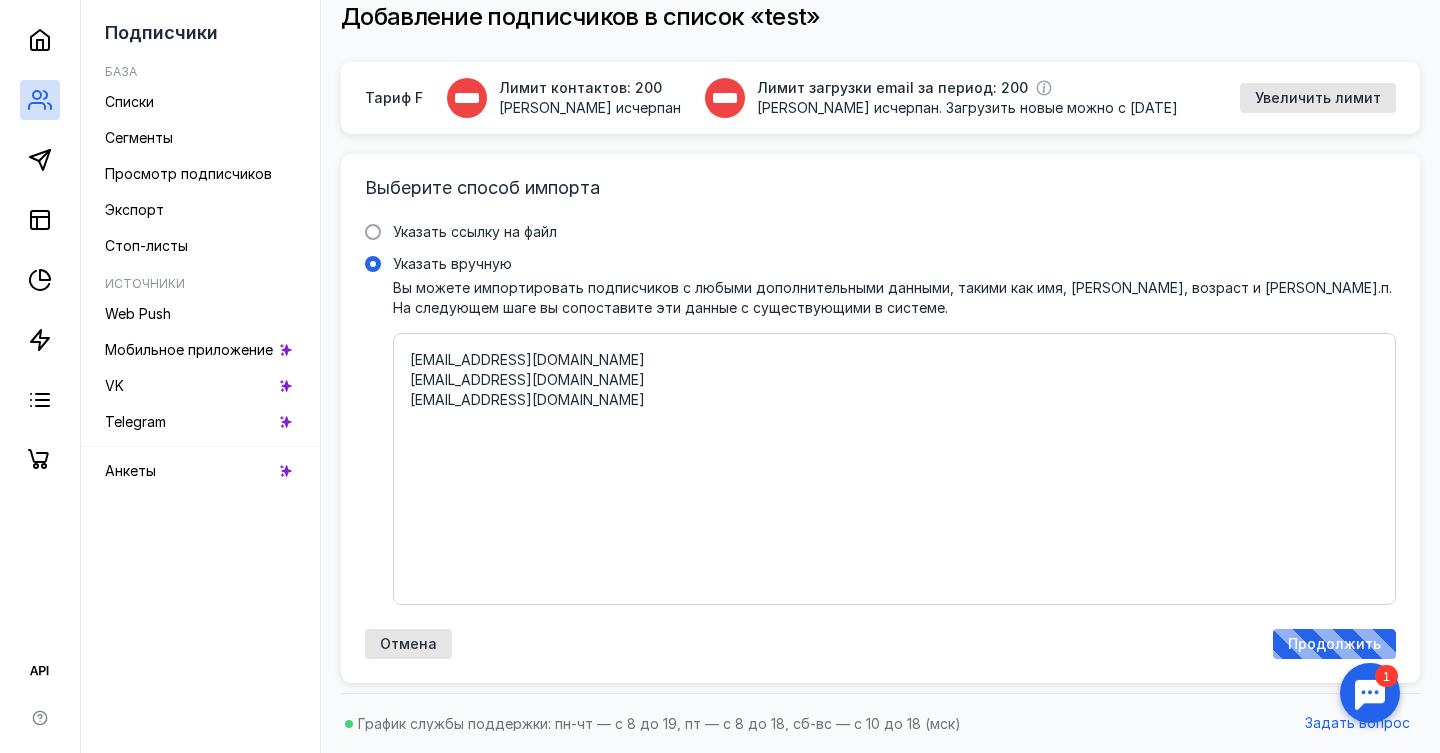 scroll, scrollTop: 0, scrollLeft: 0, axis: both 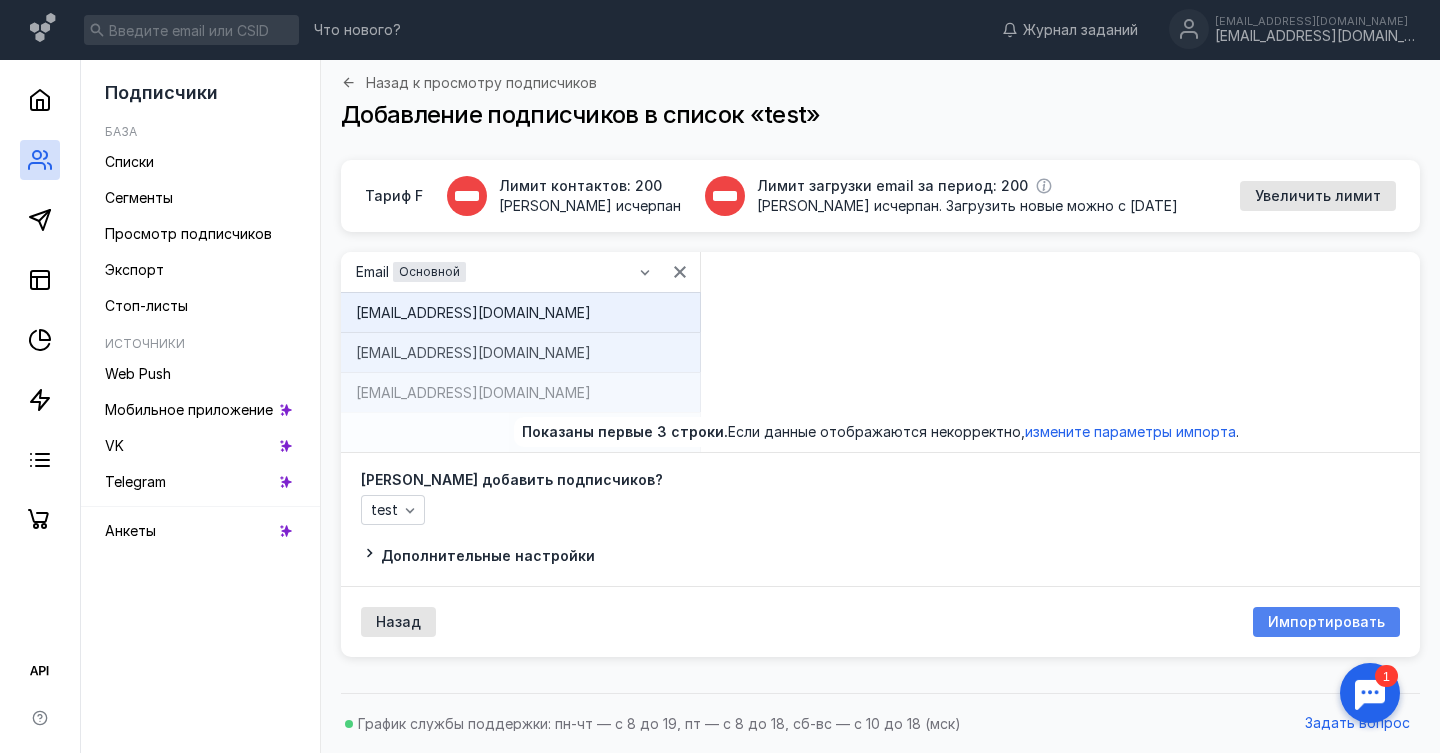 click on "Импортировать" at bounding box center [1326, 622] 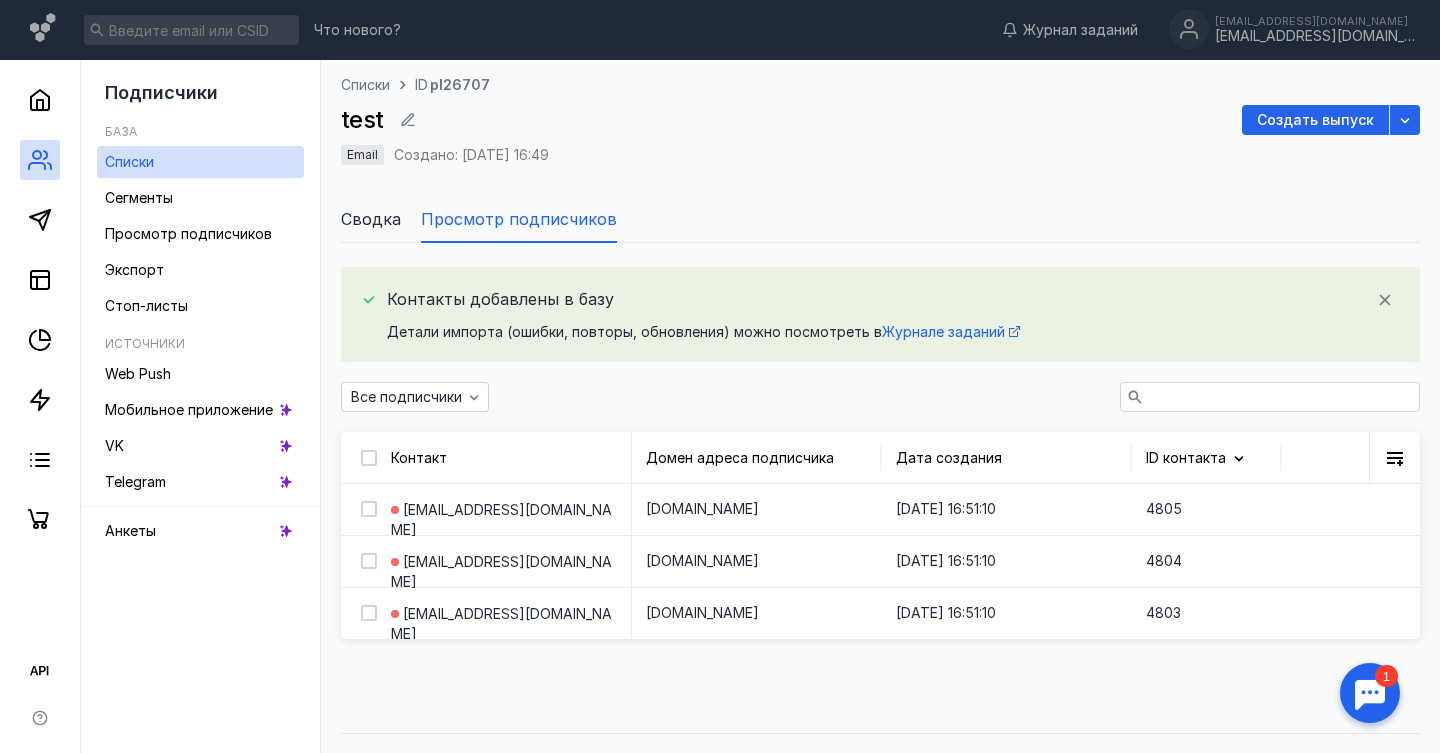 scroll, scrollTop: 40, scrollLeft: 0, axis: vertical 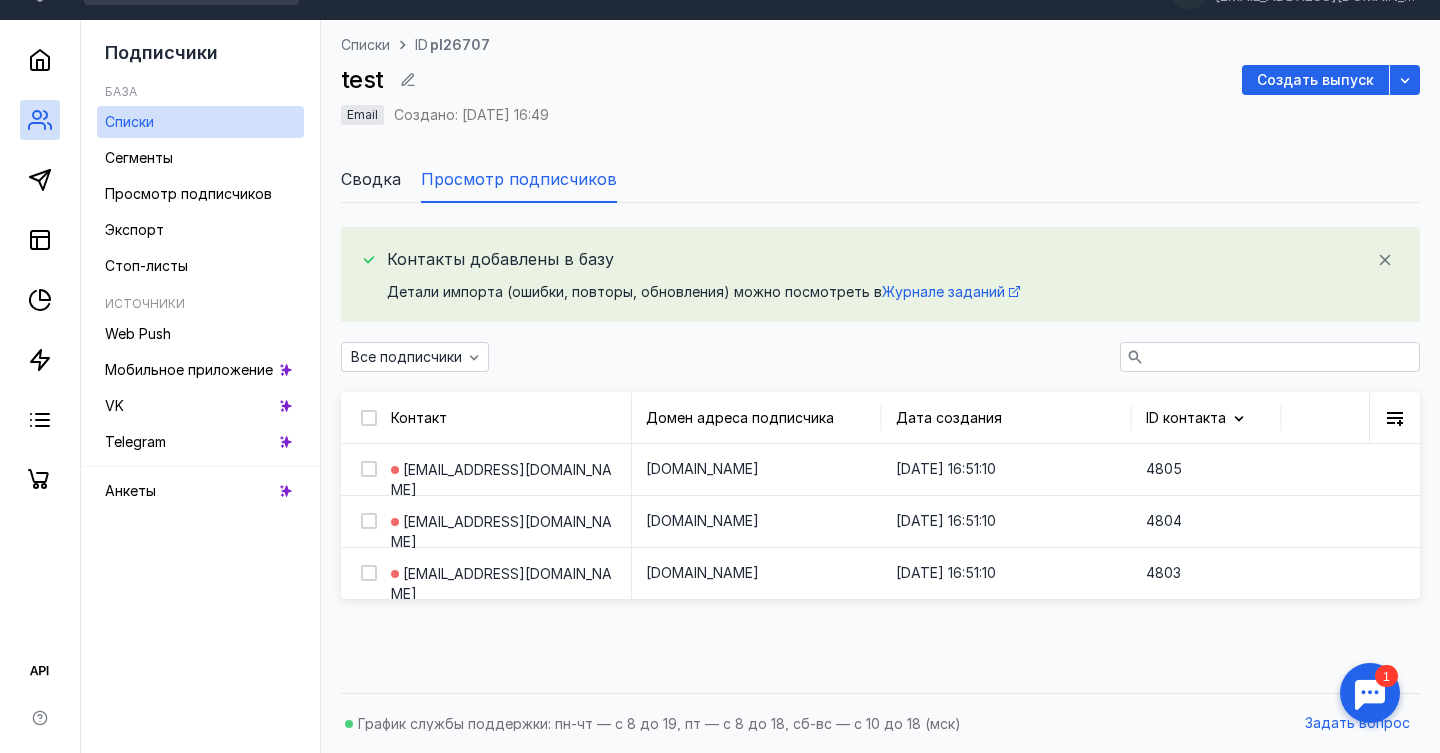 click on "Списки ID pl26707 test Создать выпуск Email Создано: [DATE] 16:49" at bounding box center (880, 92) 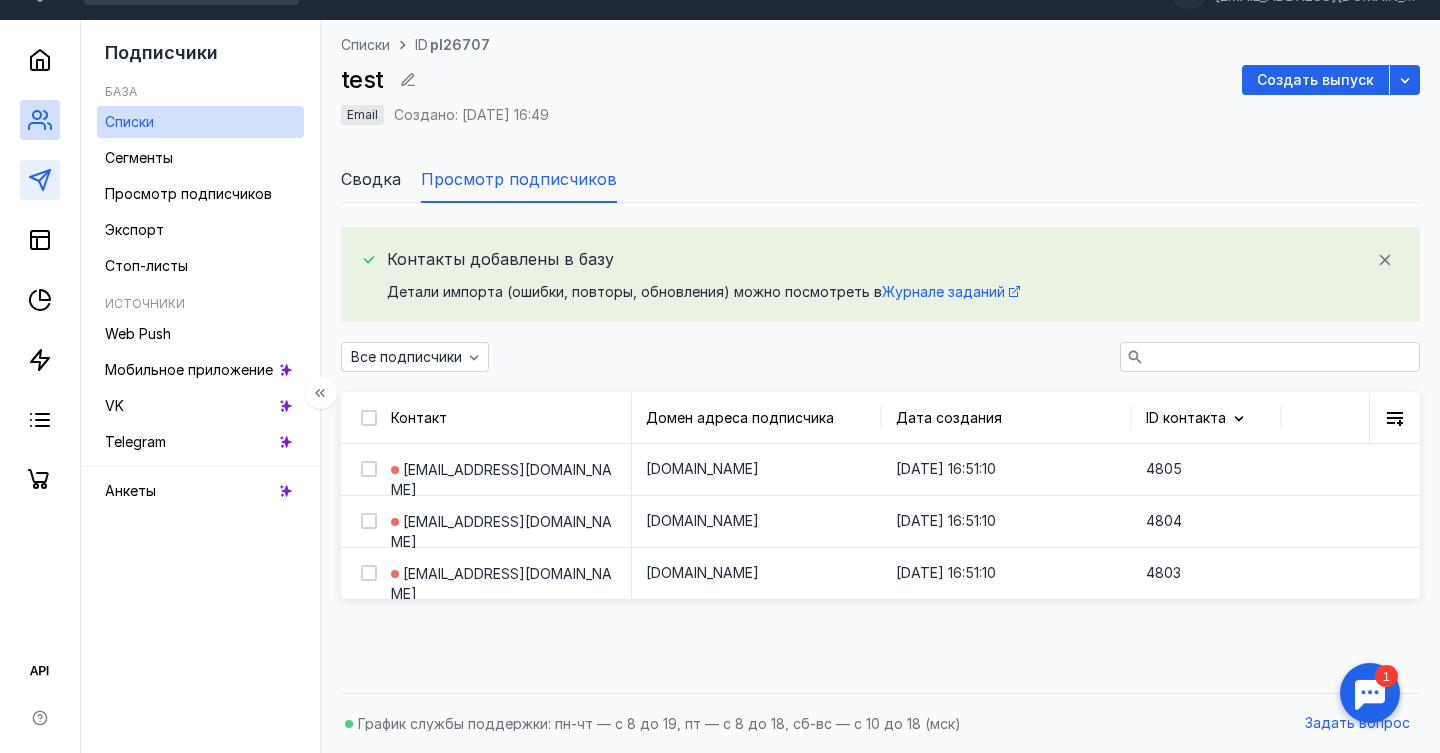 click 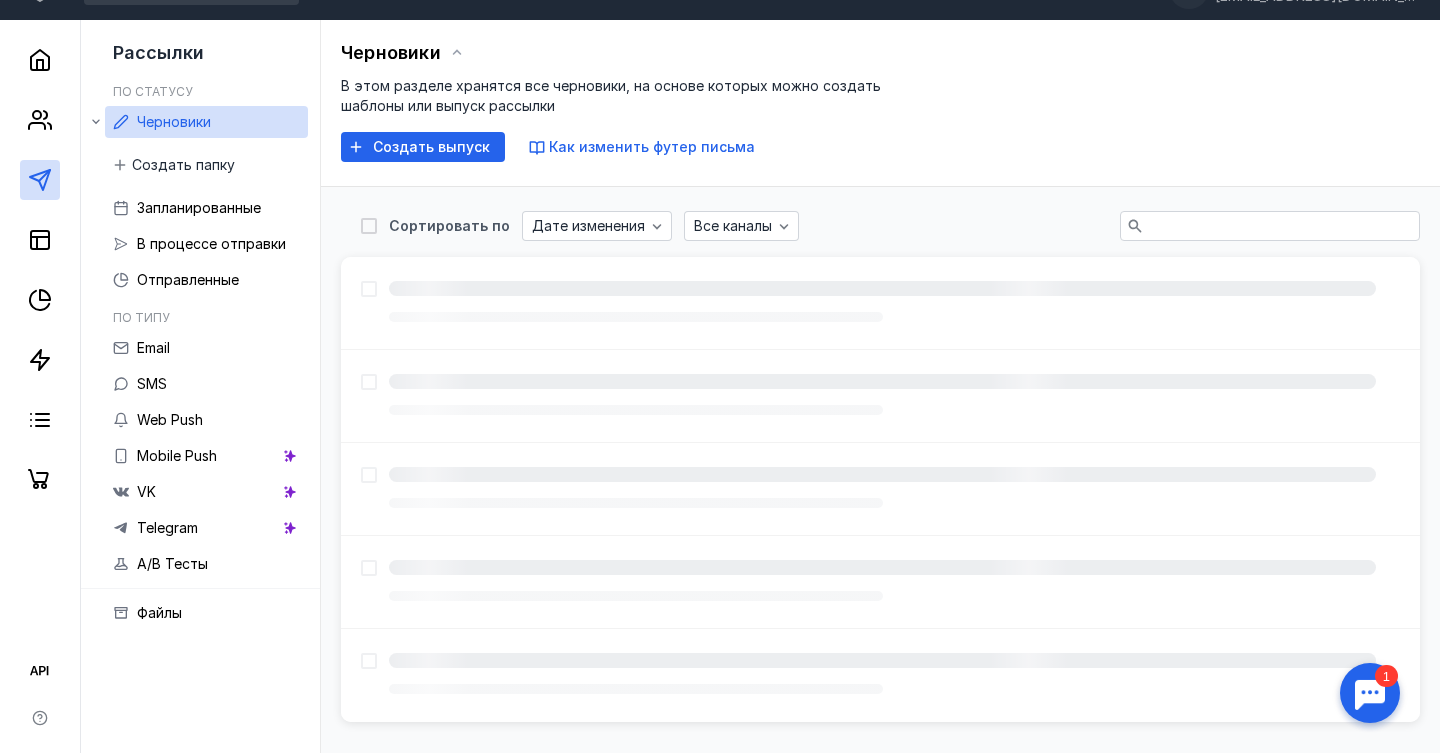 scroll, scrollTop: 0, scrollLeft: 0, axis: both 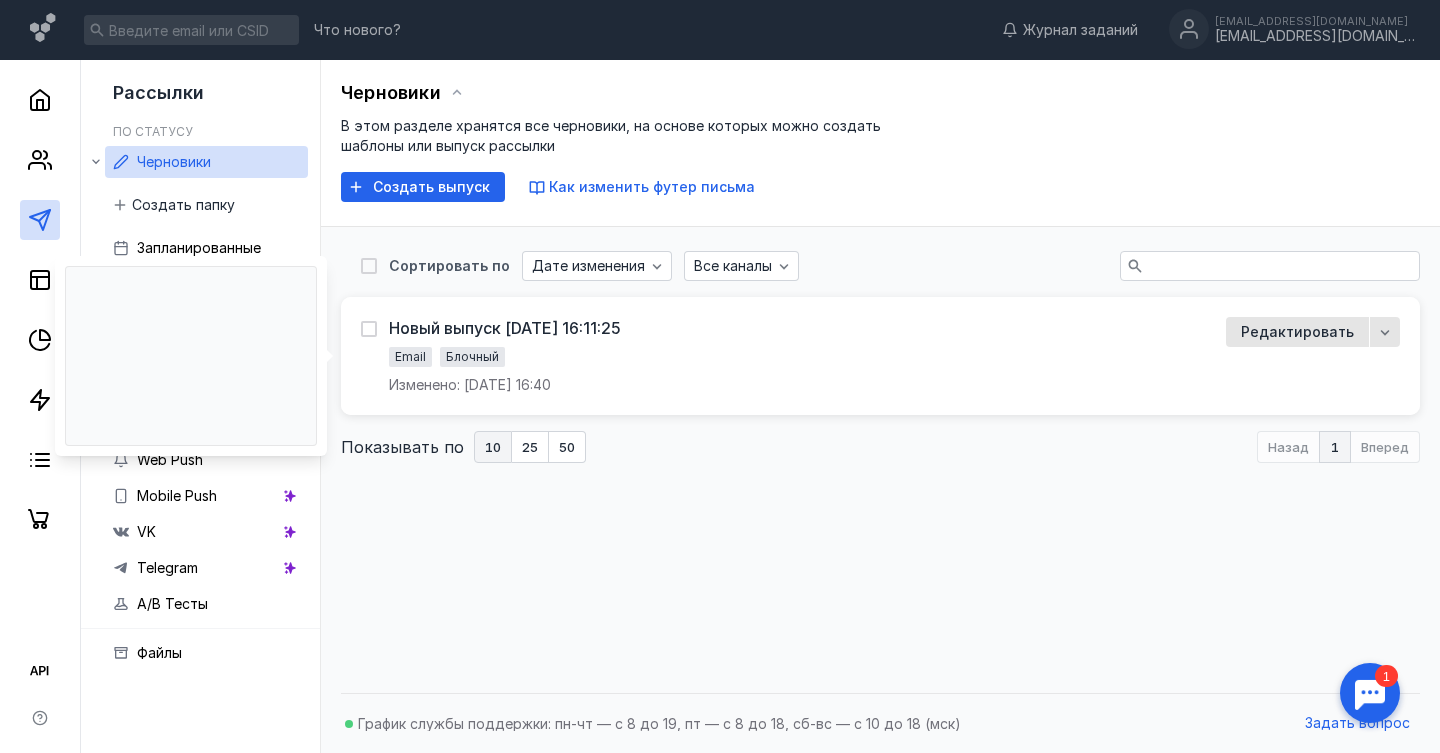 click on "Новый выпуск [DATE] 16:11:25 Email Блочный Изменено: [DATE] 16:40" at bounding box center (505, 356) 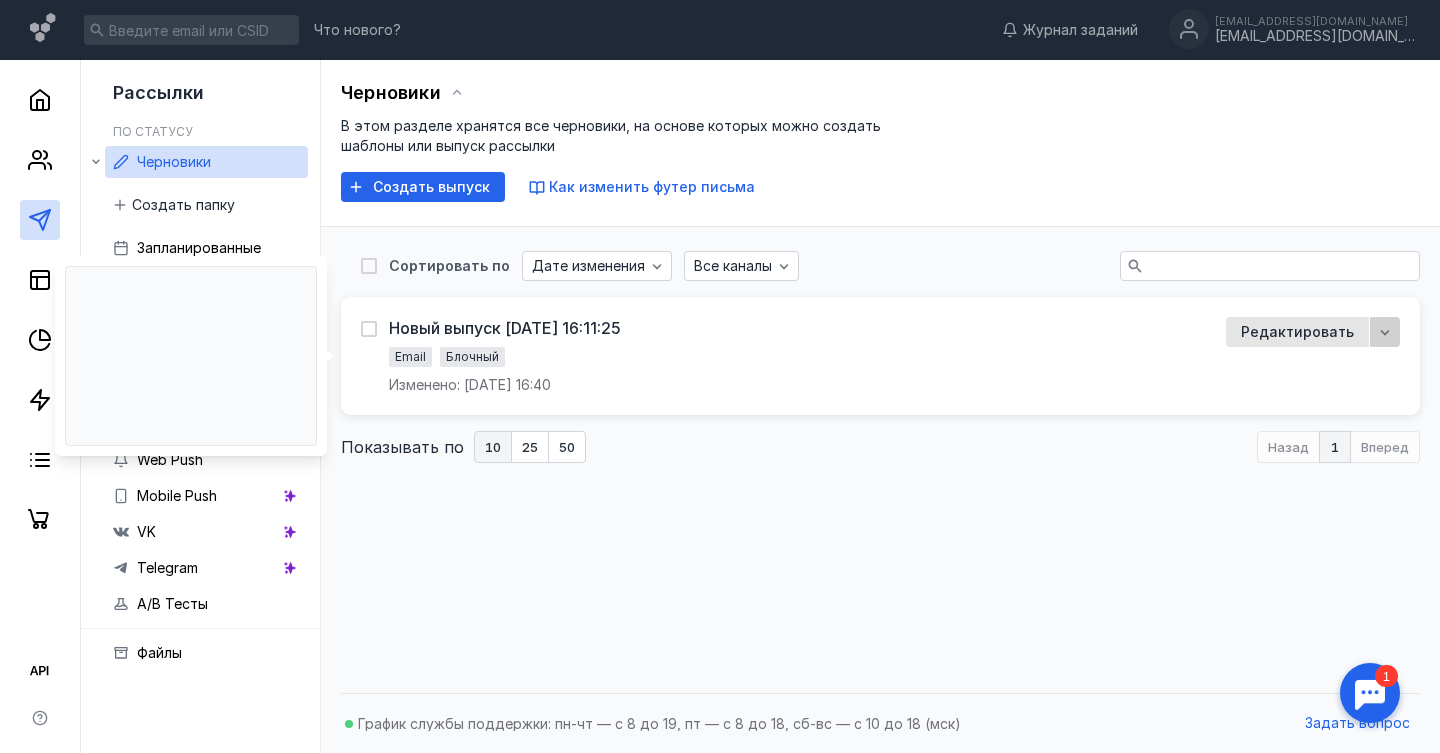 click 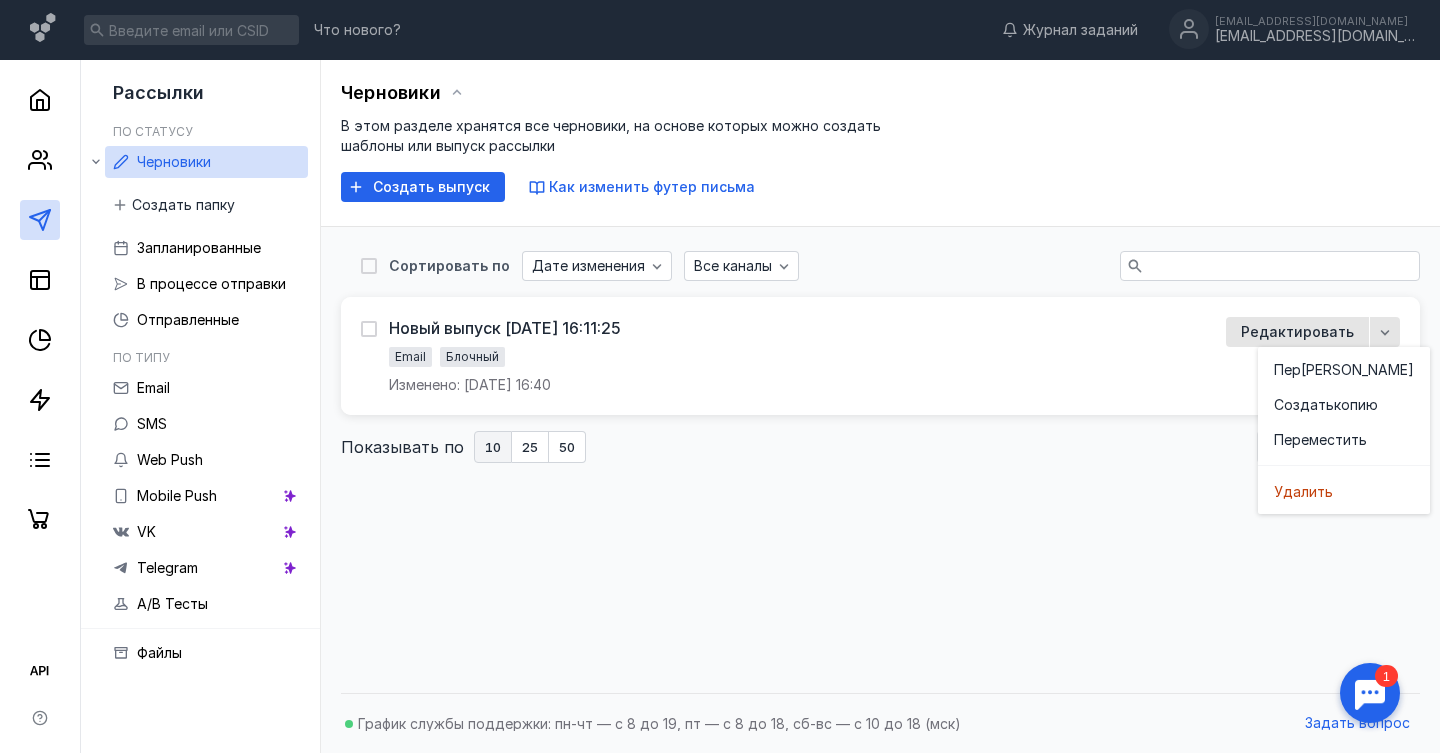 click on "Новый выпуск [DATE] 16:11:25 Email Блочный Изменено: [DATE] 16:40" at bounding box center (781, 356) 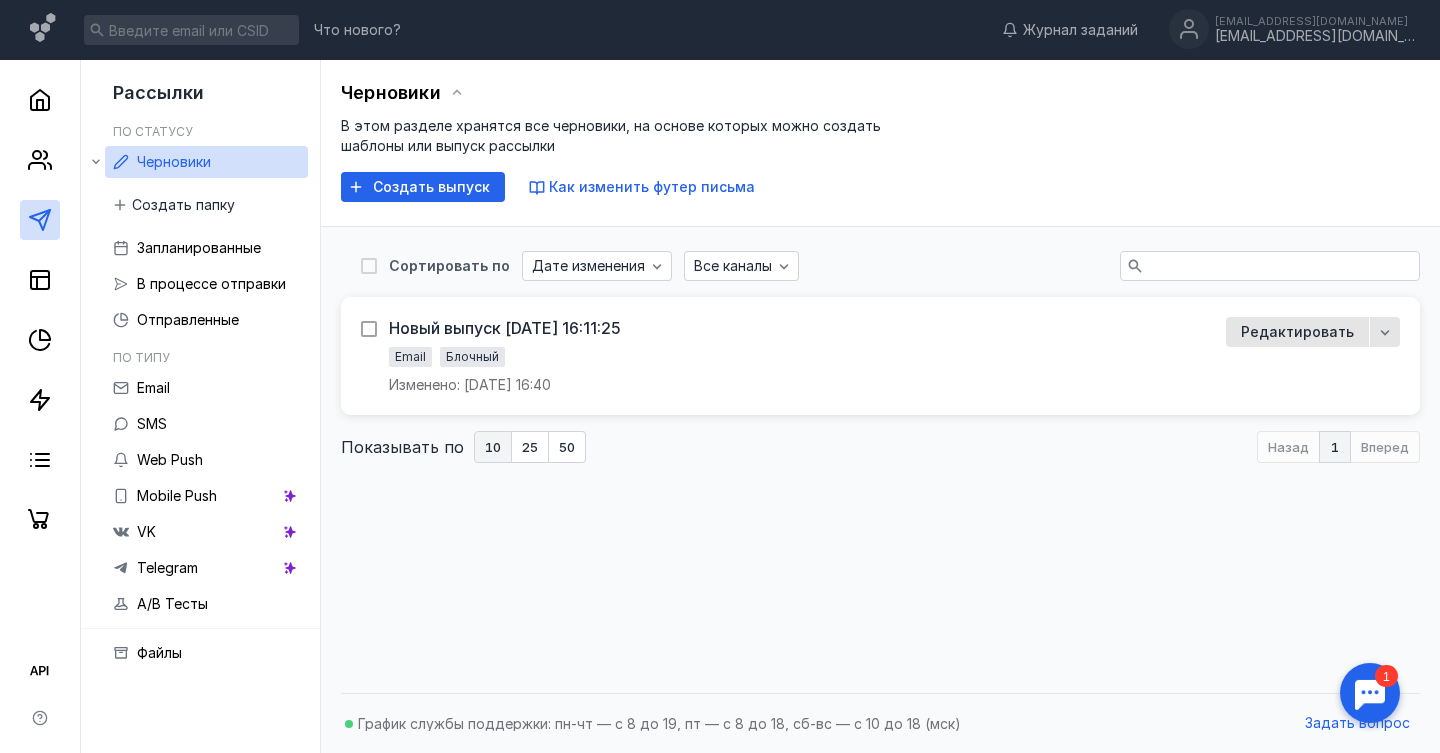 click 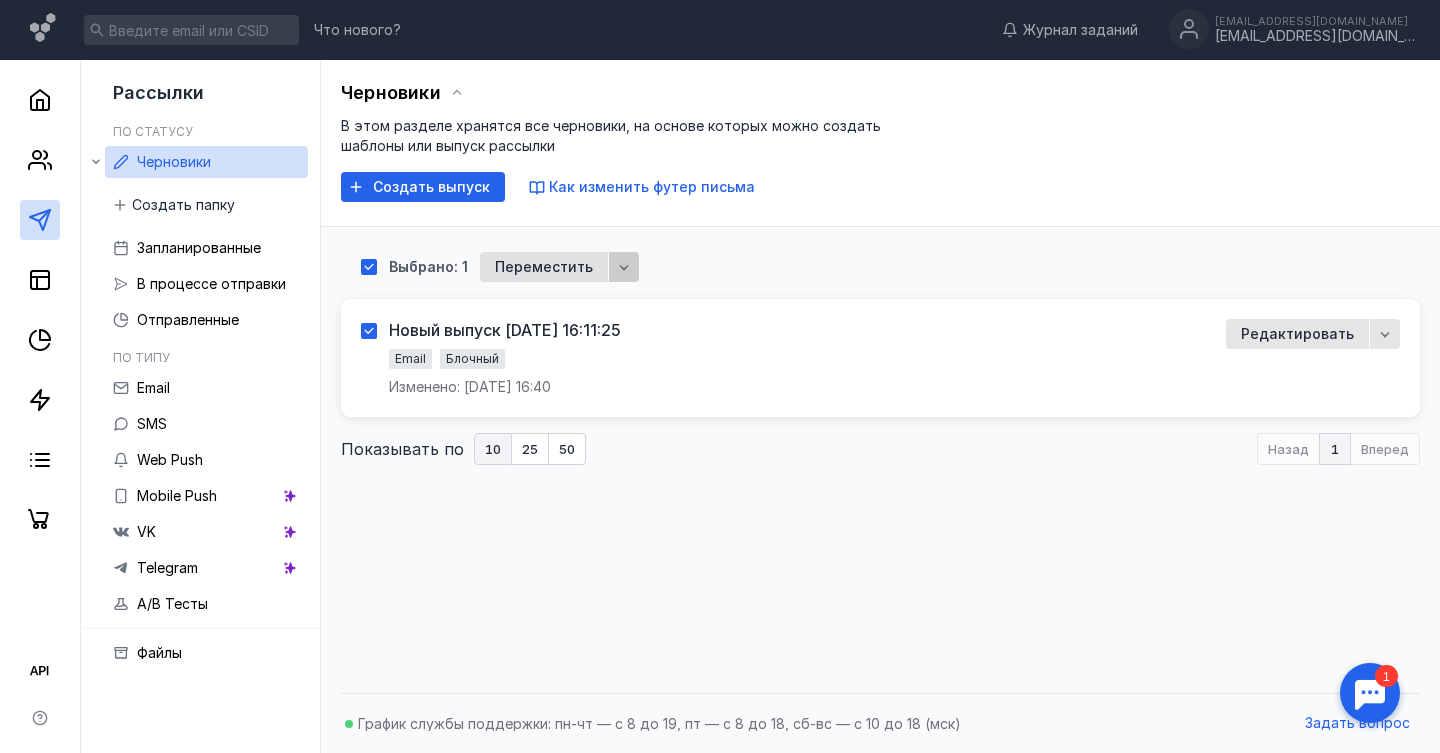 click at bounding box center (624, 267) 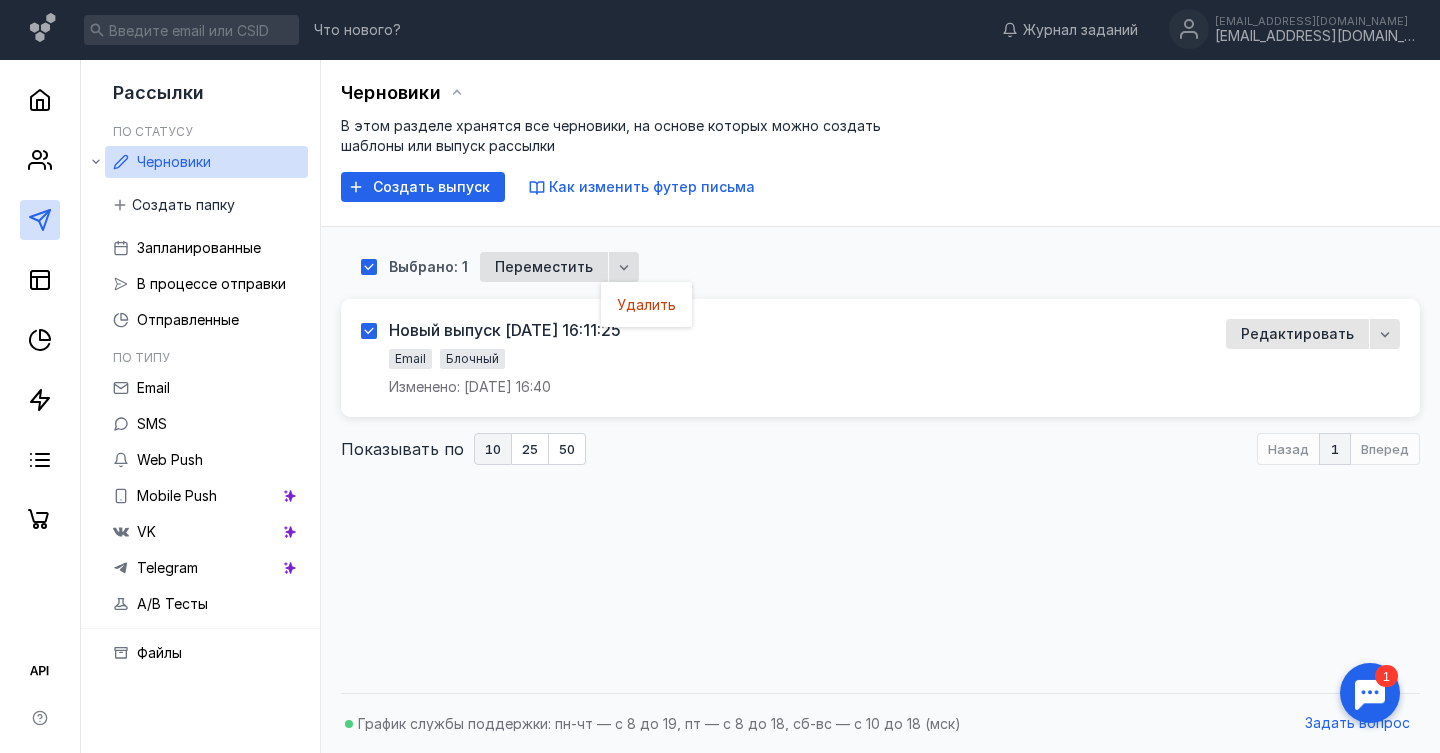 click on "Выбрано: 1 Переместить" at bounding box center (880, 267) 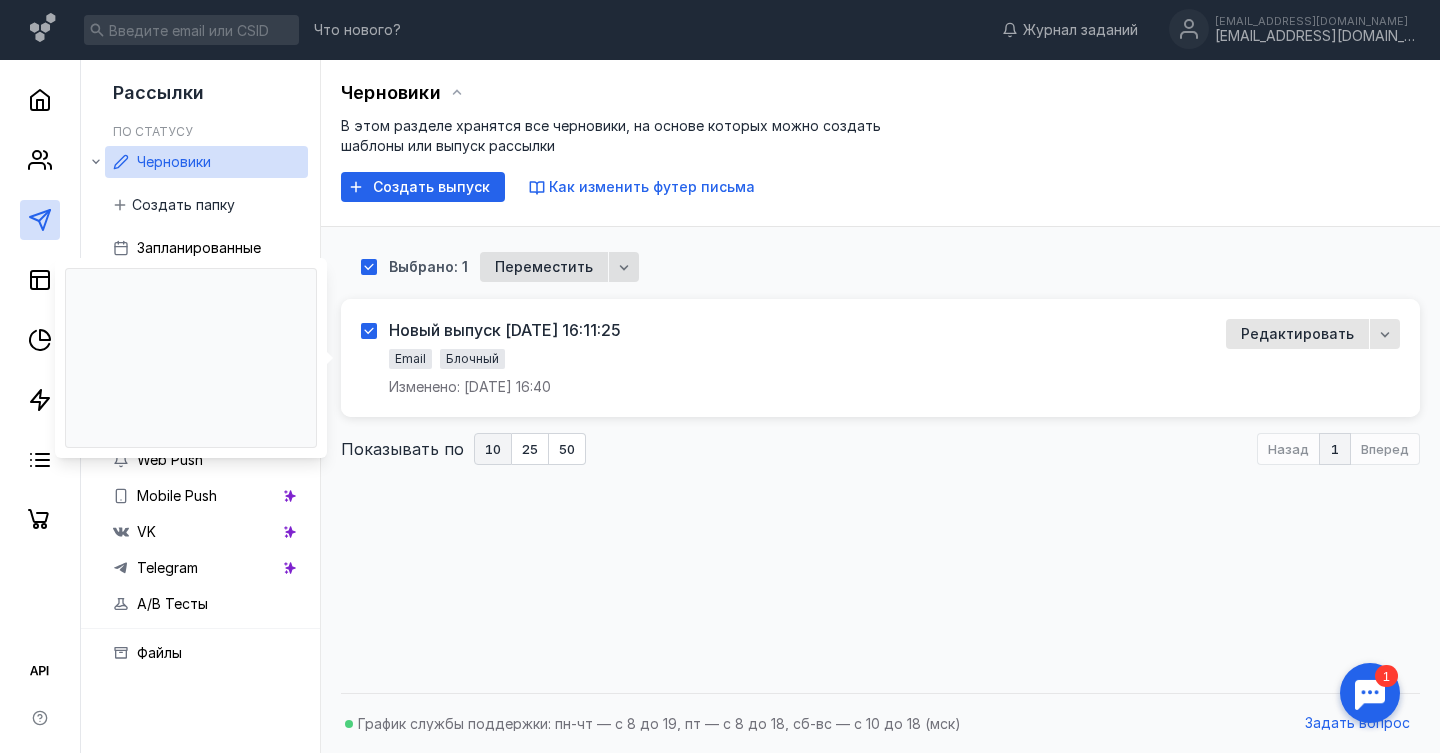 click on "Новый выпуск [DATE] 16:11:25 Email Блочный Изменено: [DATE] 16:40" at bounding box center [781, 358] 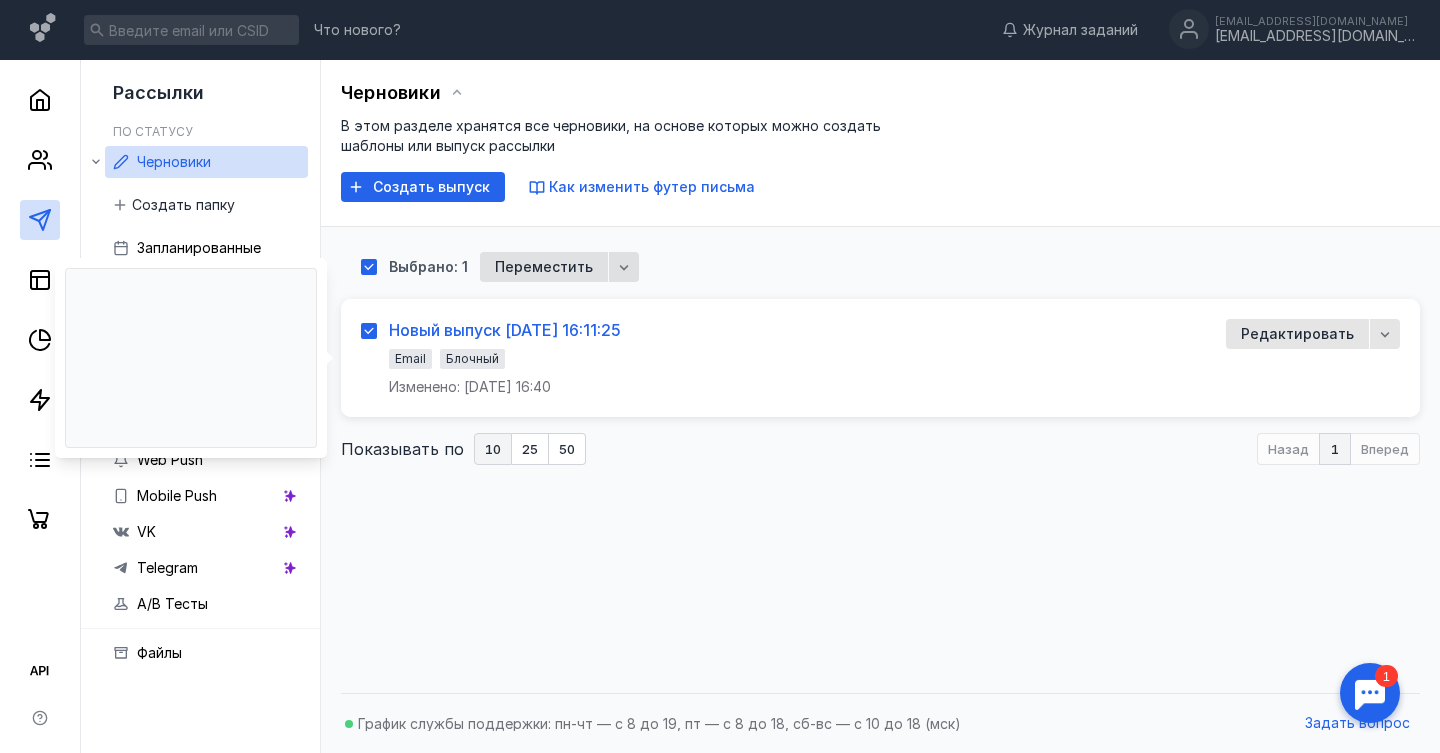 click on "Новый выпуск [DATE] 16:11:25" at bounding box center (505, 330) 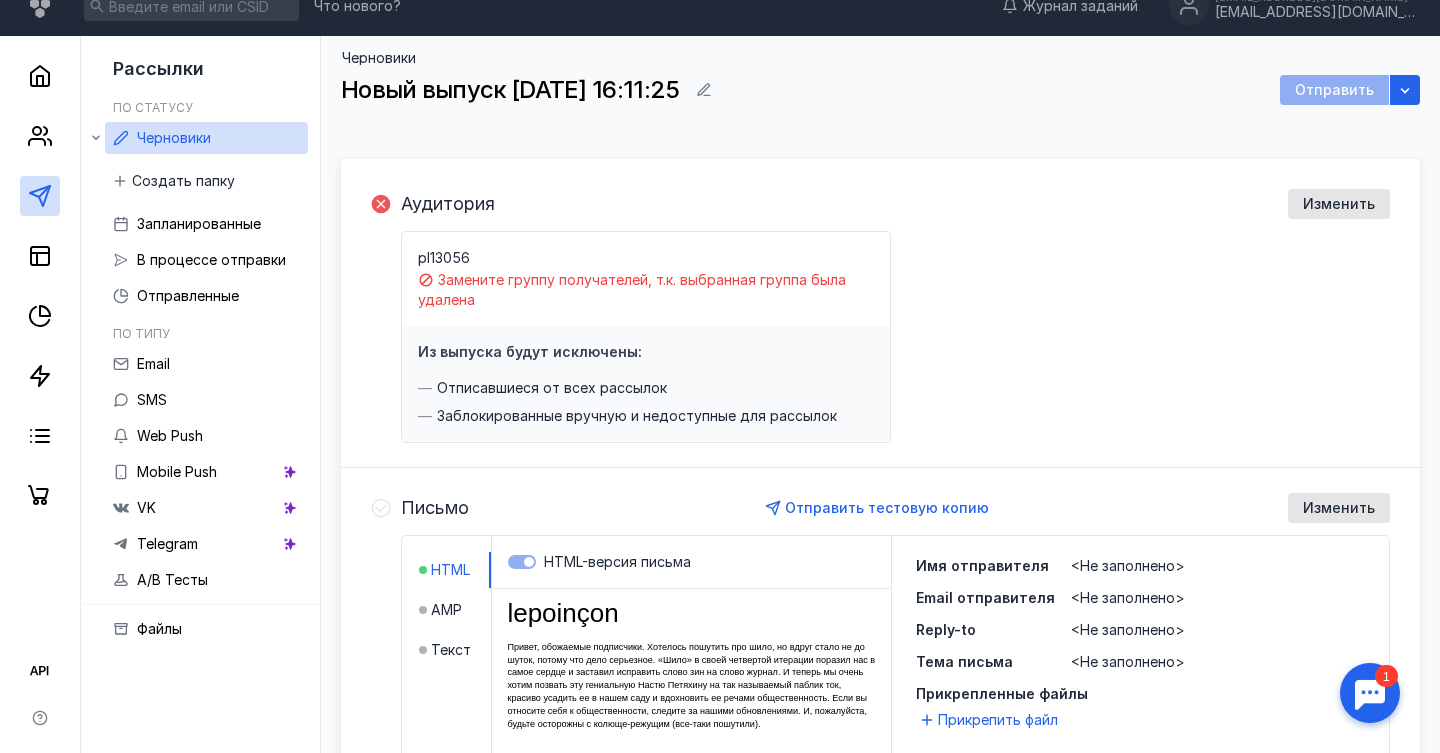 scroll, scrollTop: 30, scrollLeft: 0, axis: vertical 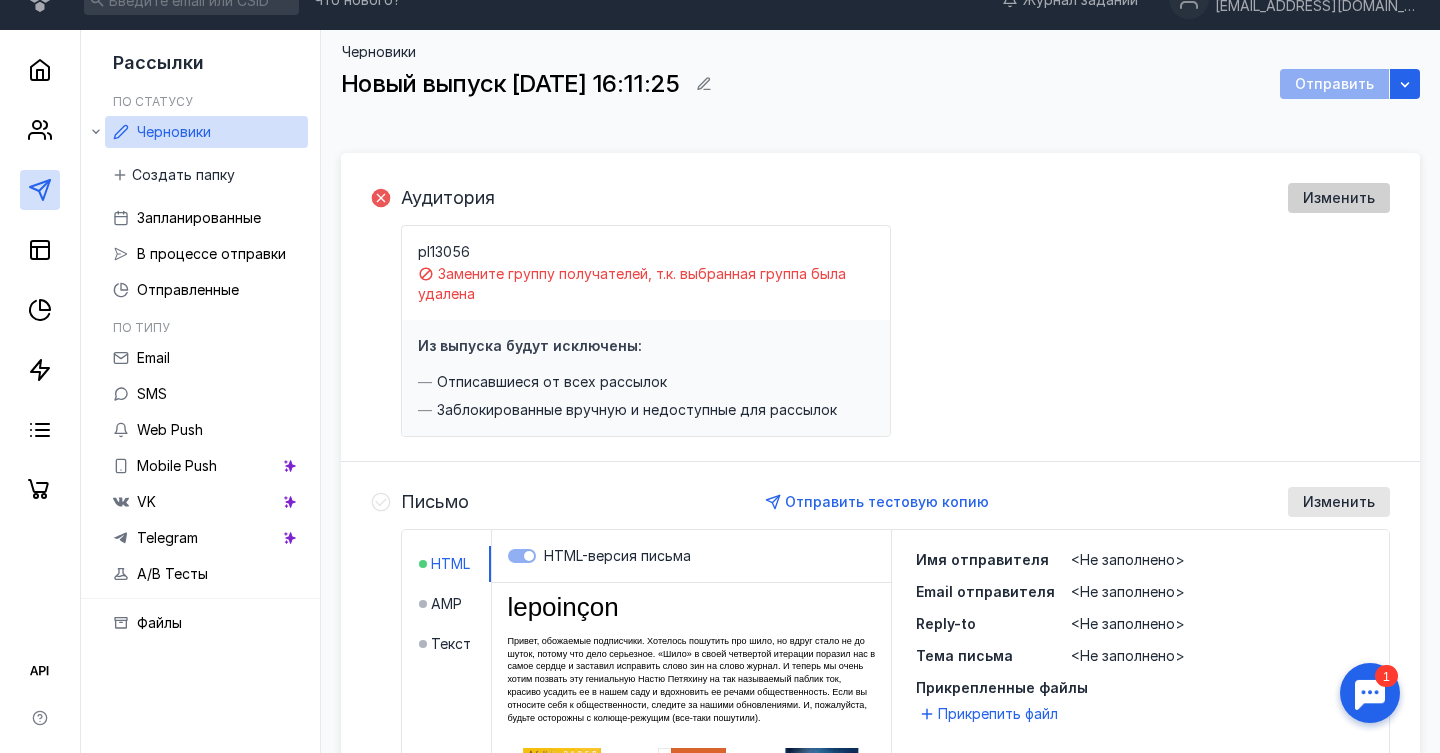 click on "Изменить" at bounding box center [1339, 198] 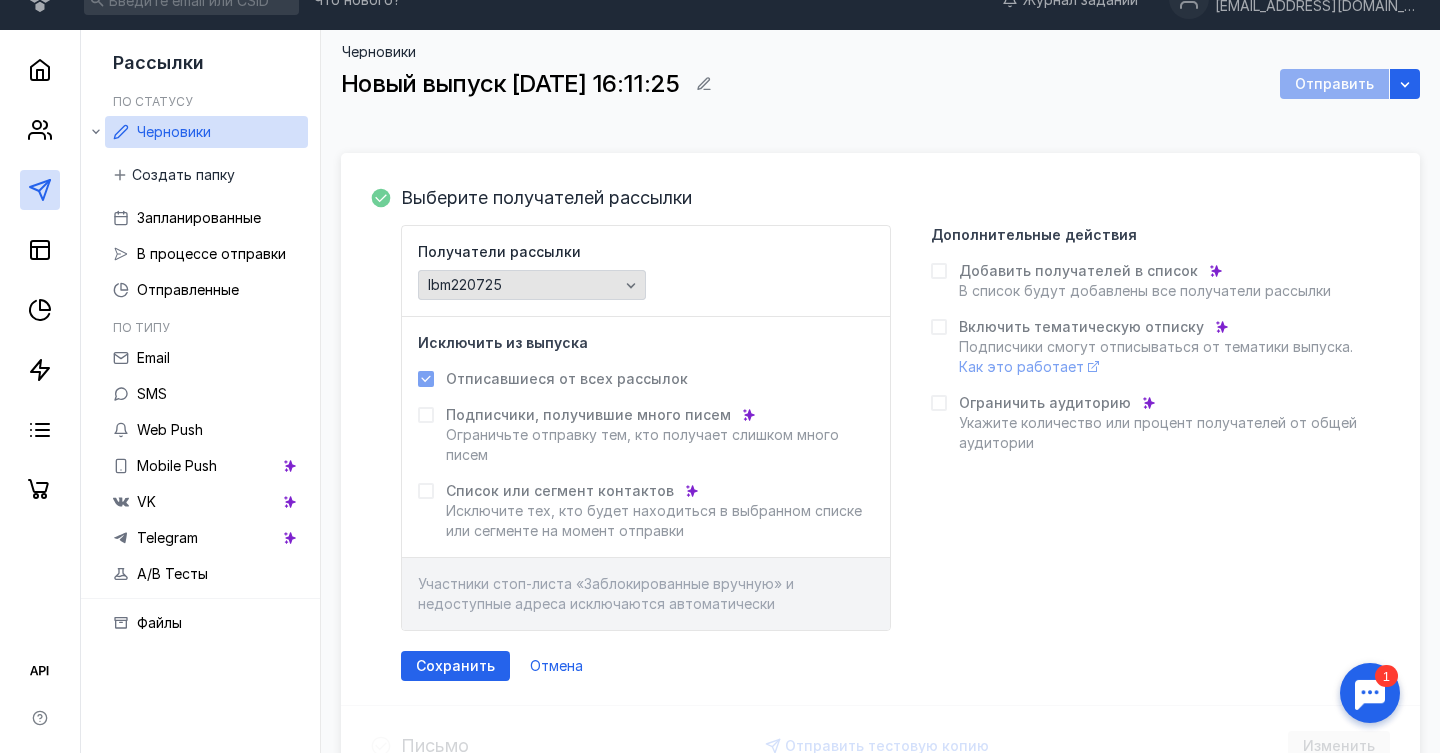click on "lbm220725" at bounding box center [523, 285] 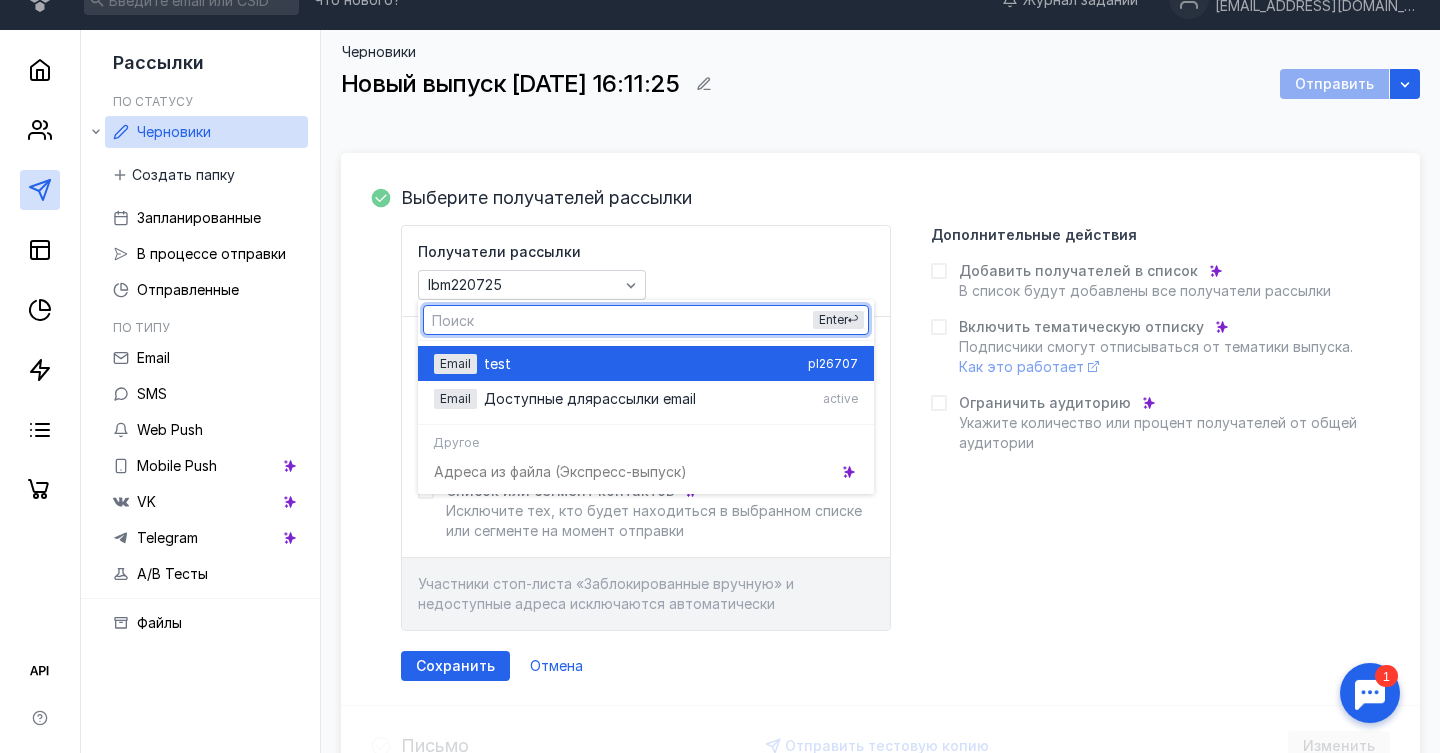 click on "test" at bounding box center (642, 364) 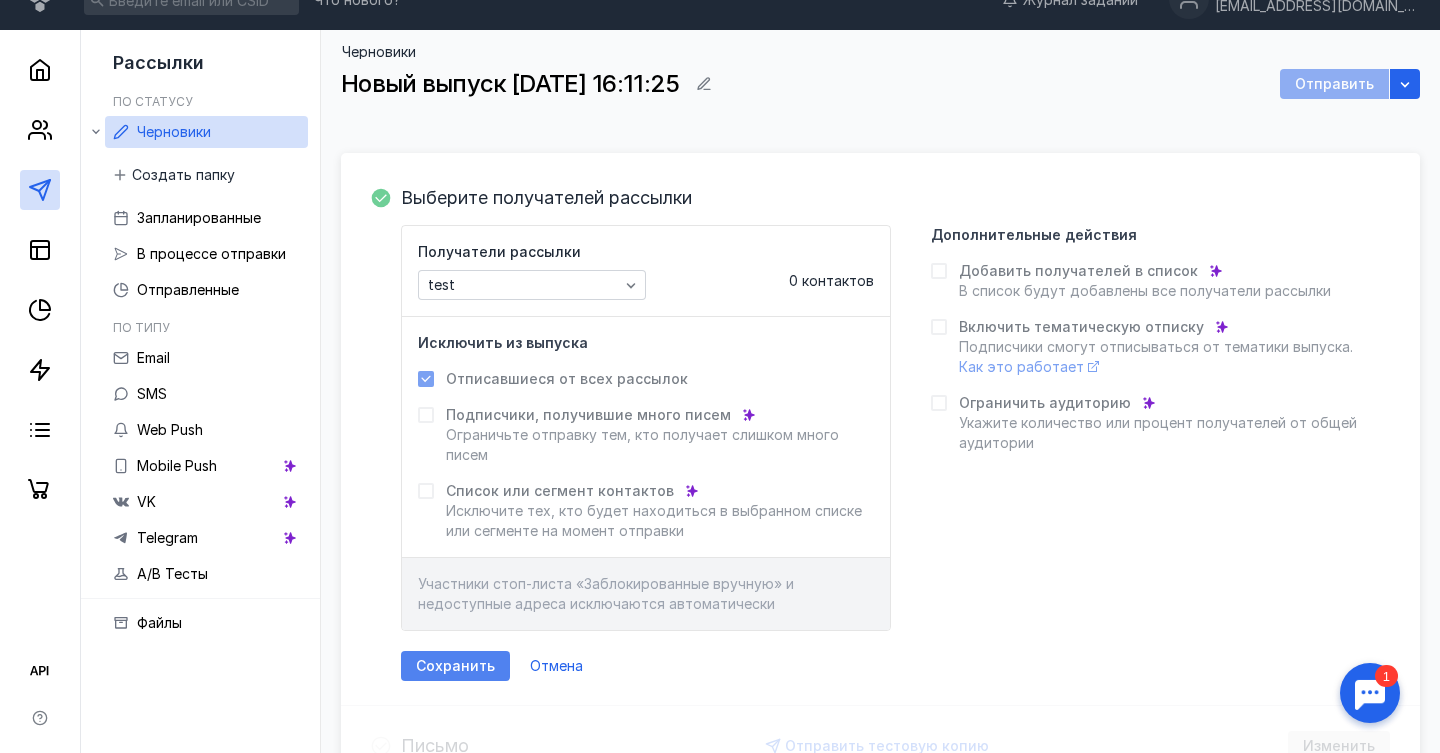click on "Сохранить" at bounding box center (455, 666) 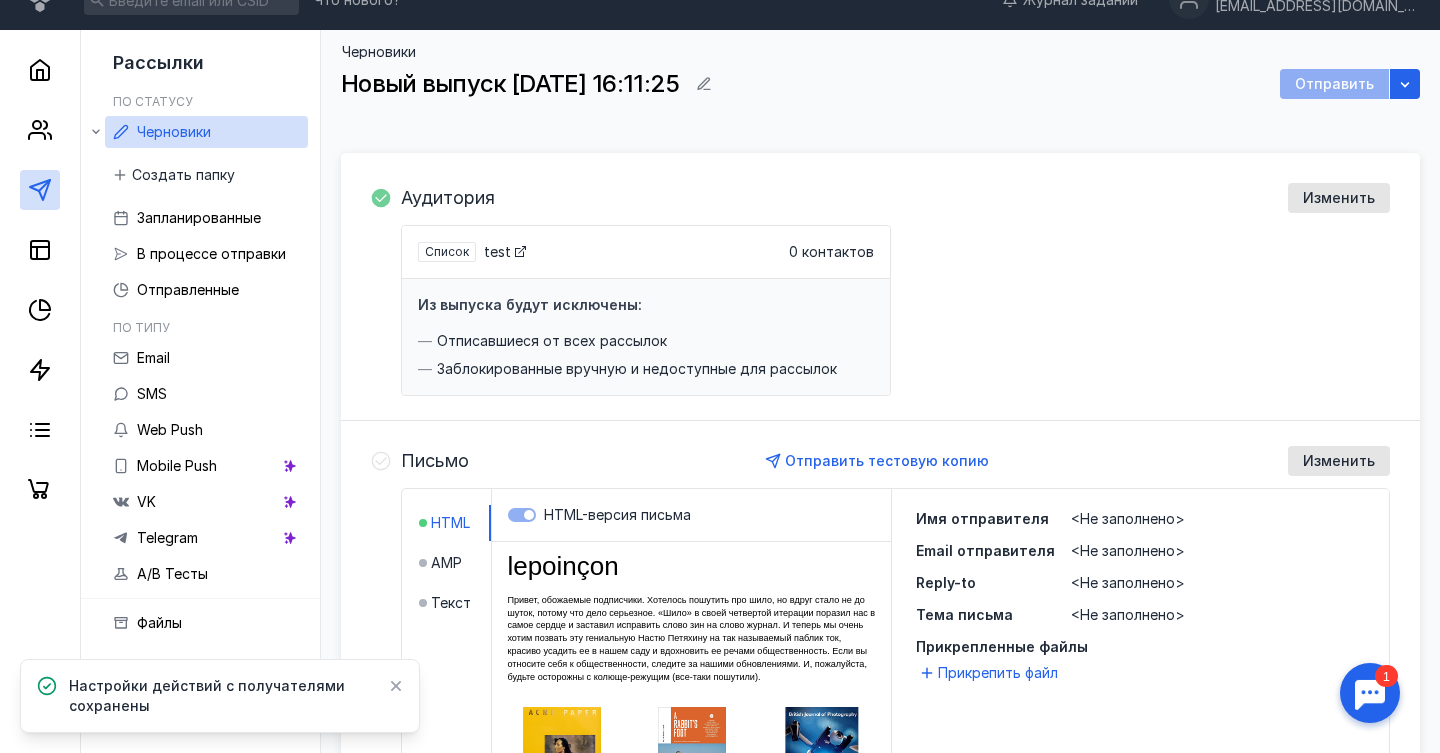 click on "Отправить" at bounding box center (1334, 84) 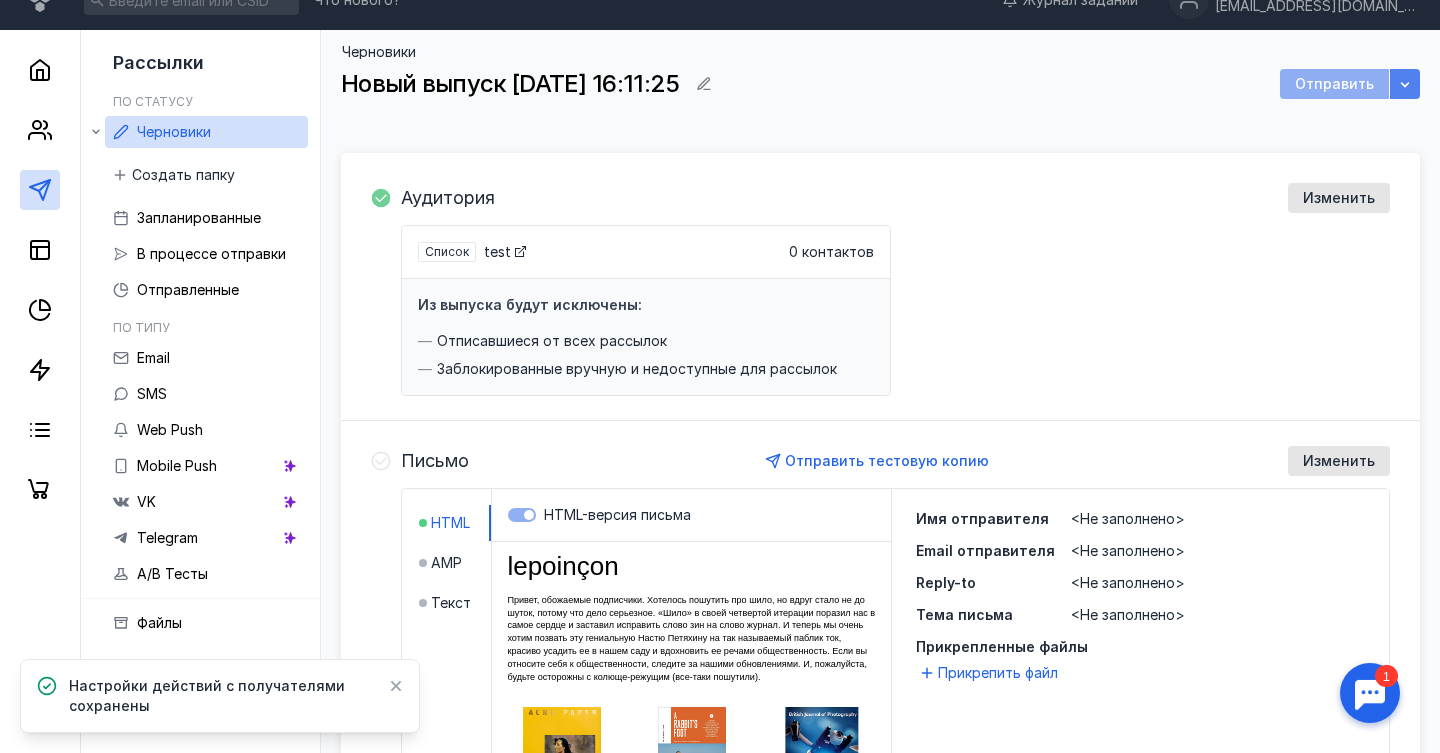 click at bounding box center [1405, 84] 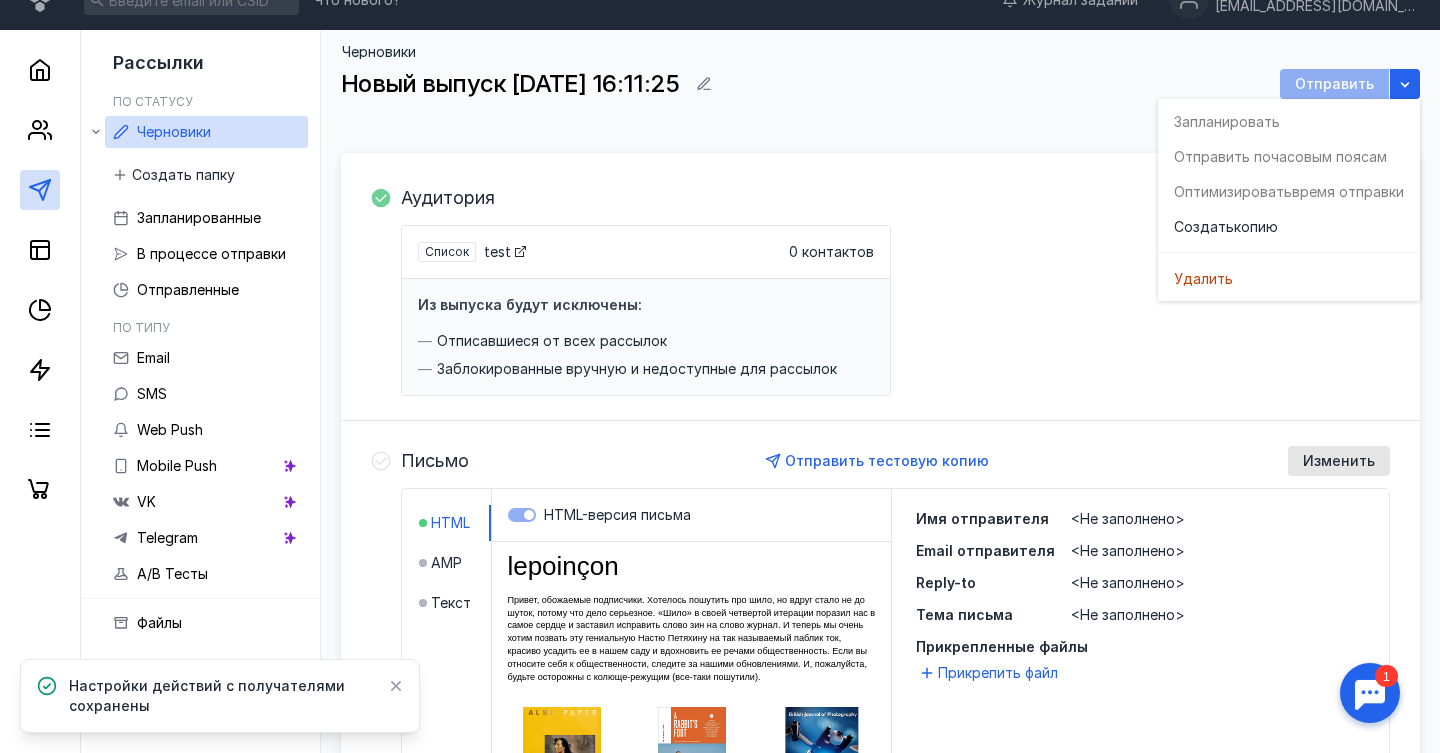 click on "Список test   0 контактов Из выпуска будут исключены: Отписавшиеся от всех рассылок Заблокированные вручную и недоступные для рассылок" at bounding box center (895, 310) 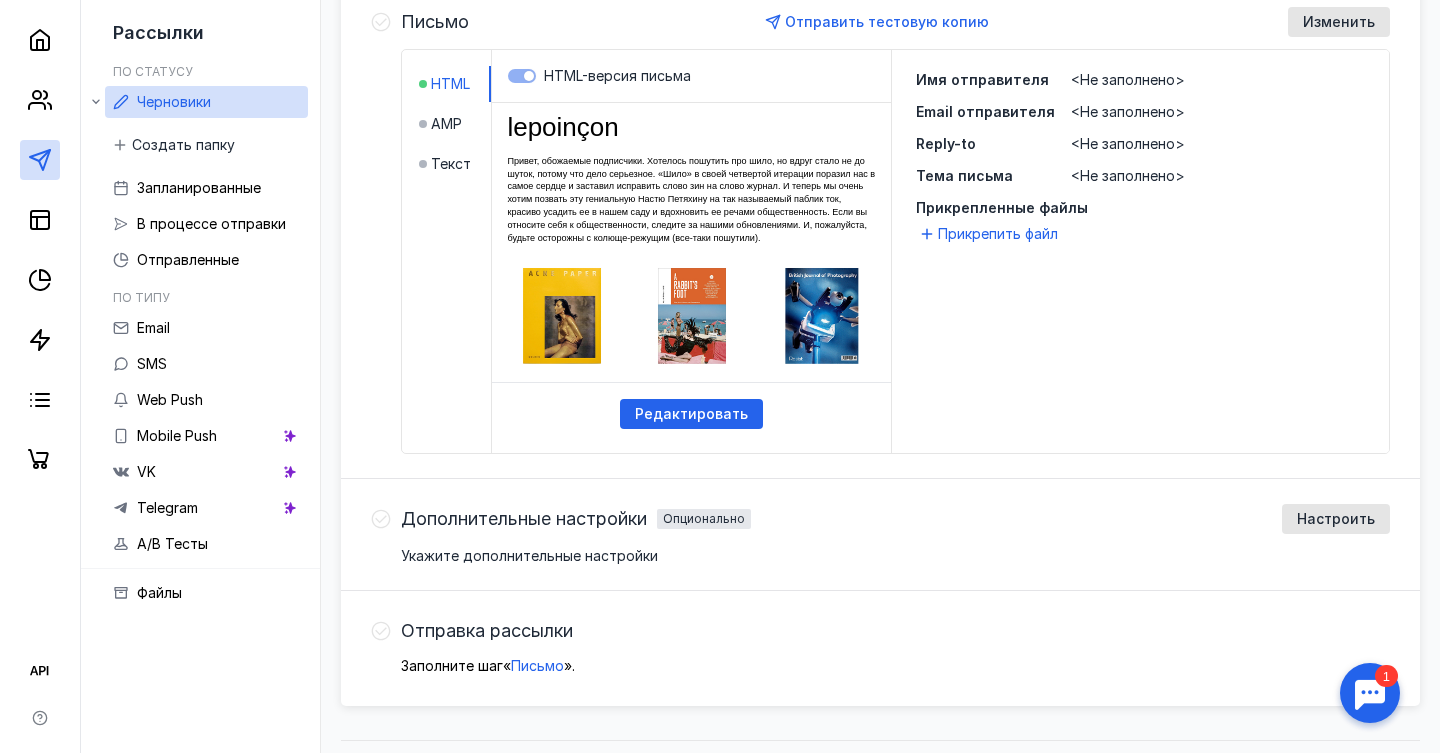 scroll, scrollTop: 516, scrollLeft: 0, axis: vertical 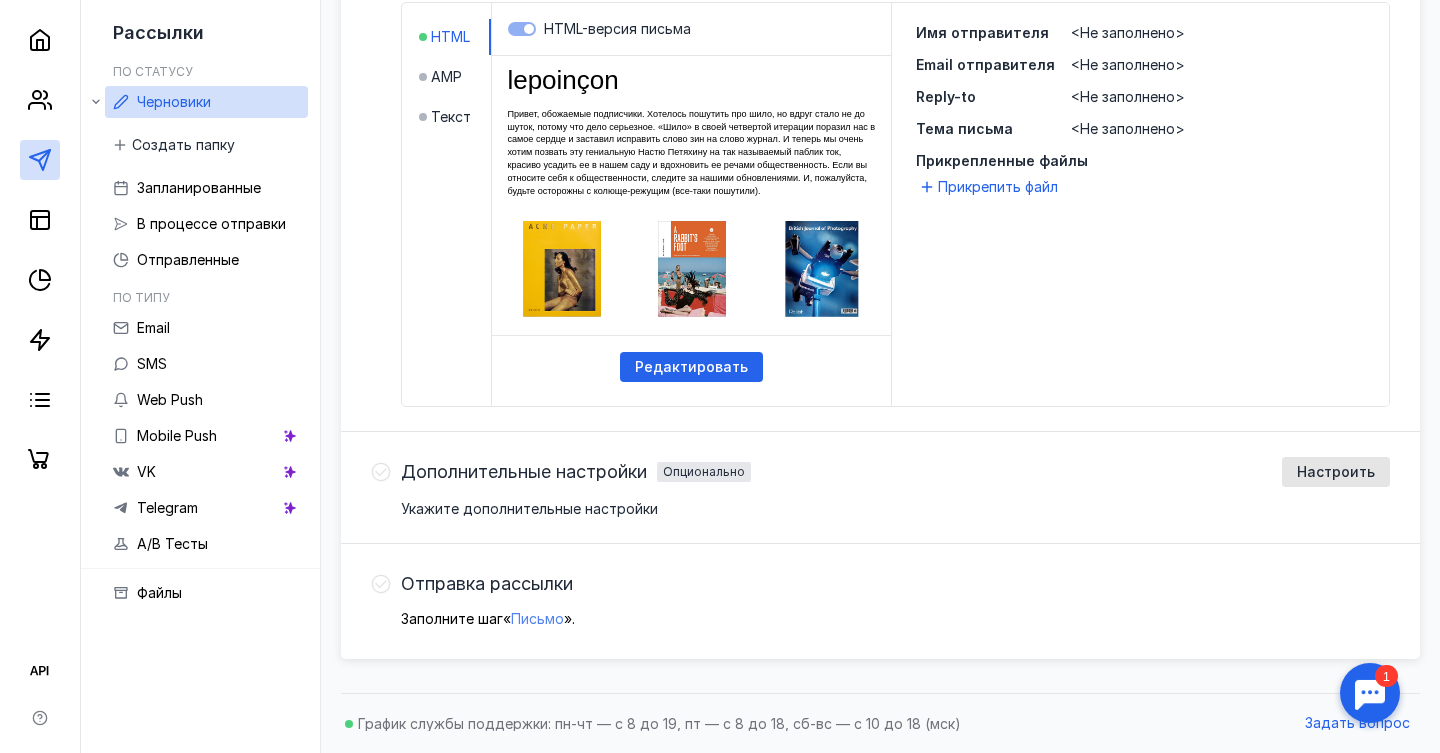 click on "Письмо" at bounding box center (537, 618) 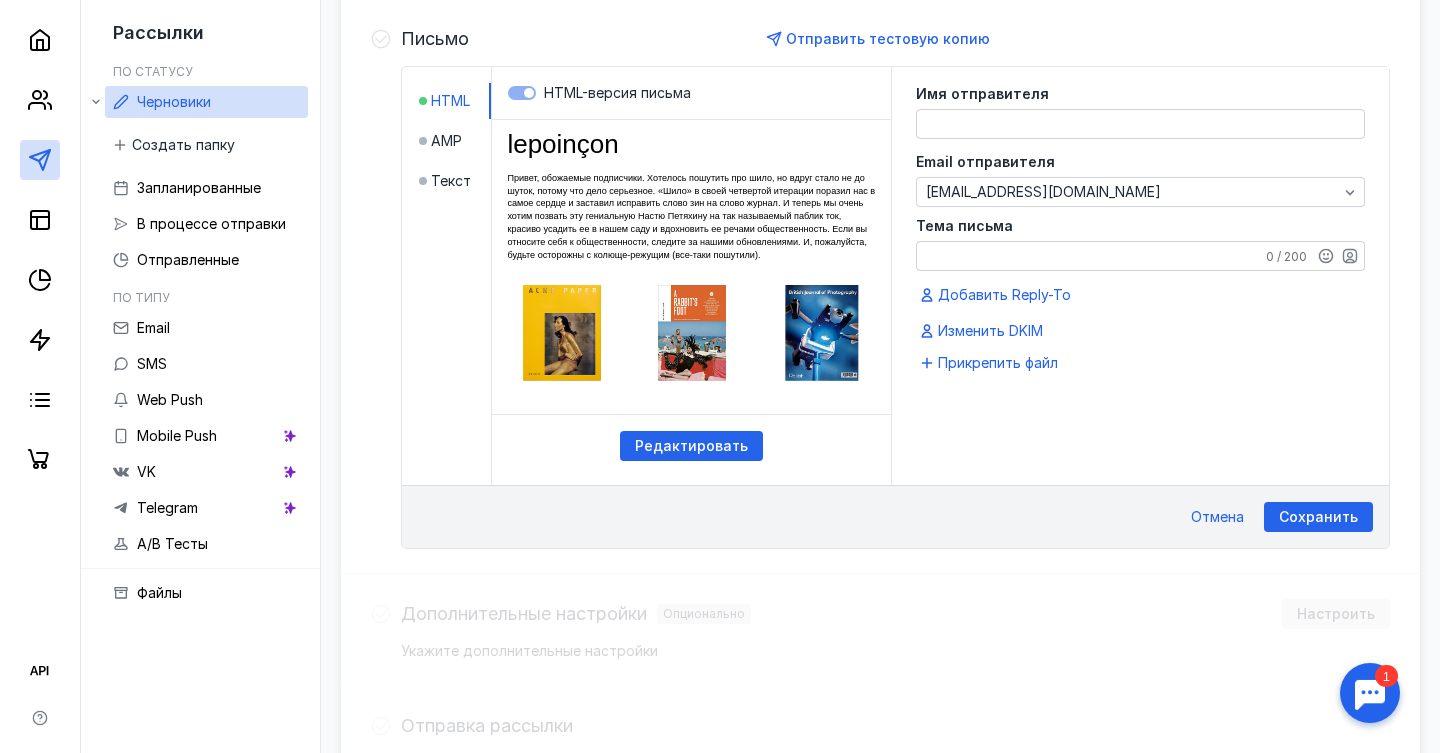 scroll, scrollTop: 450, scrollLeft: 0, axis: vertical 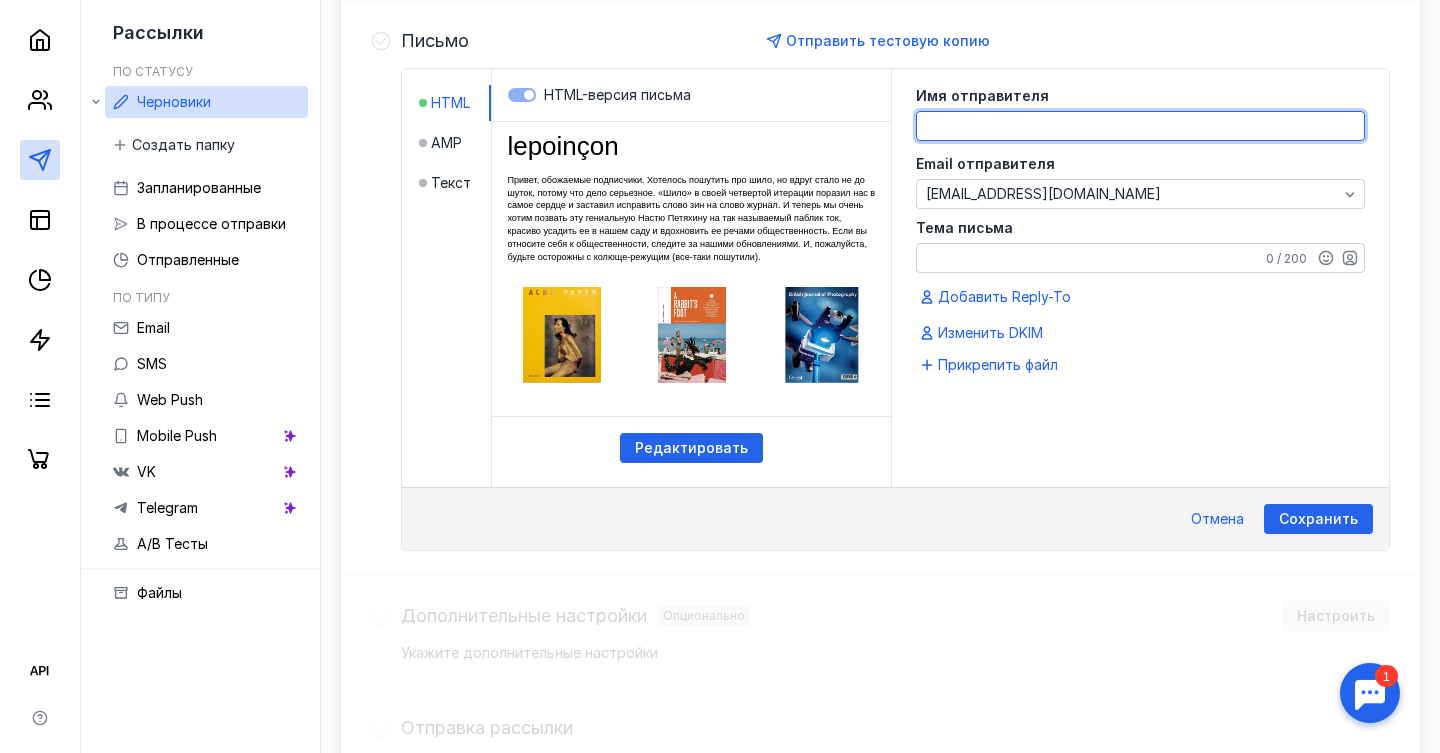 click 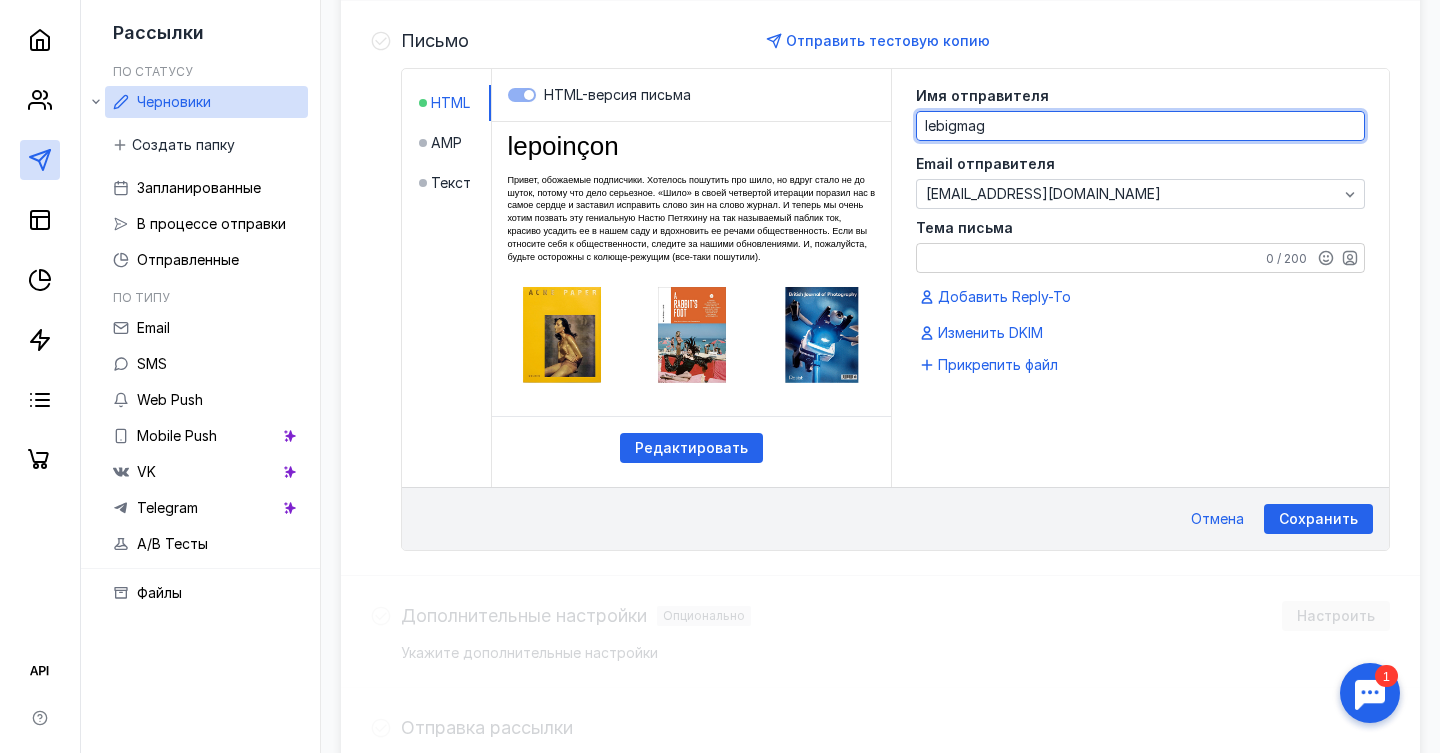 type on "lebigmag" 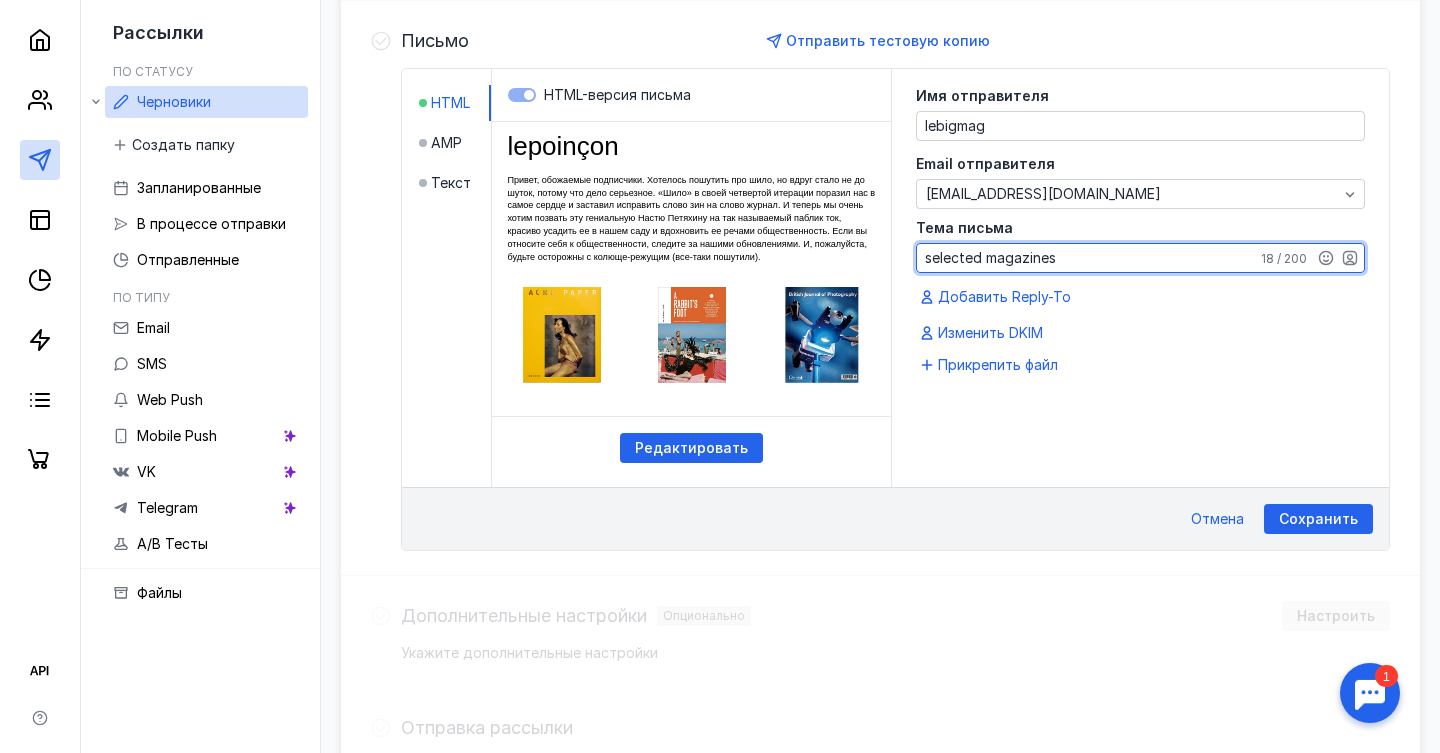 type on "selected magazines" 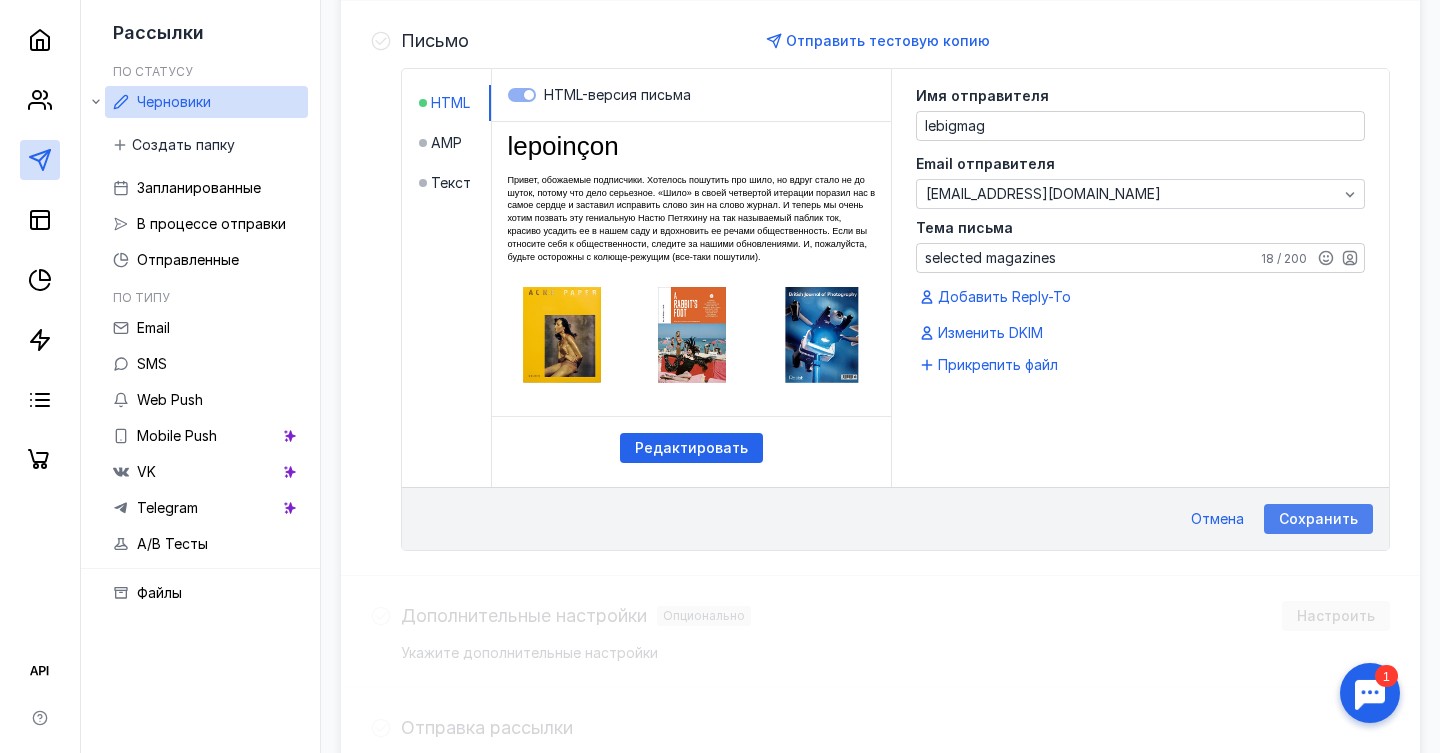 click on "Сохранить" at bounding box center (1318, 519) 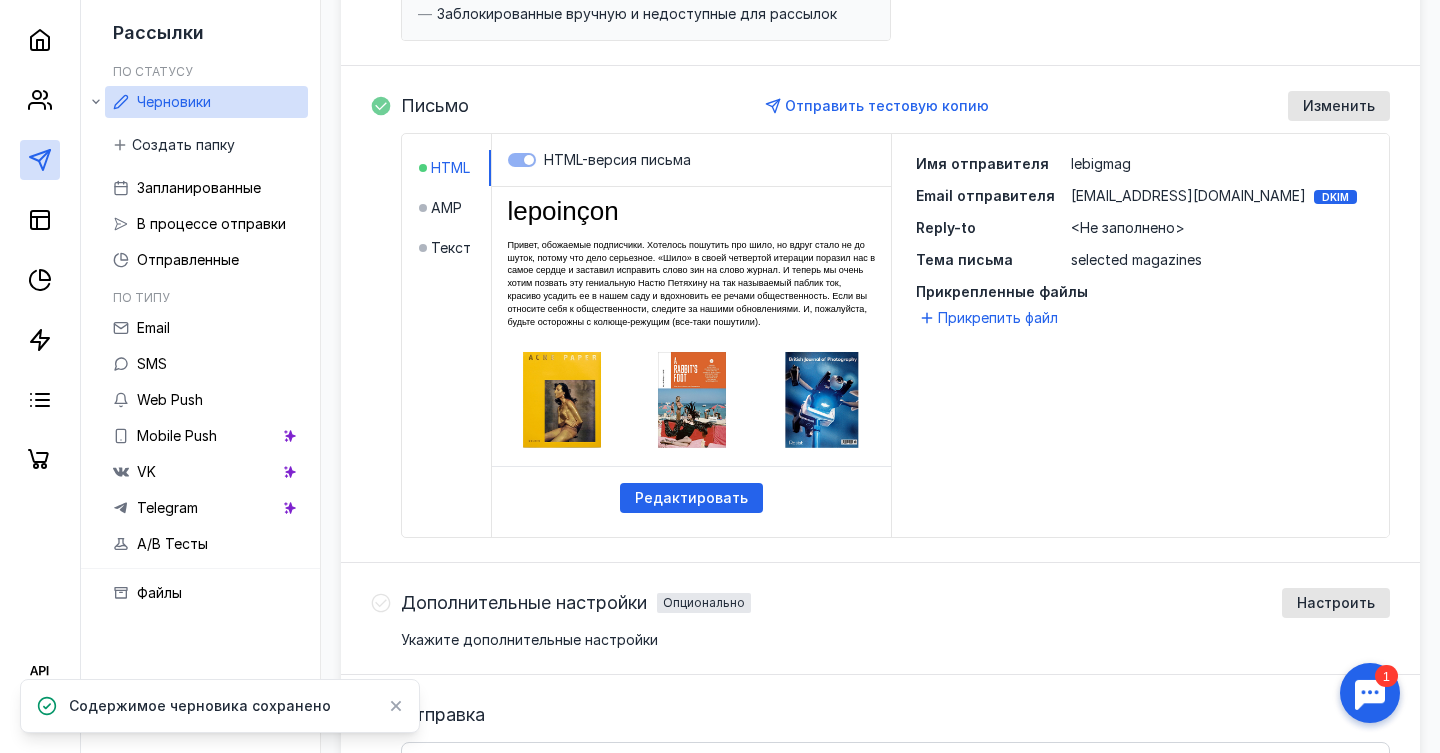 scroll, scrollTop: 0, scrollLeft: 0, axis: both 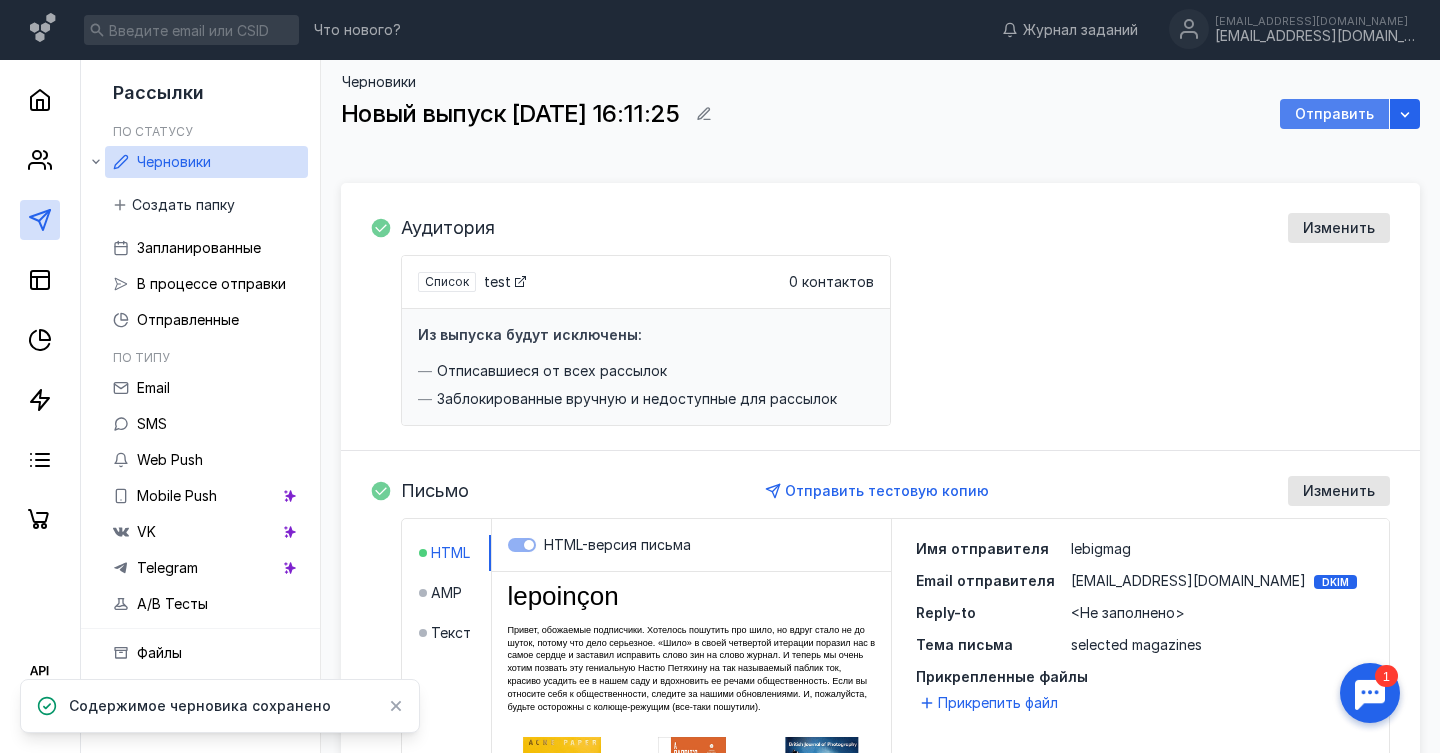 click on "Отправить" at bounding box center [1334, 114] 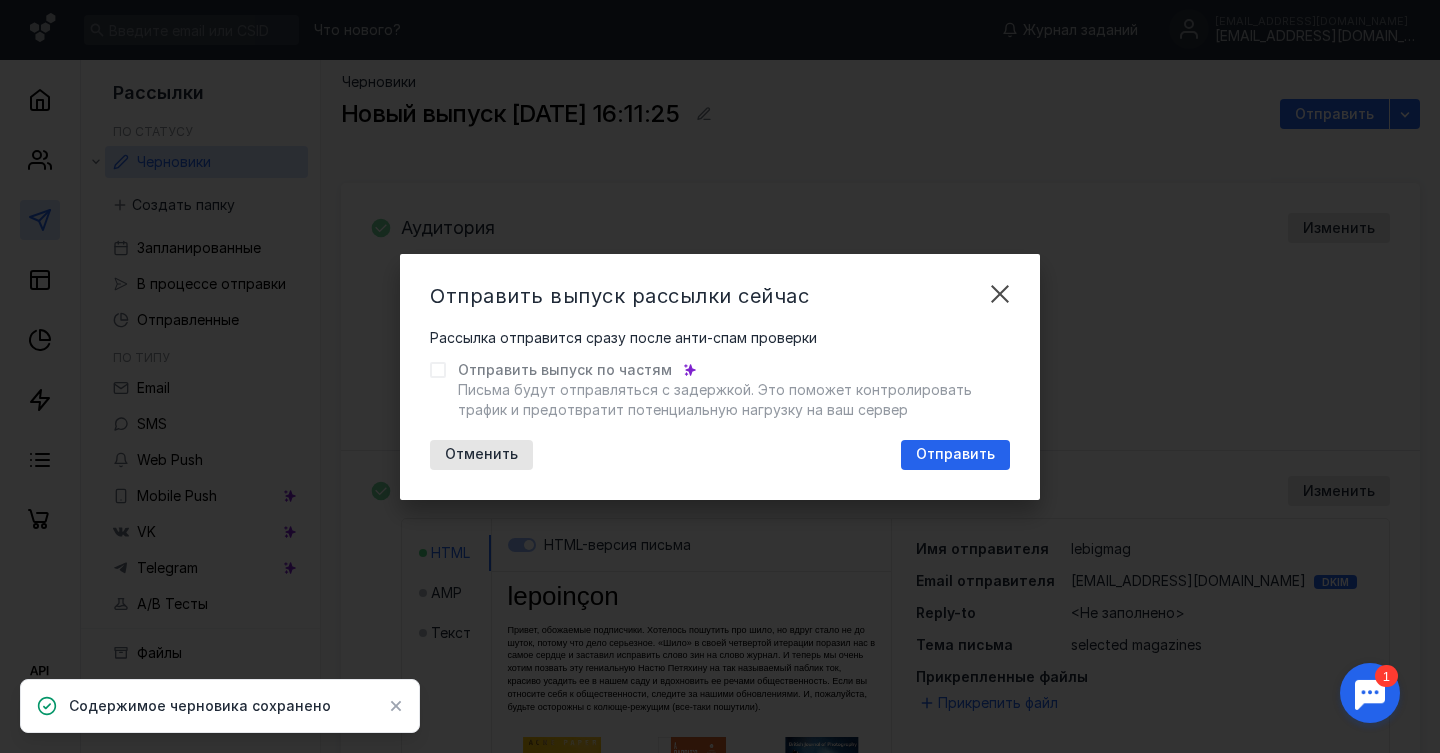 click on "Отправить выпуск по частям" at bounding box center (565, 370) 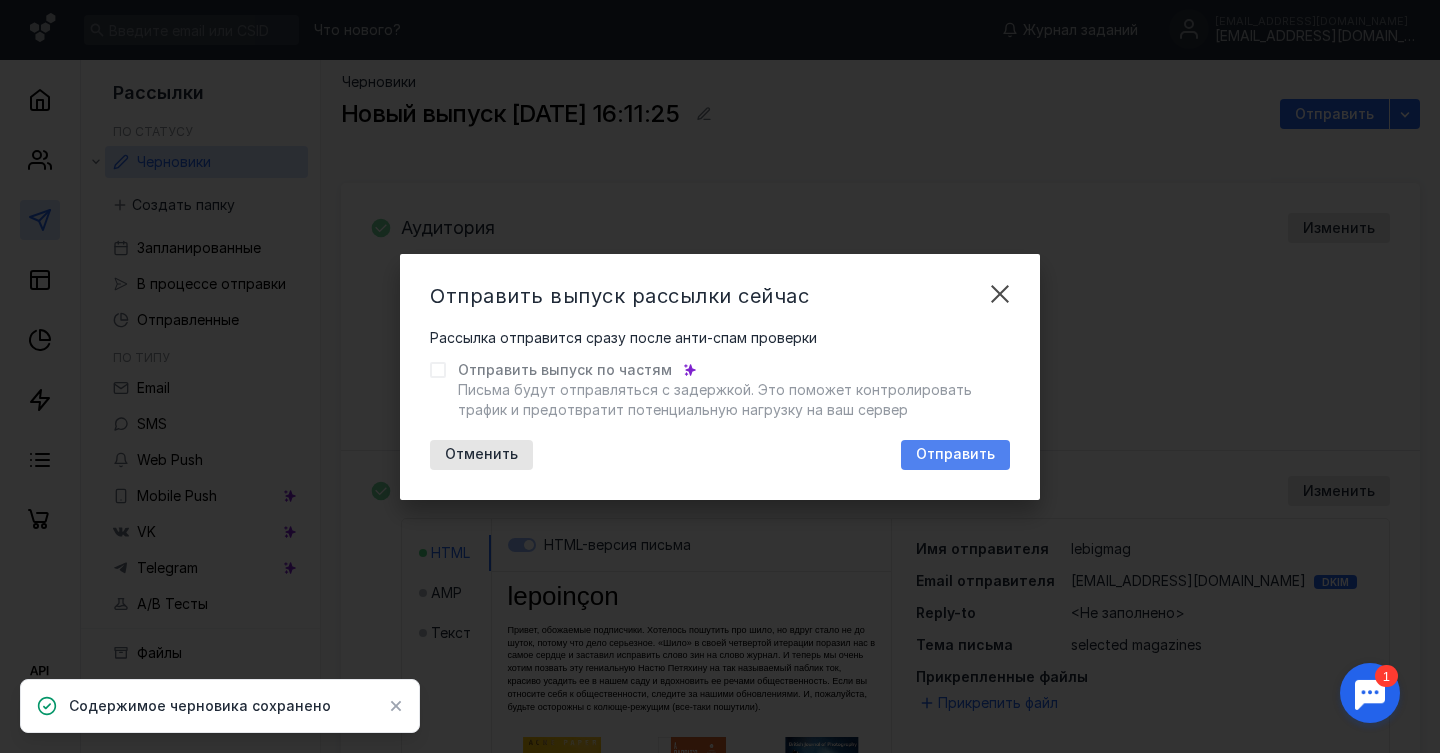 click on "Отправить" at bounding box center (955, 454) 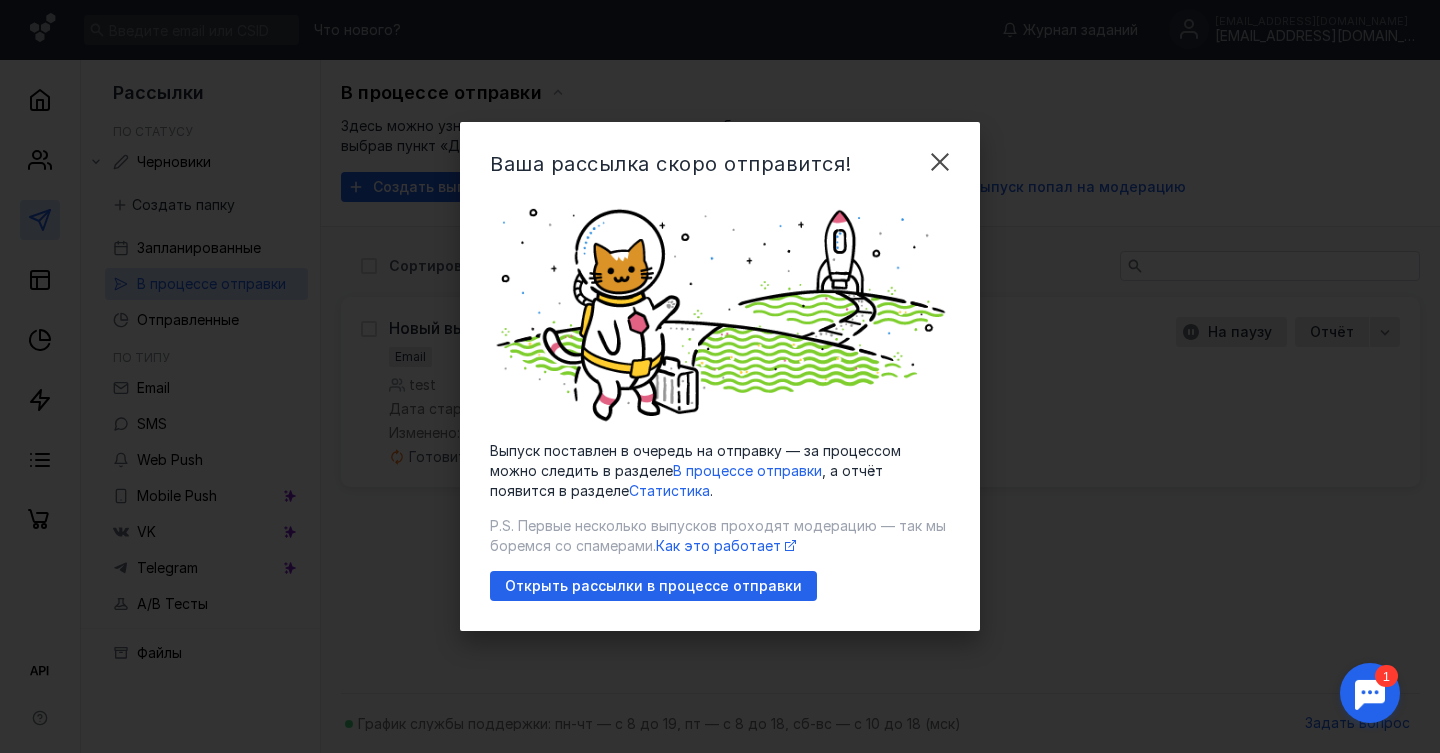 click on "В процессе отправки" at bounding box center [747, 470] 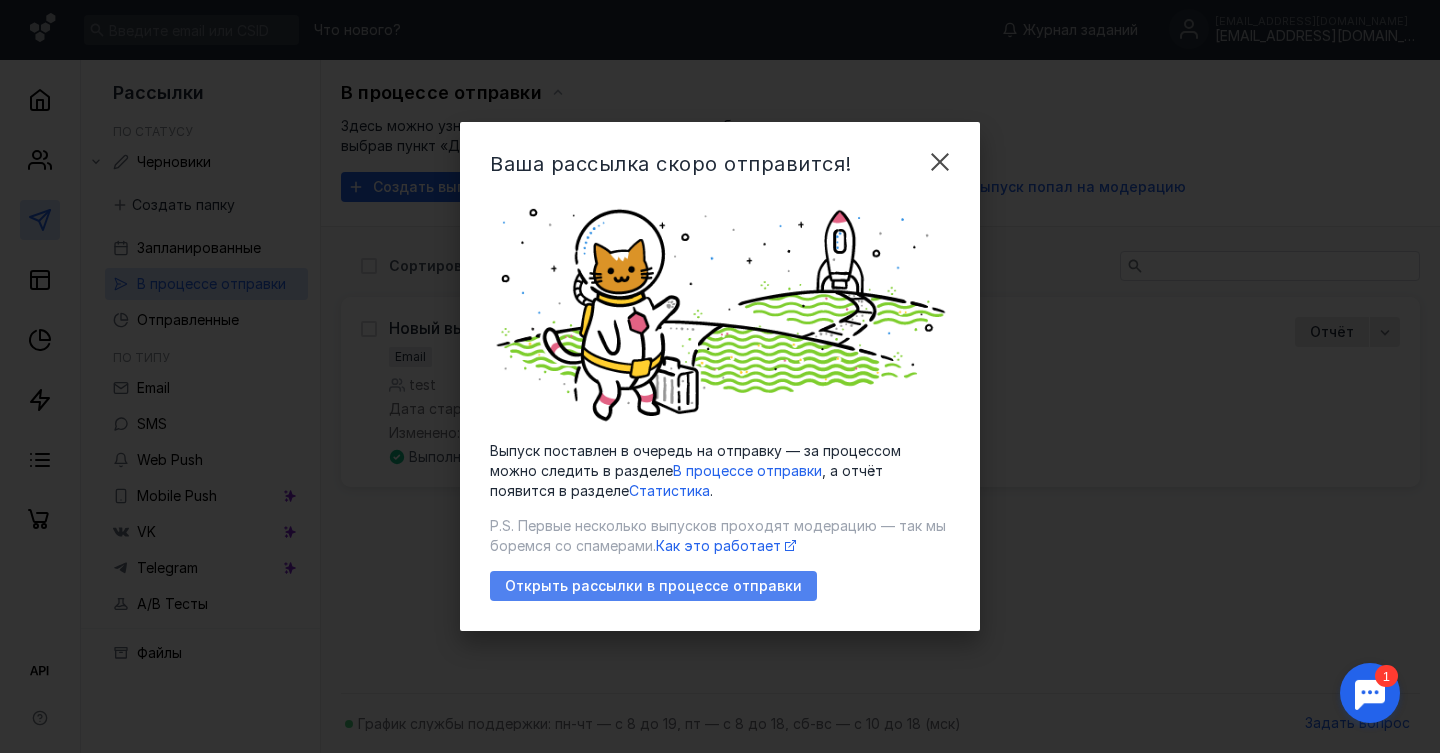 click on "Открыть рассылки в процессе отправки" at bounding box center [653, 586] 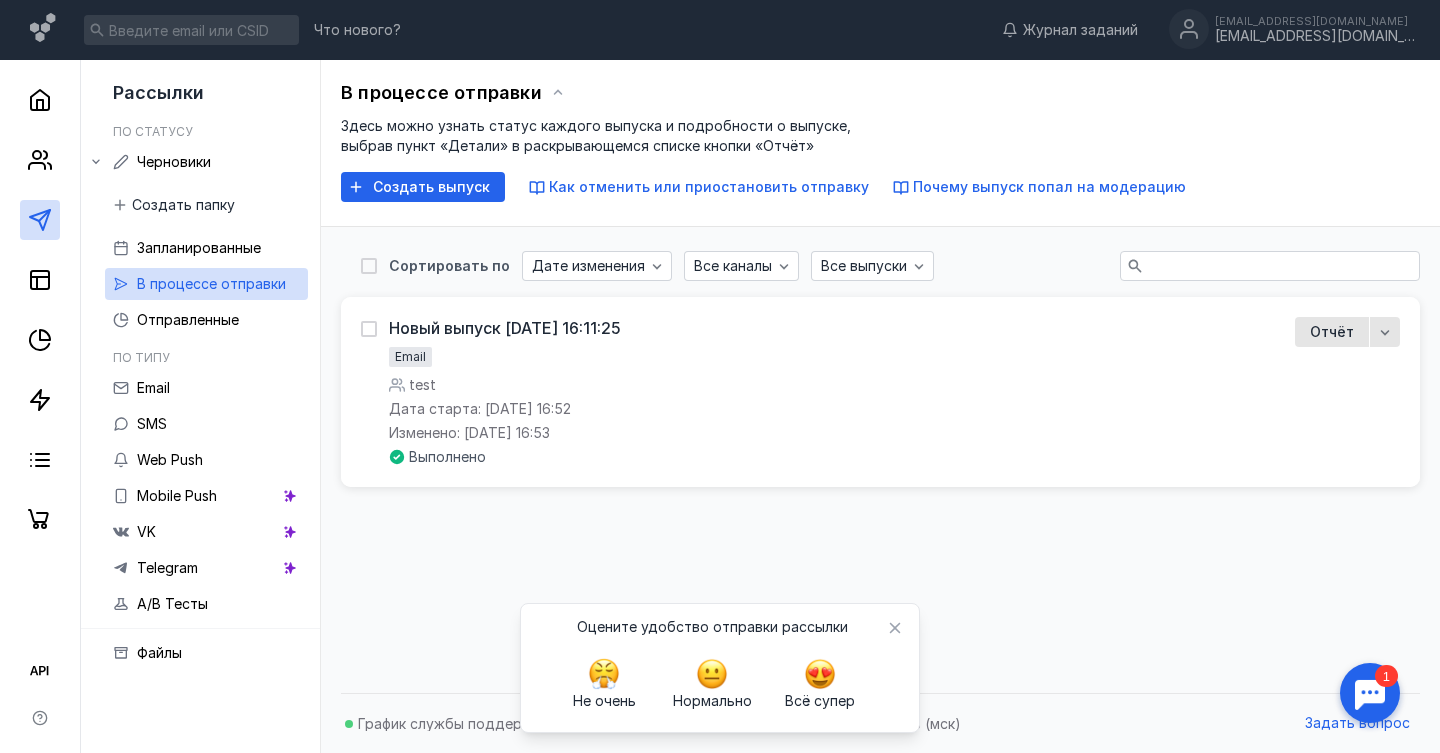 click on "Сортировать по Дате изменения Все каналы Все выпуски Новый выпуск [DATE] 16:11:25 Email test Дата старта: [DATE] 16:52 Изменено: [DATE] 16:53 Выполнено Отчёт" at bounding box center [880, 455] 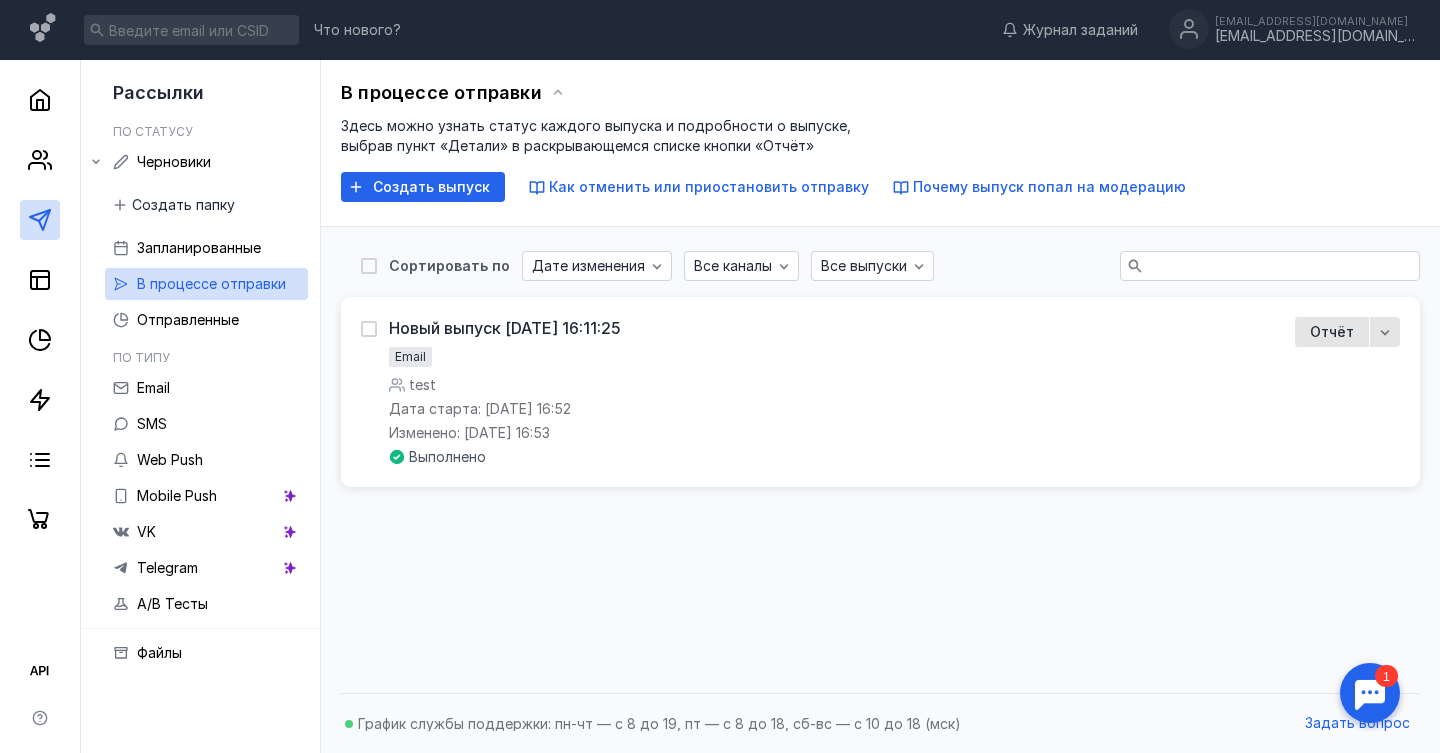 click on "Сортировать по Дате изменения Все каналы Все выпуски Новый выпуск [DATE] 16:11:25 Email test Дата старта: [DATE] 16:52 Изменено: [DATE] 16:53 Выполнено Отчёт" at bounding box center [880, 455] 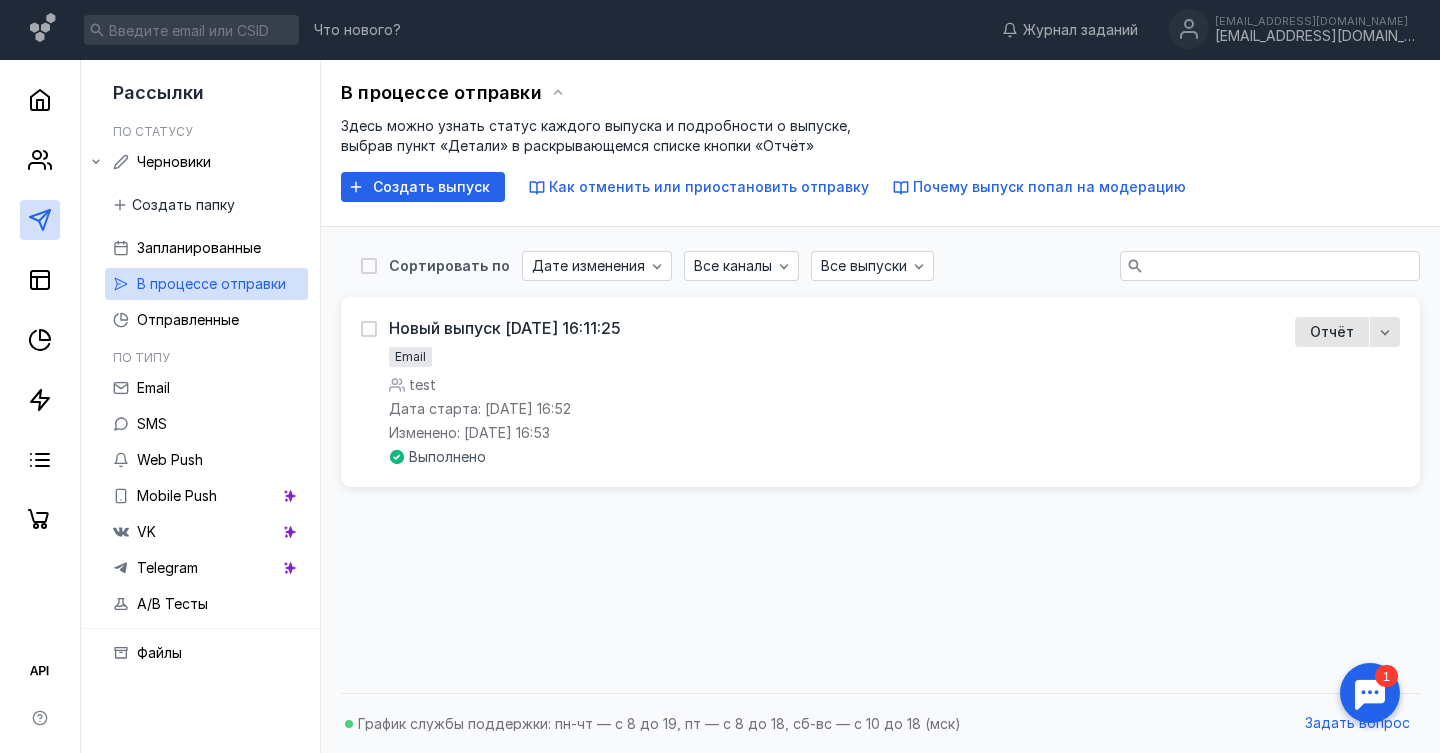 click on "Сортировать по Дате изменения Все каналы Все выпуски Новый выпуск [DATE] 16:11:25 Email test Дата старта: [DATE] 16:52 Изменено: [DATE] 16:53 Выполнено Отчёт" at bounding box center [880, 455] 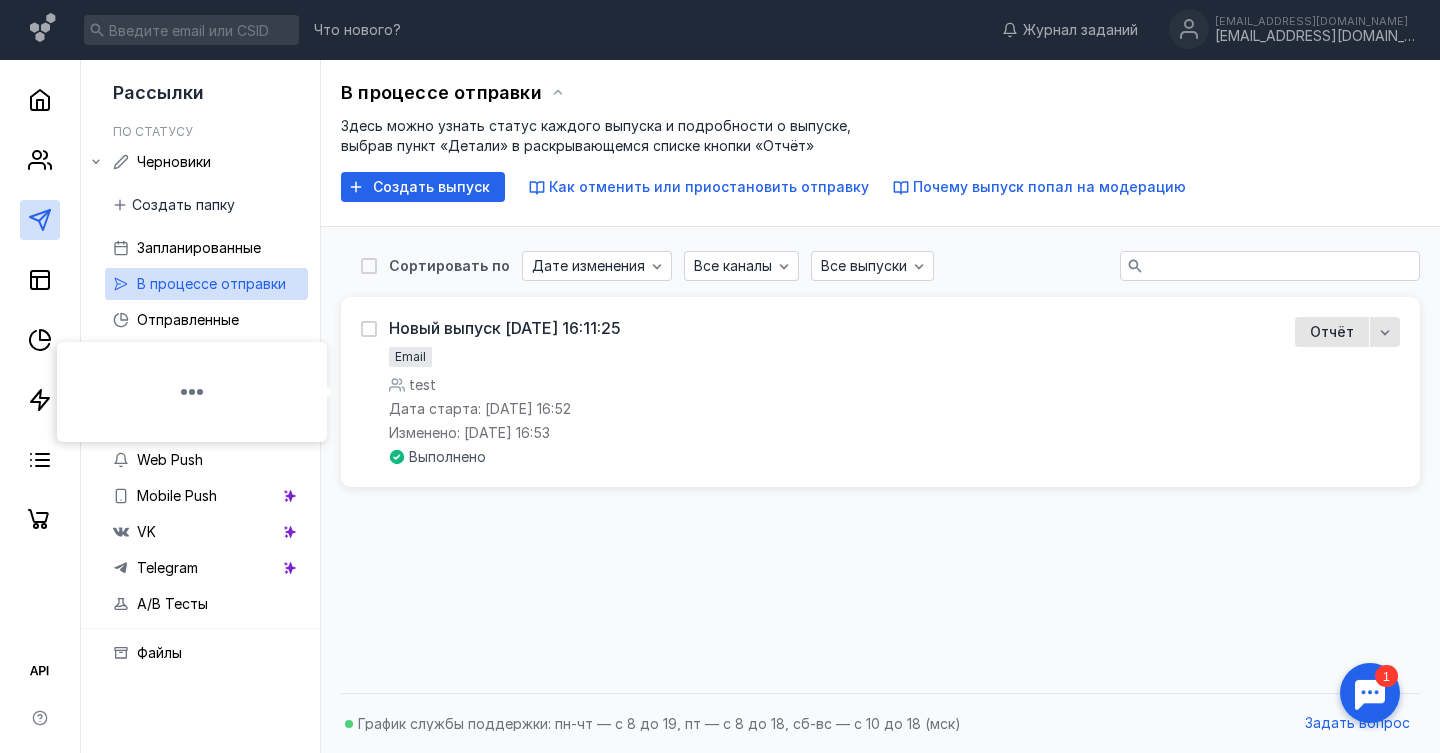 click on "Email test Дата старта: [DATE] 16:52 Изменено: [DATE] 16:53 Выполнено" at bounding box center (480, 407) 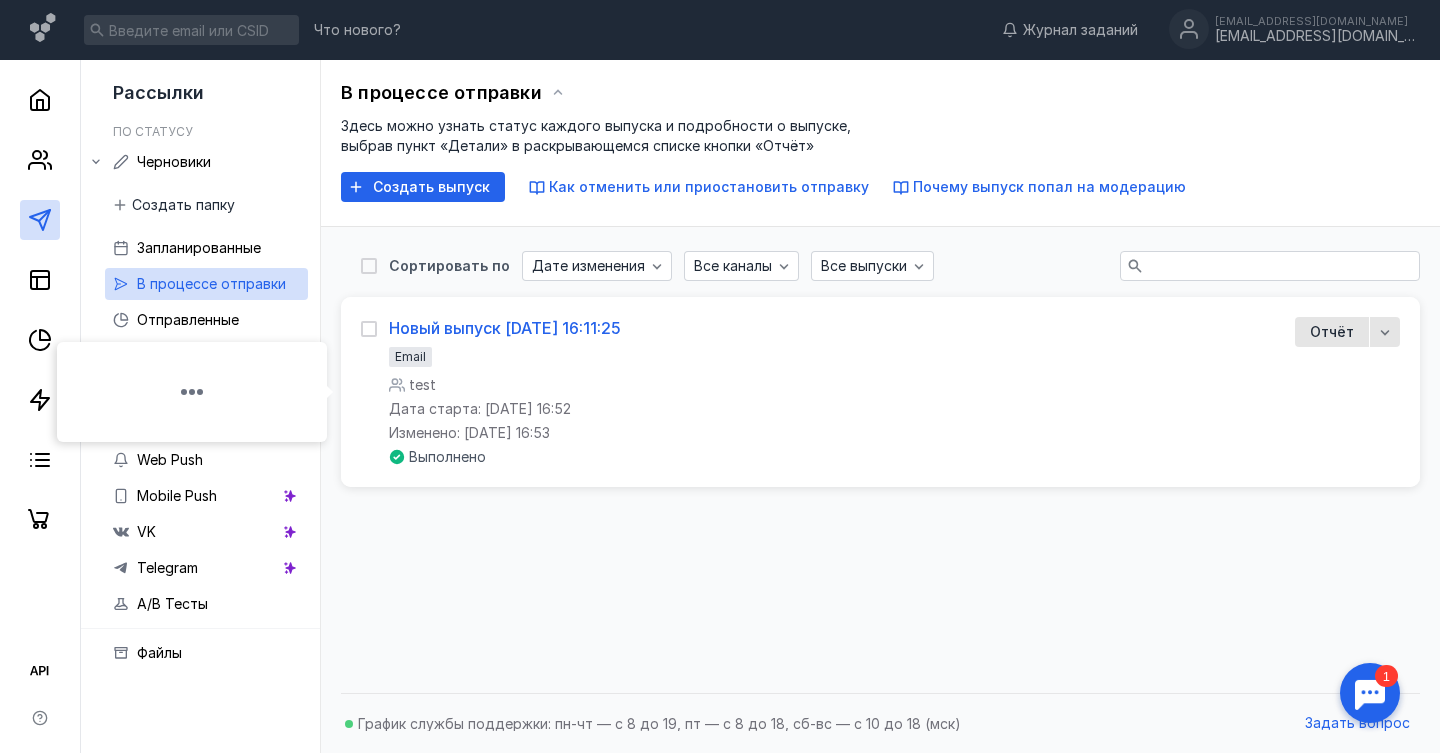 click on "Новый выпуск [DATE] 16:11:25" at bounding box center [505, 328] 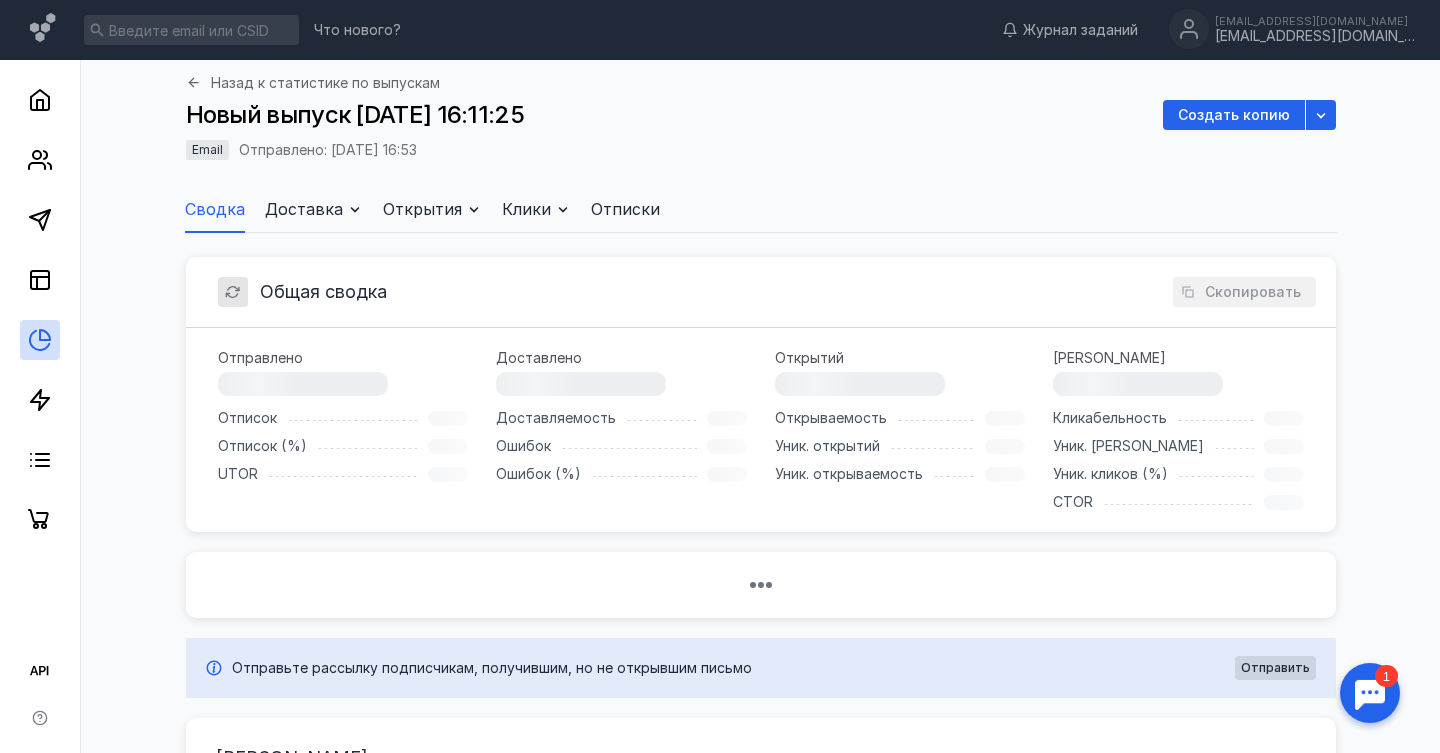 scroll, scrollTop: 0, scrollLeft: 0, axis: both 